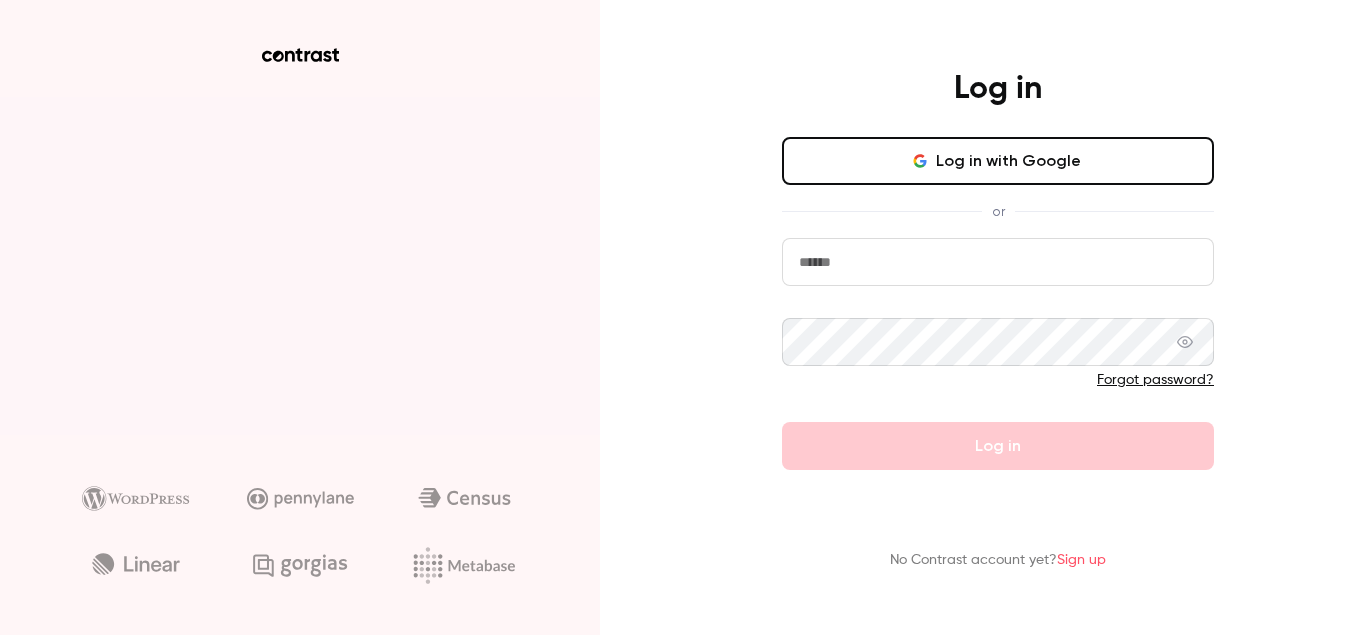 scroll, scrollTop: 0, scrollLeft: 0, axis: both 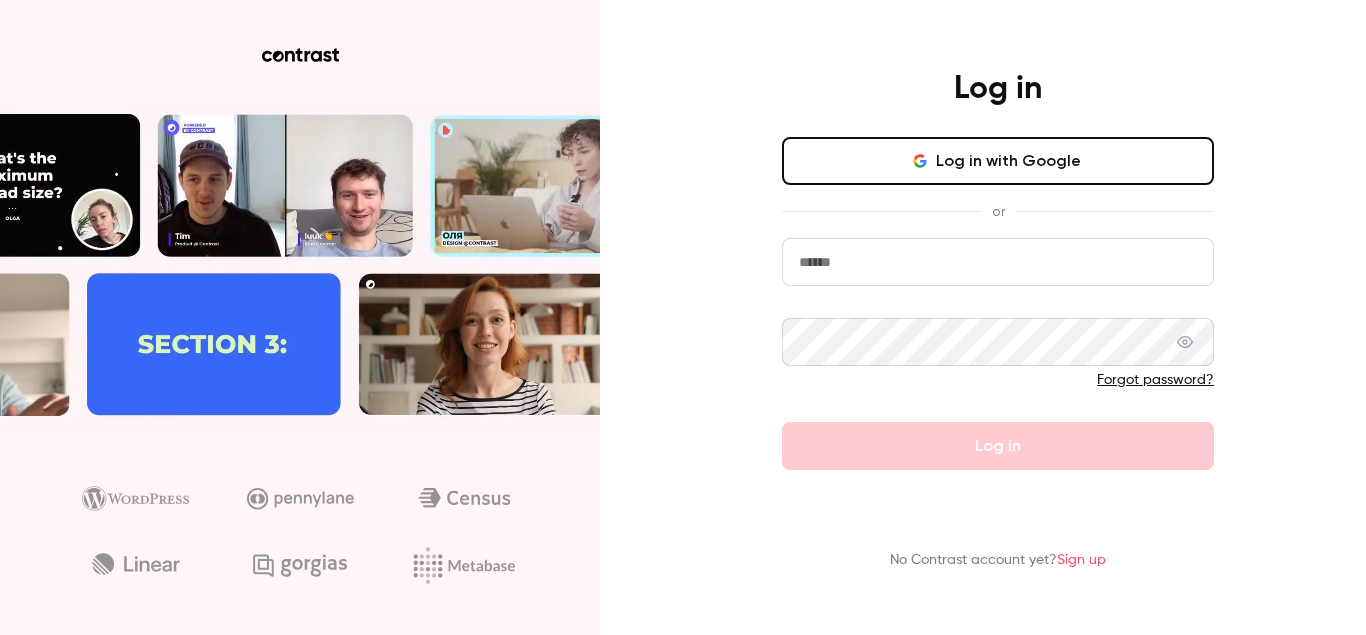 click at bounding box center [998, 262] 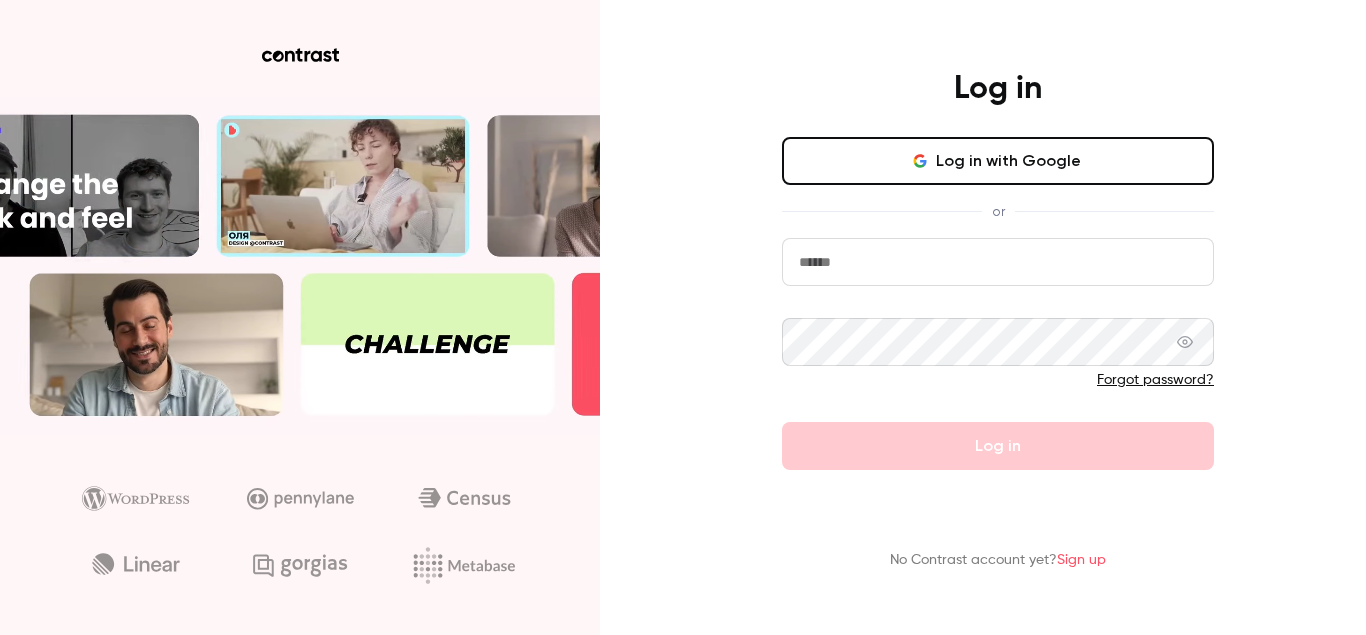 click 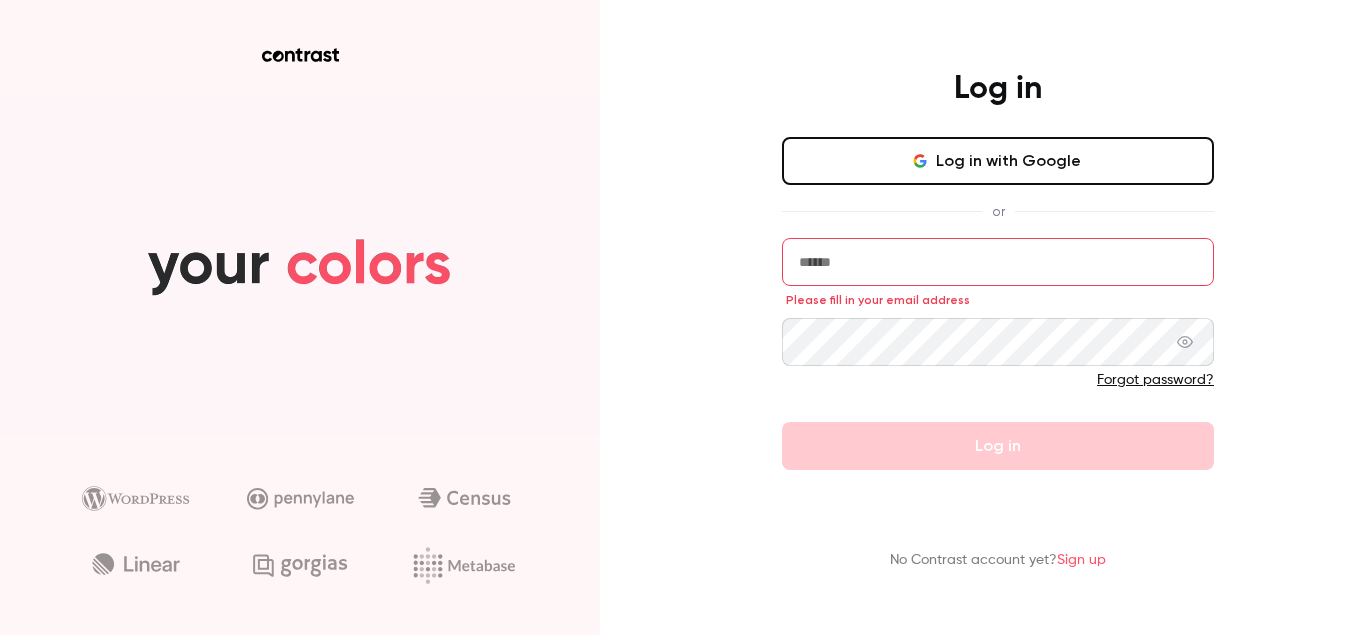 click 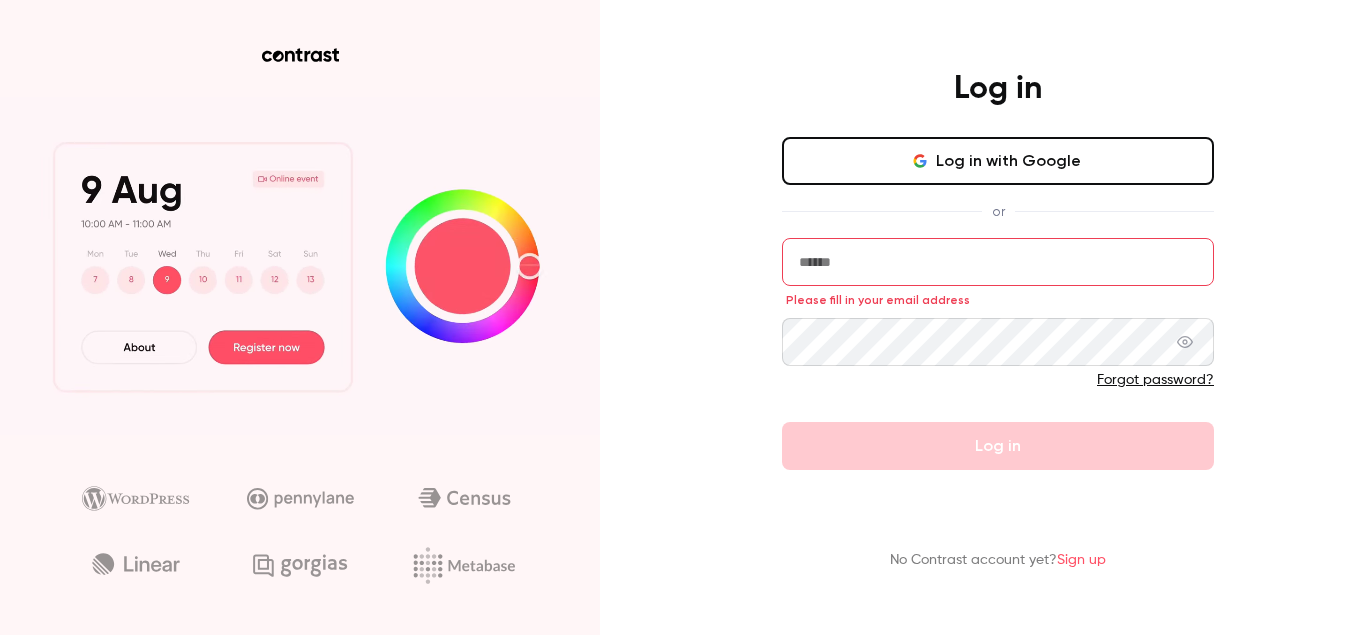 click at bounding box center (300, 266) 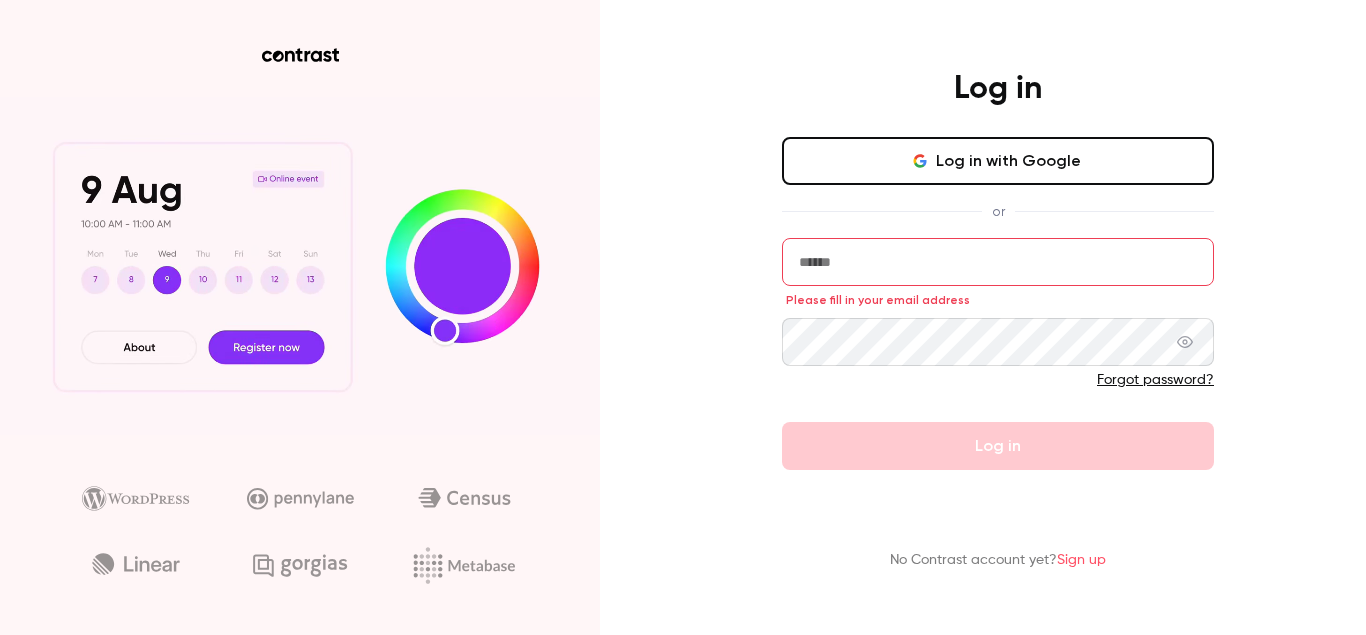 click at bounding box center (300, 266) 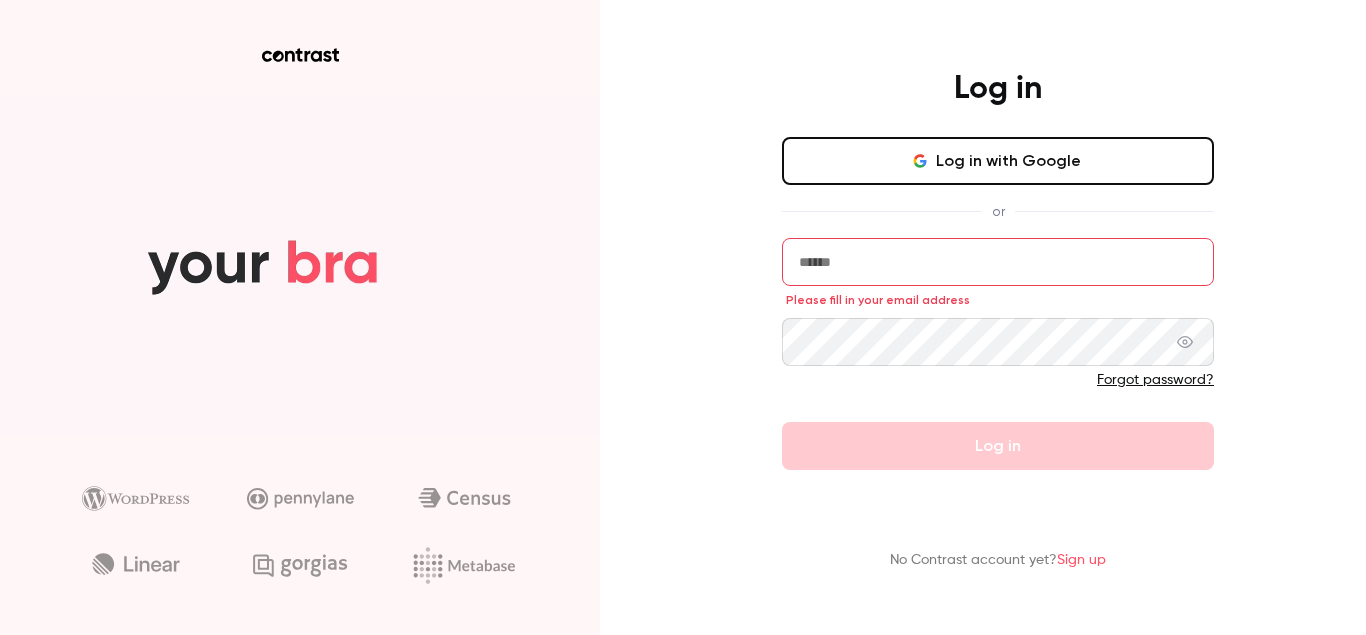 click at bounding box center (998, 262) 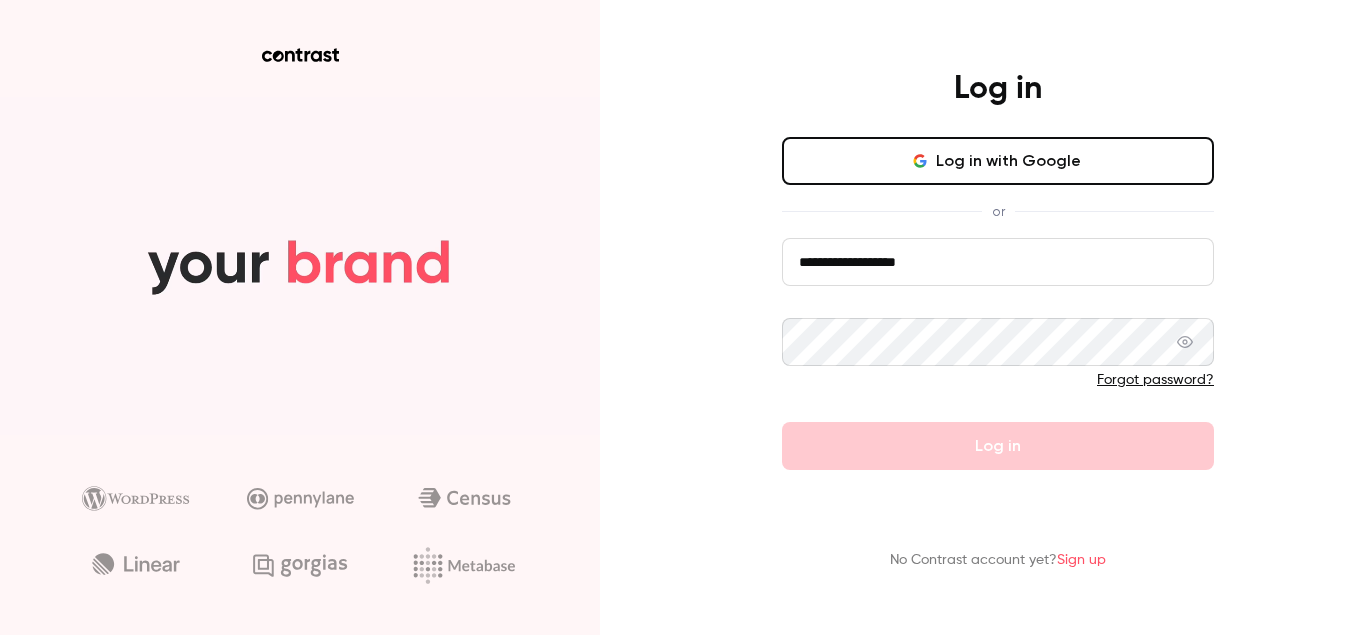 type on "**********" 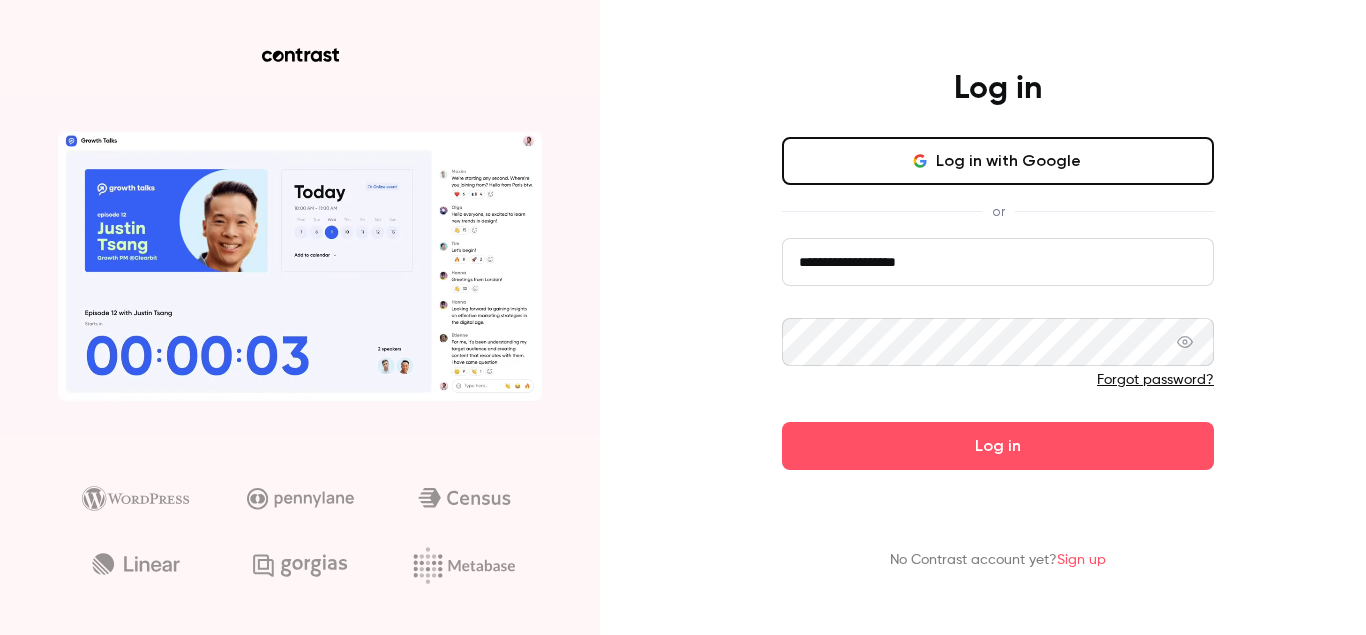 click on "Log in" at bounding box center (998, 446) 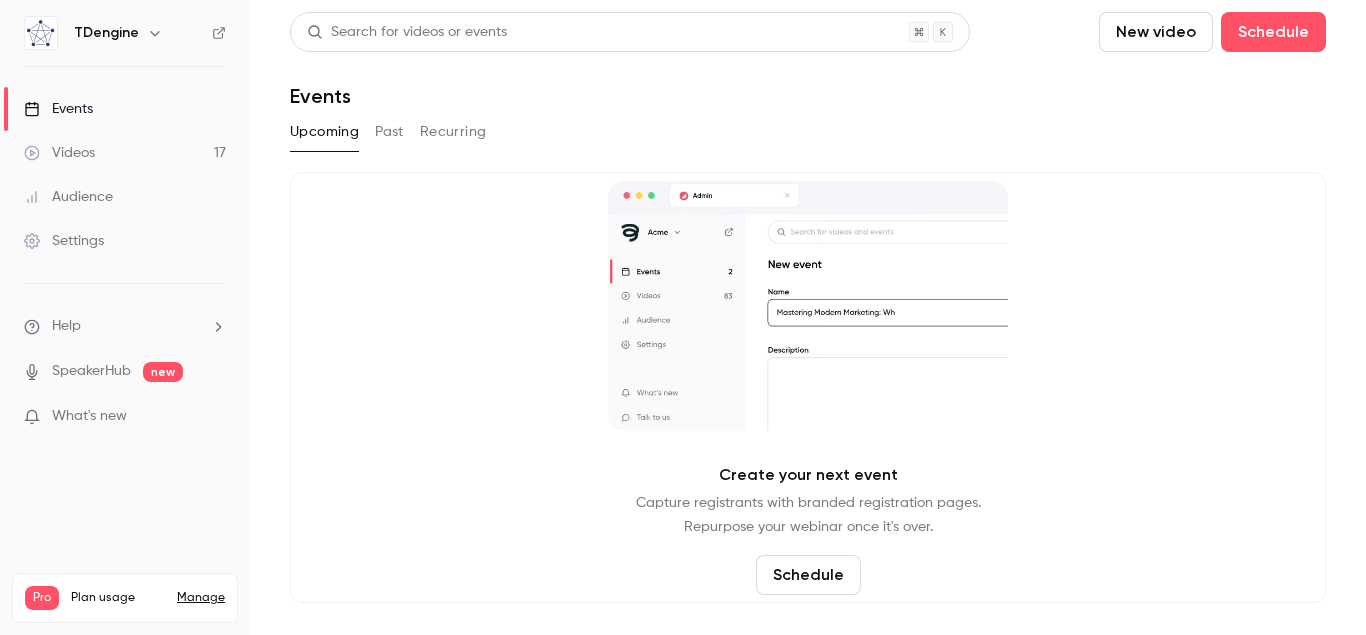 click on "What's new" at bounding box center (89, 416) 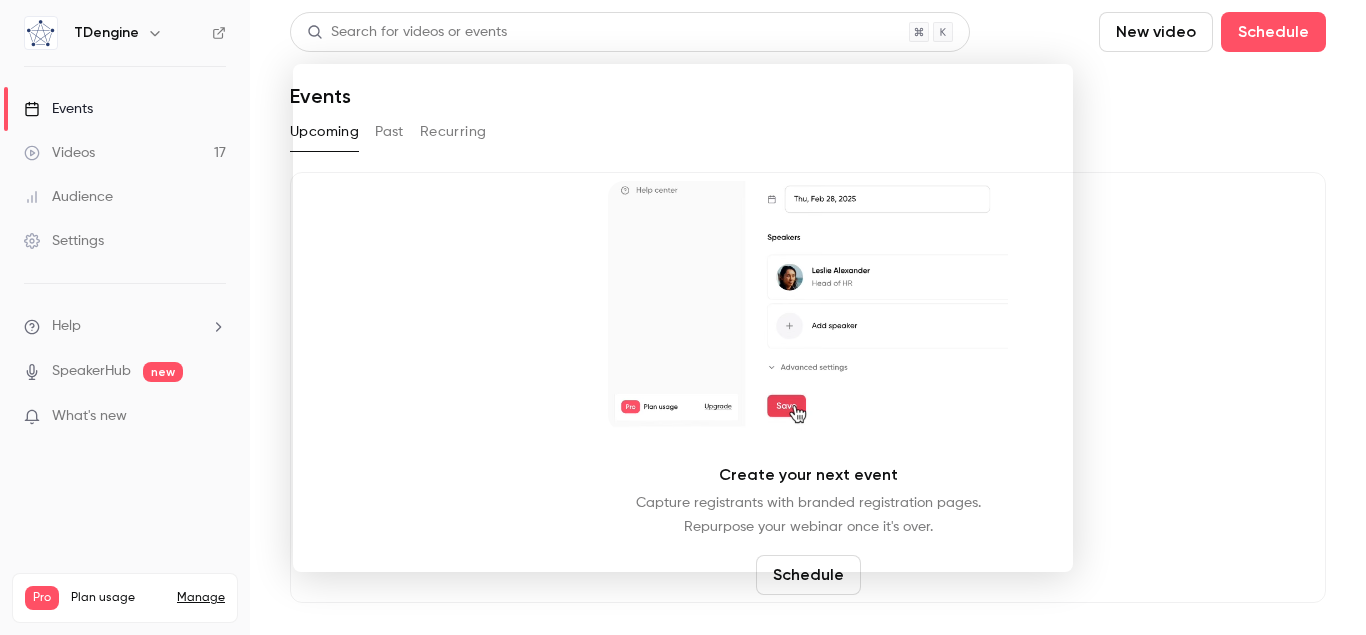 click at bounding box center [683, 317] 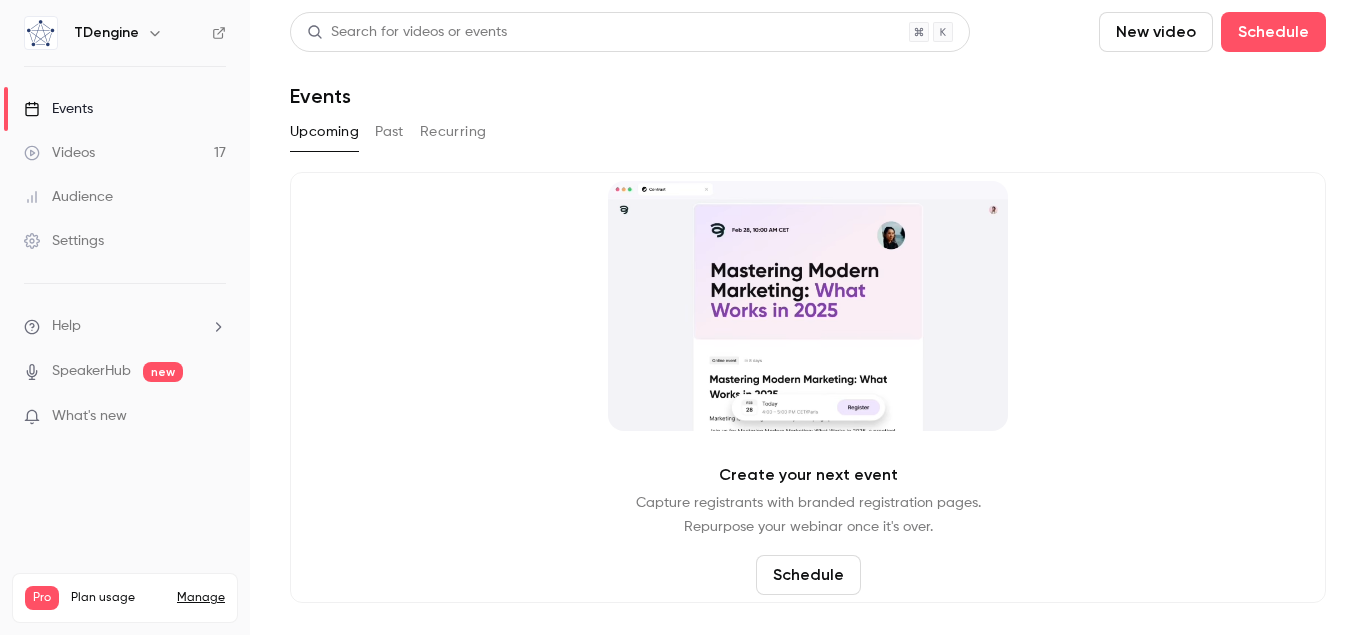 click at bounding box center [155, 33] 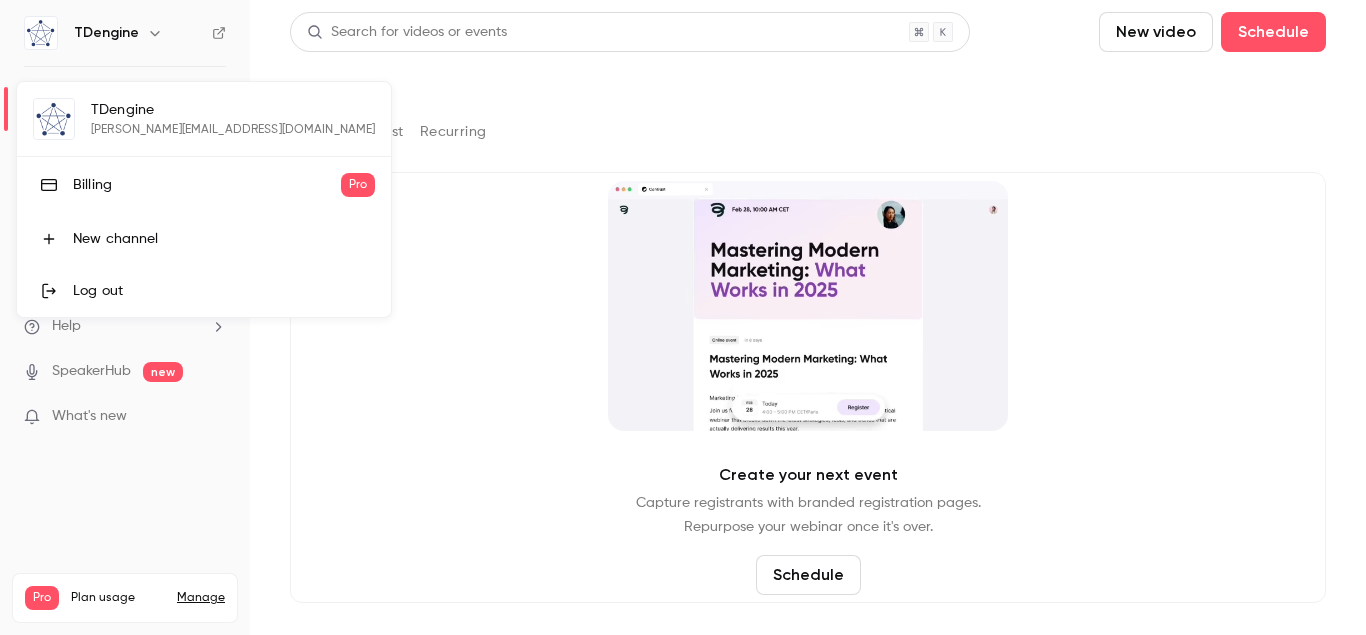 drag, startPoint x: 57, startPoint y: 6, endPoint x: 45, endPoint y: 25, distance: 22.472204 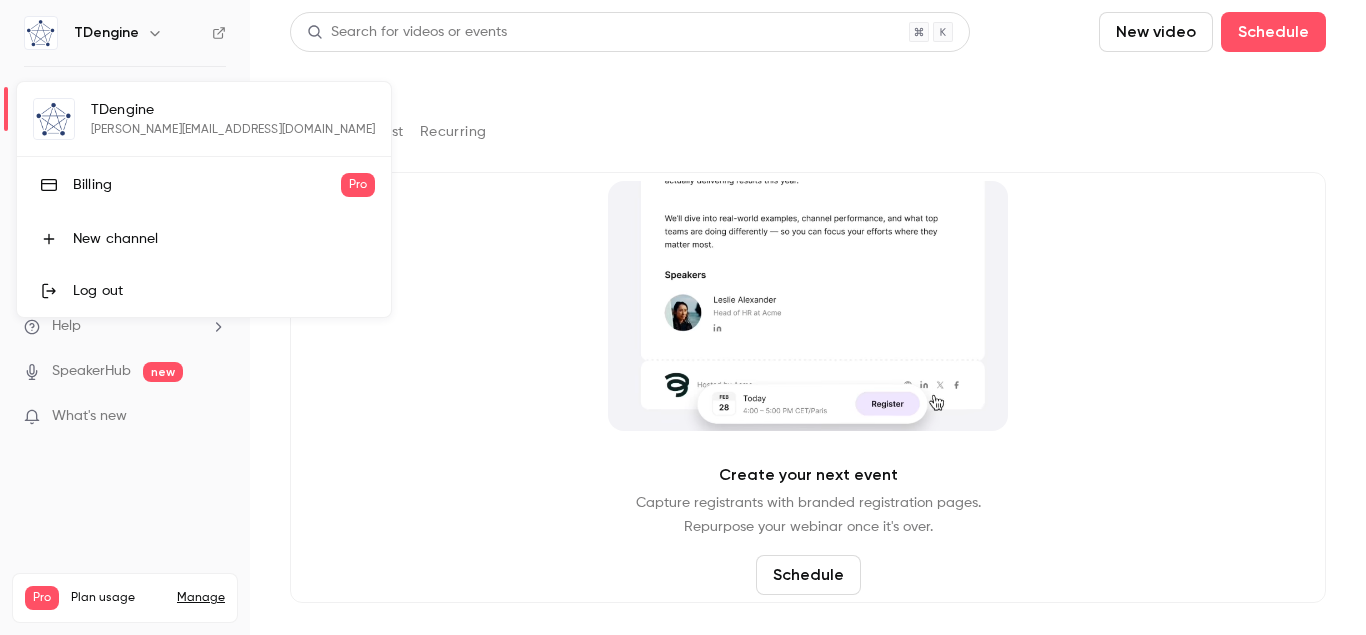 click at bounding box center (683, 317) 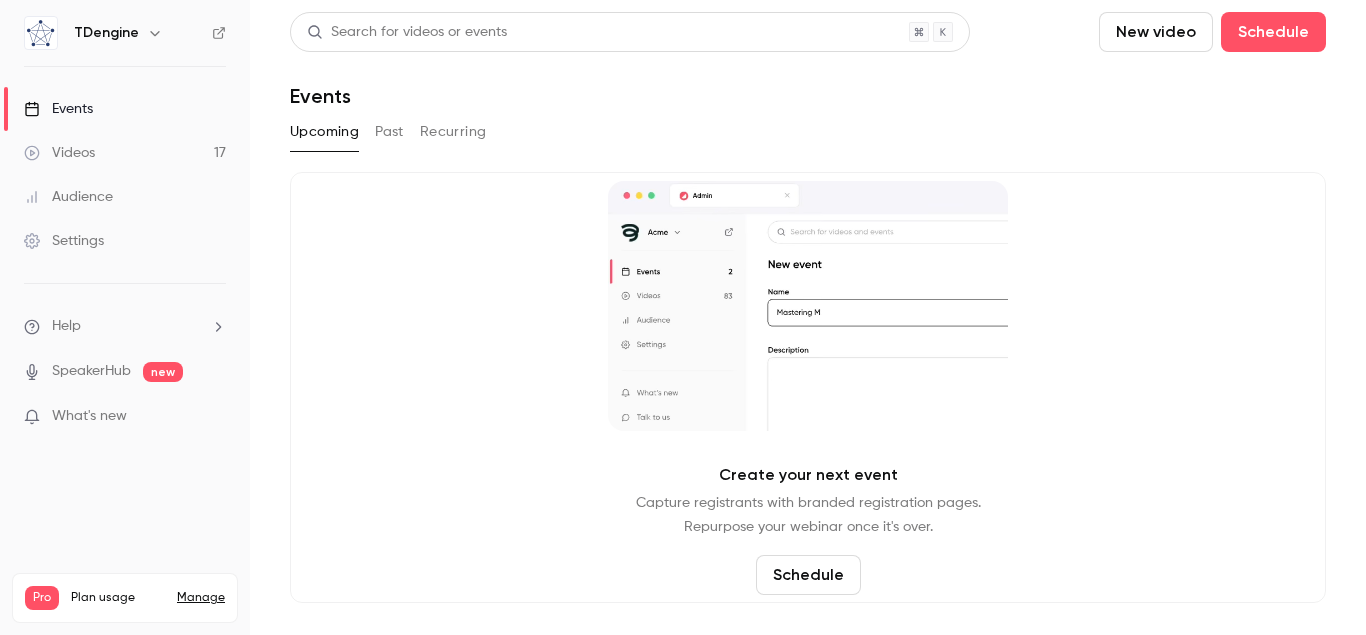 click on "Help" at bounding box center [125, 326] 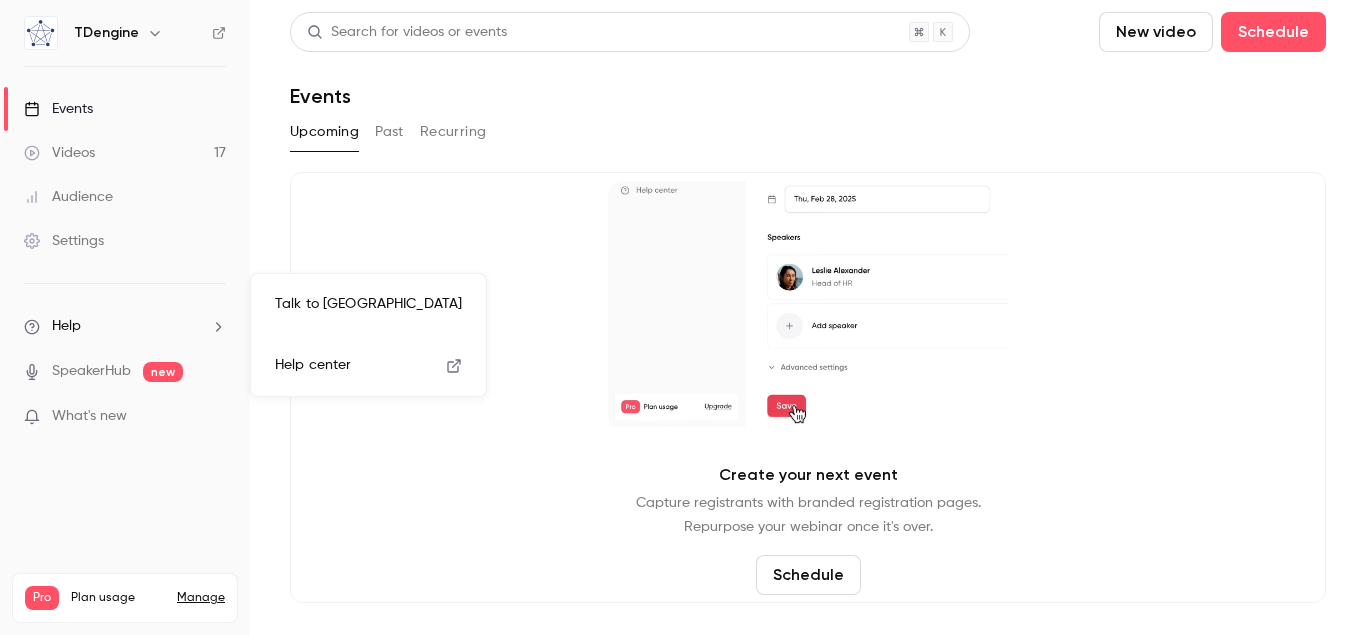 click on "Help center" at bounding box center [368, 365] 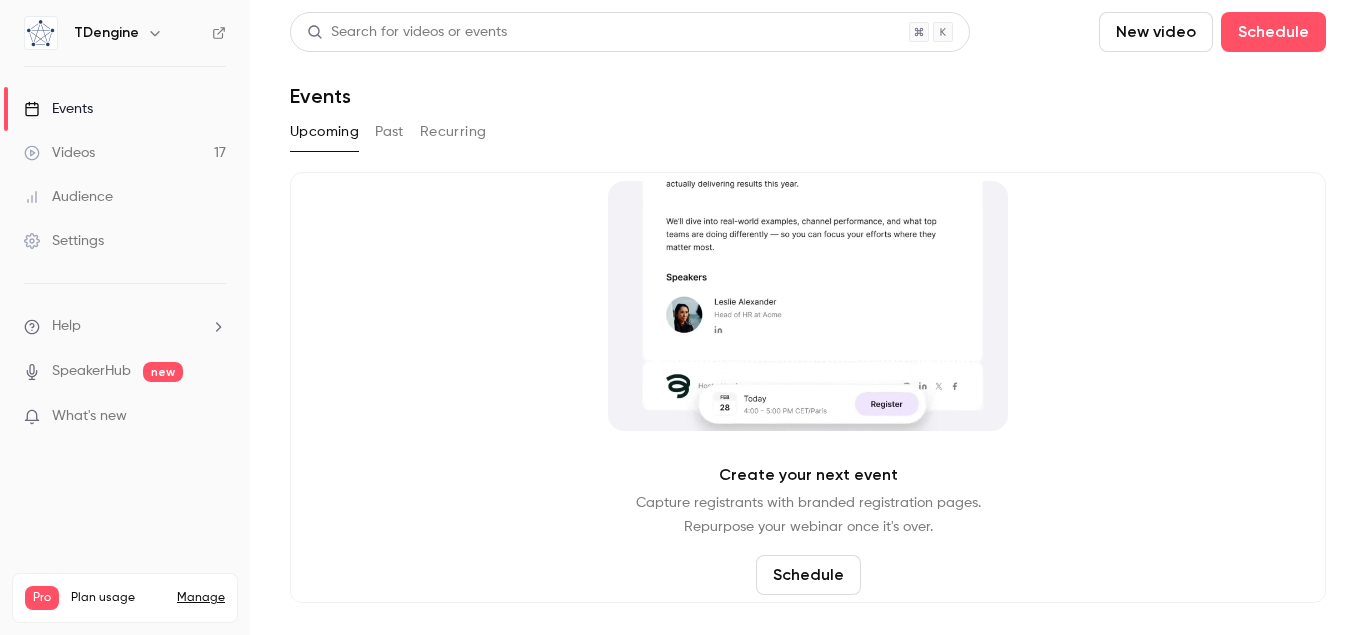 click on "Videos 17" at bounding box center (125, 153) 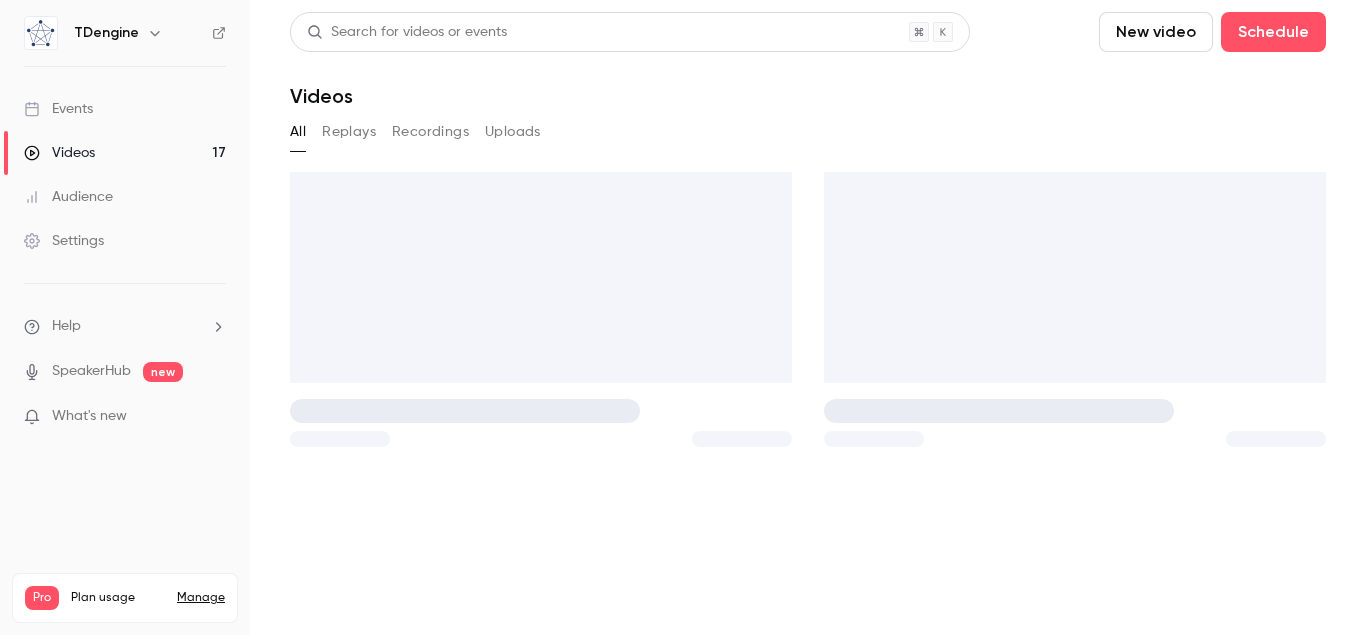 click on "Settings" at bounding box center [64, 241] 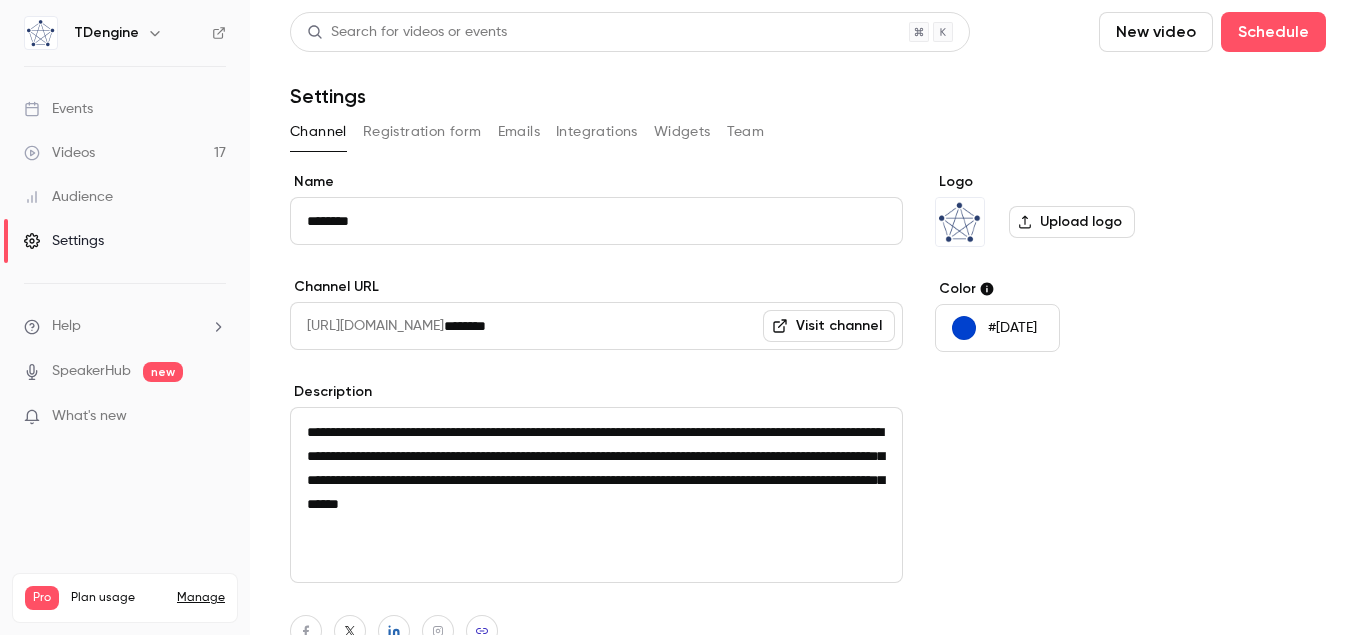 click on "Registration form" at bounding box center [422, 132] 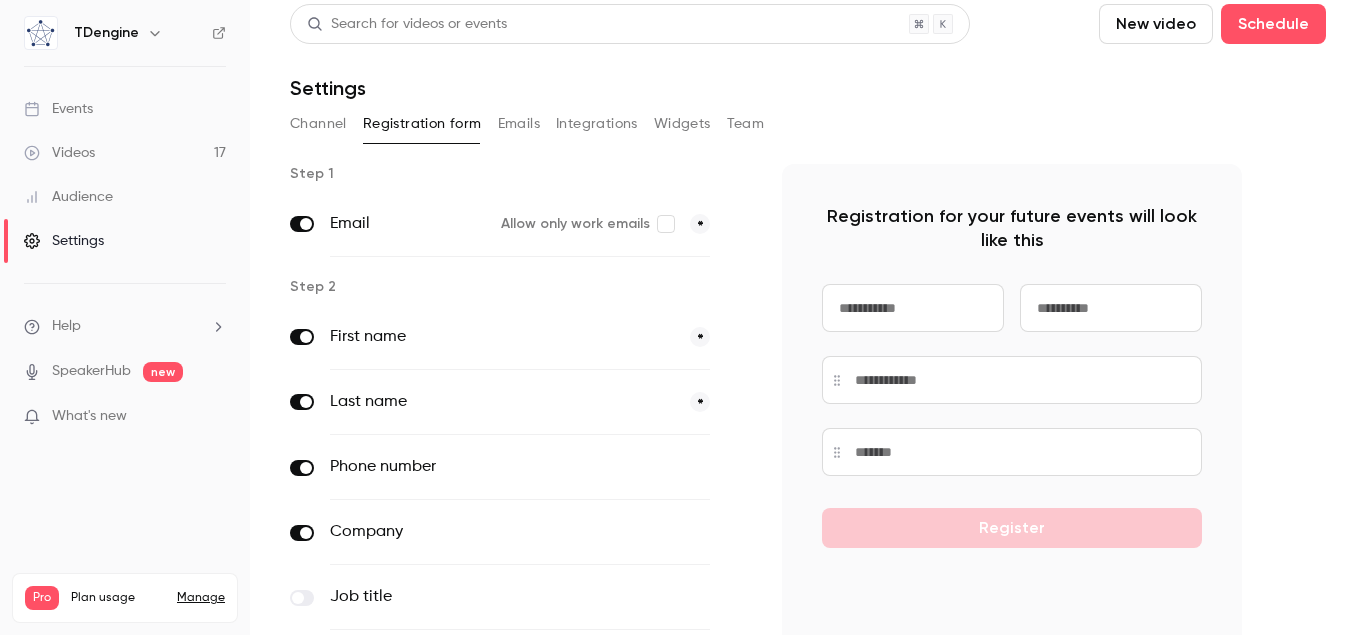 scroll, scrollTop: 0, scrollLeft: 0, axis: both 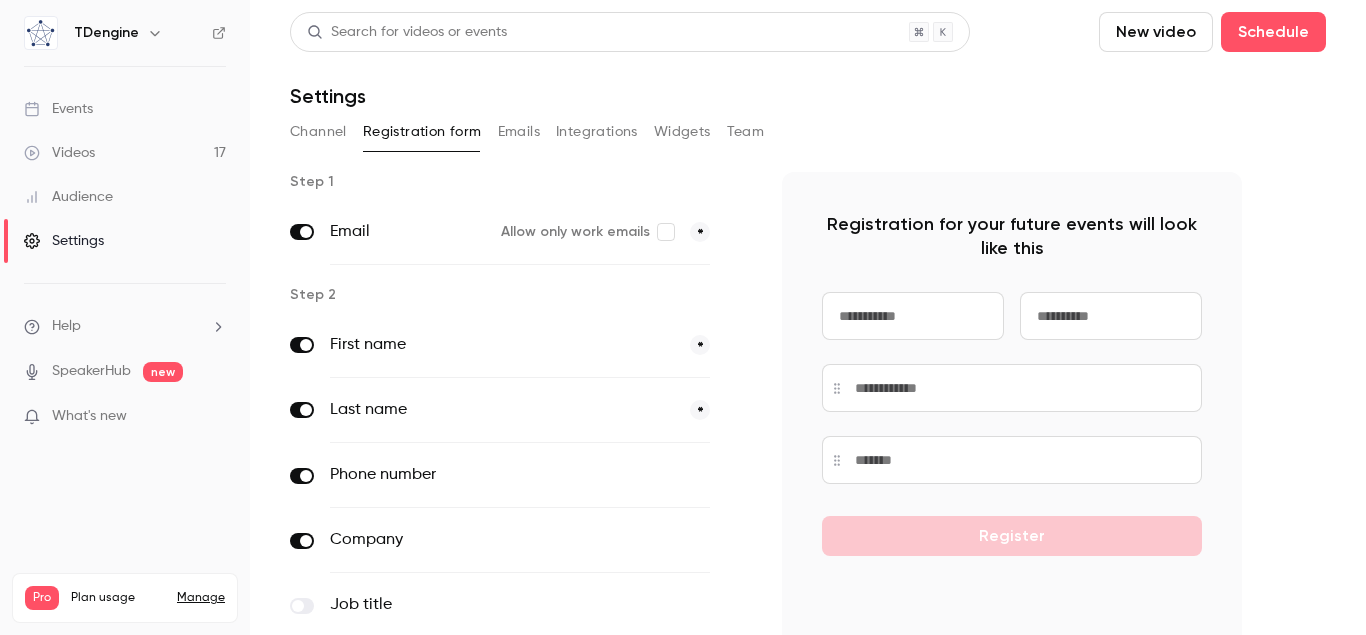 click on "Emails" at bounding box center [519, 132] 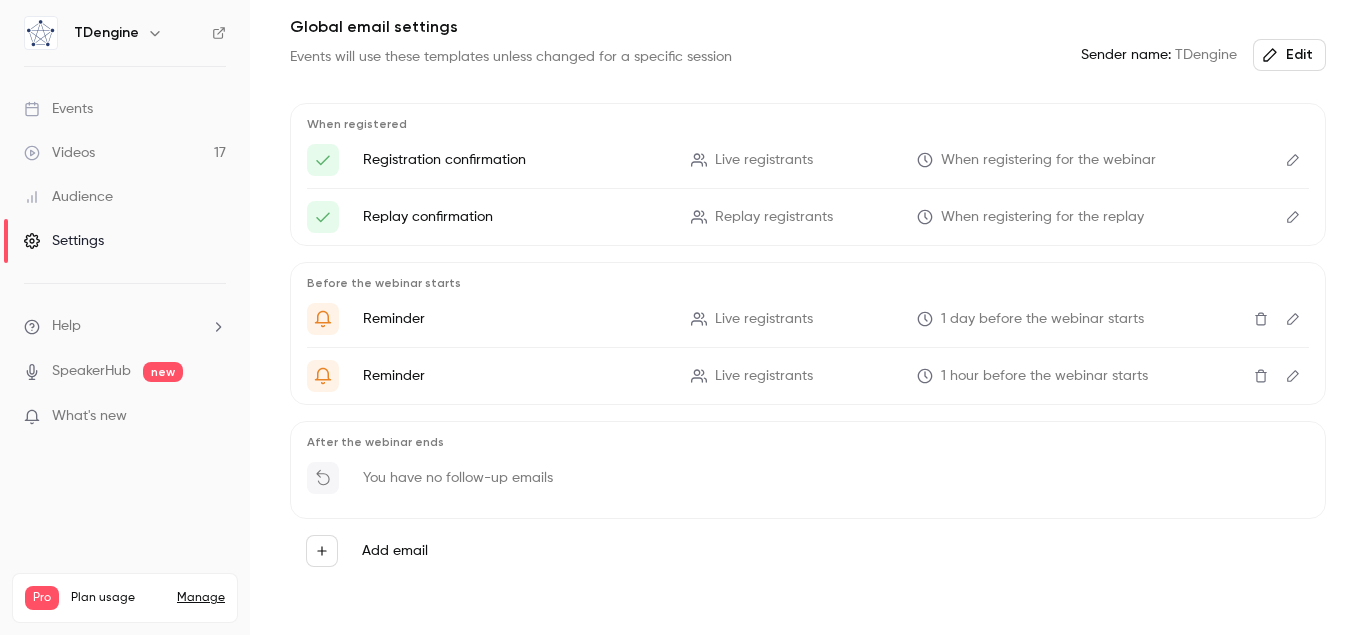 scroll, scrollTop: 205, scrollLeft: 0, axis: vertical 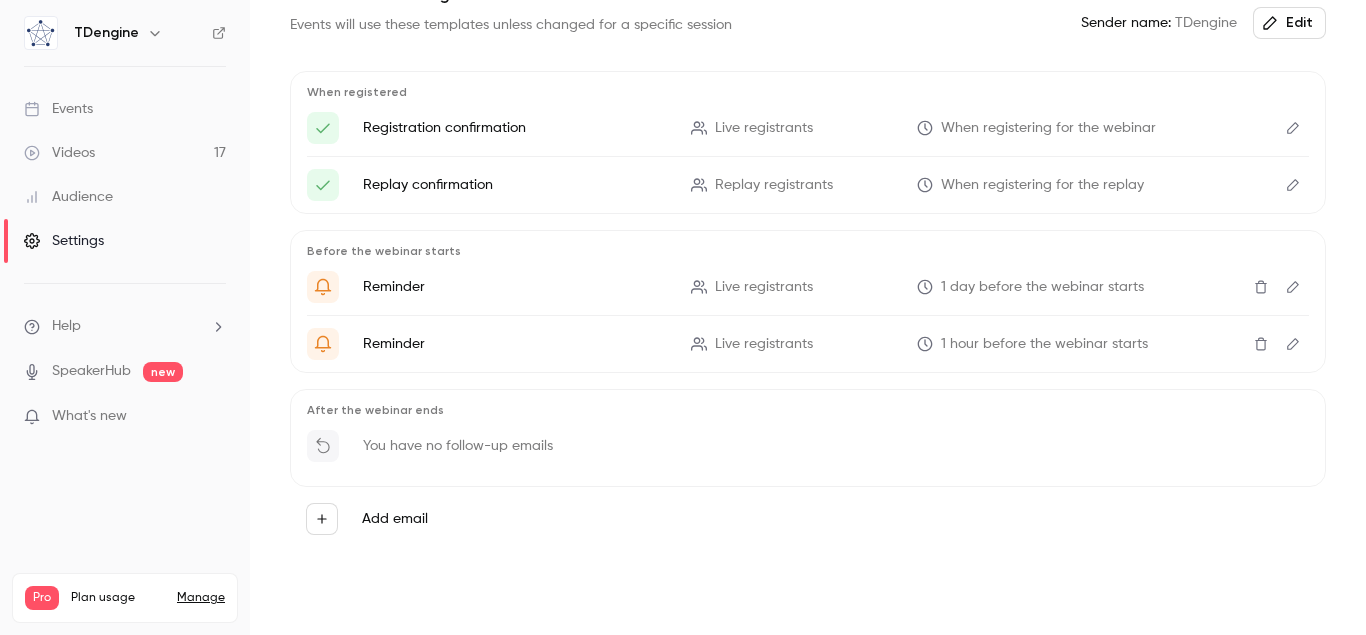 click 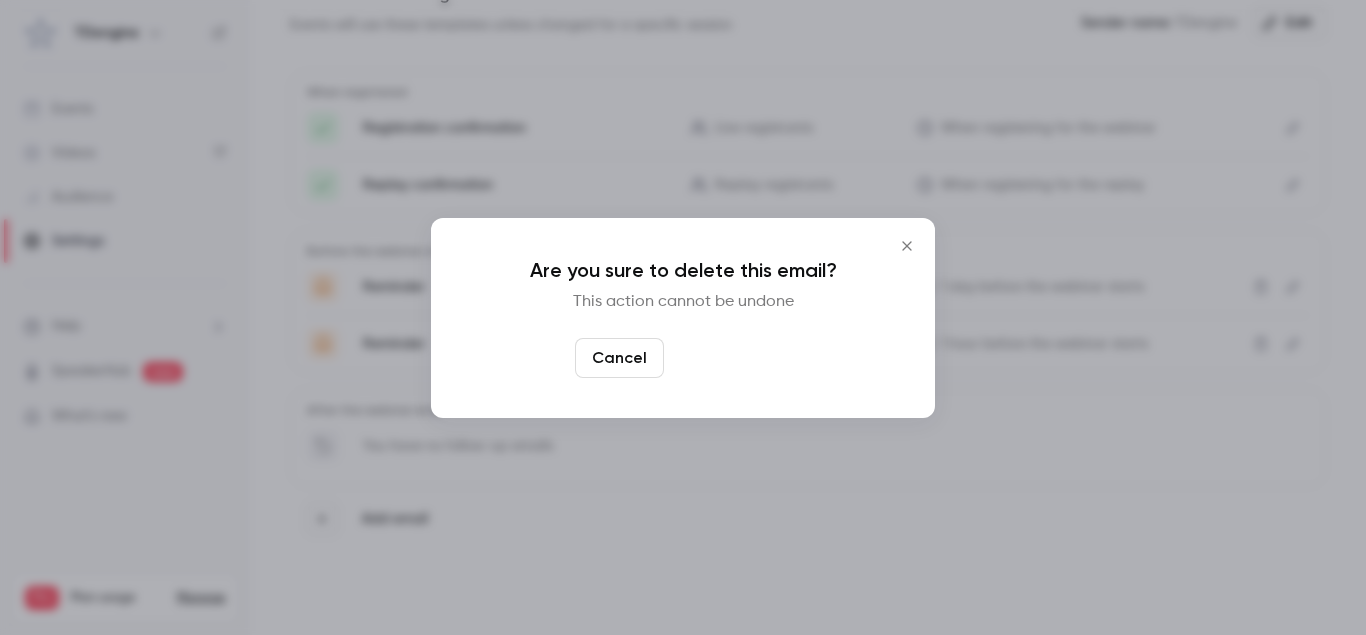 click on "Yes, delete" at bounding box center [732, 358] 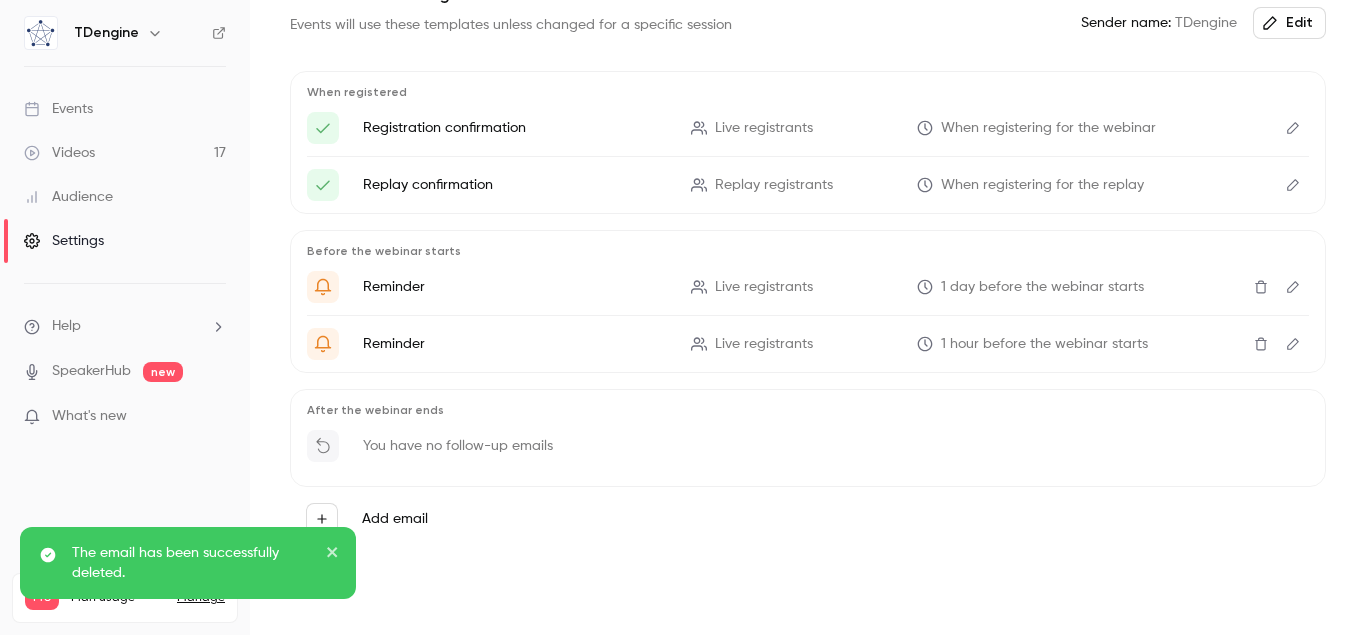 scroll, scrollTop: 148, scrollLeft: 0, axis: vertical 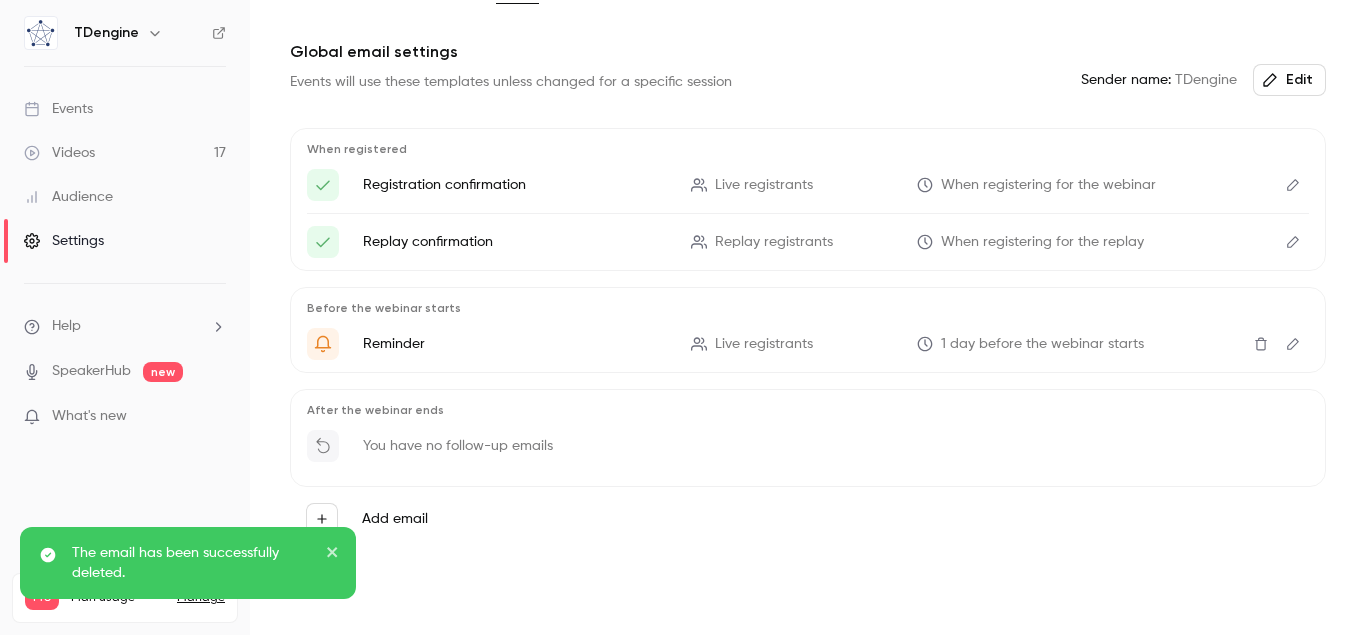click 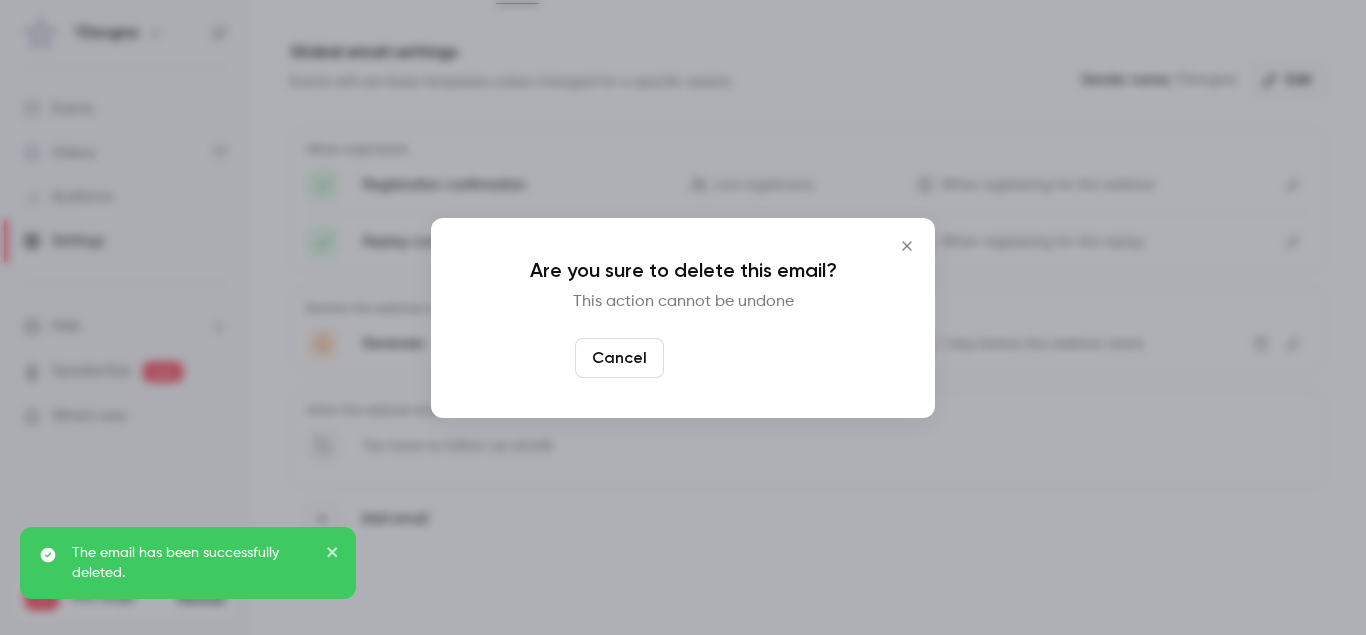 click on "Yes, delete" at bounding box center [732, 358] 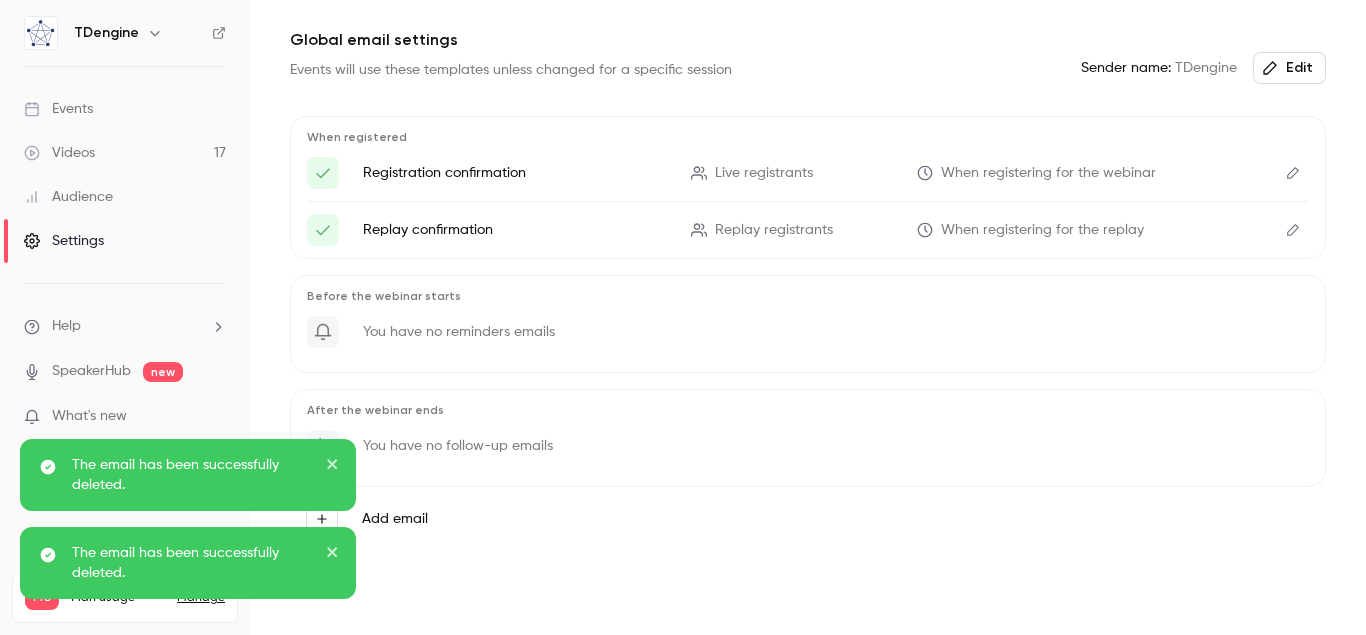 scroll, scrollTop: 0, scrollLeft: 0, axis: both 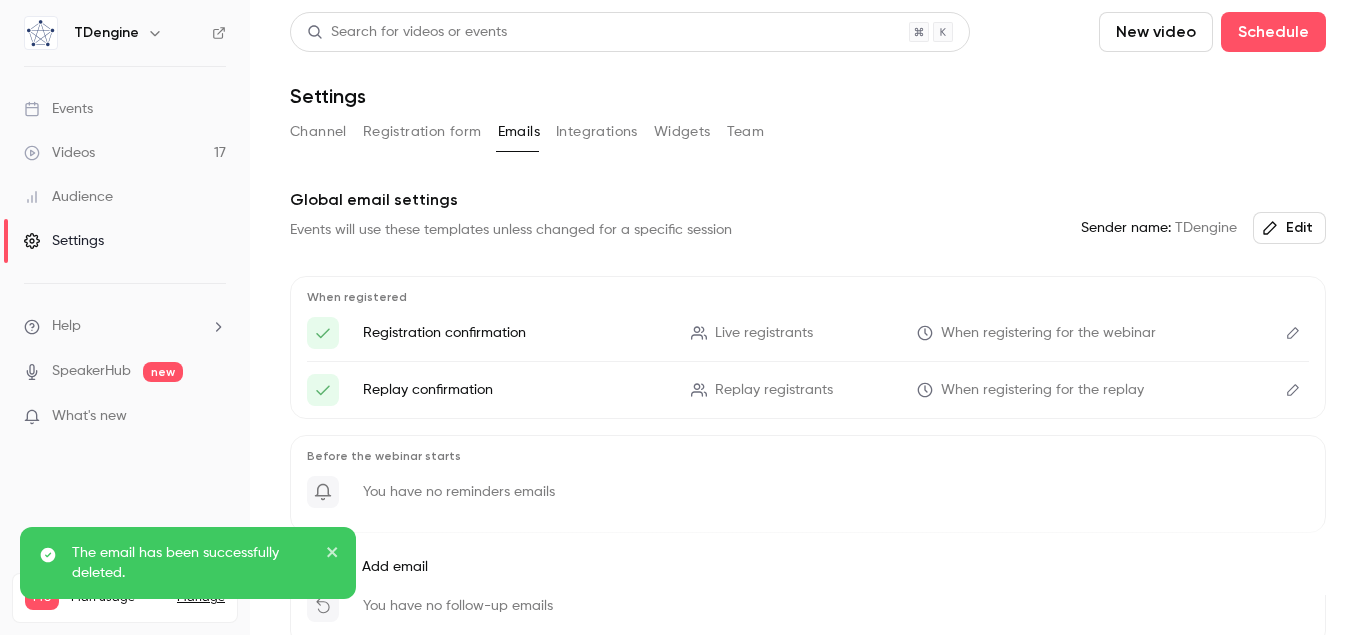 click on "Integrations" at bounding box center [597, 132] 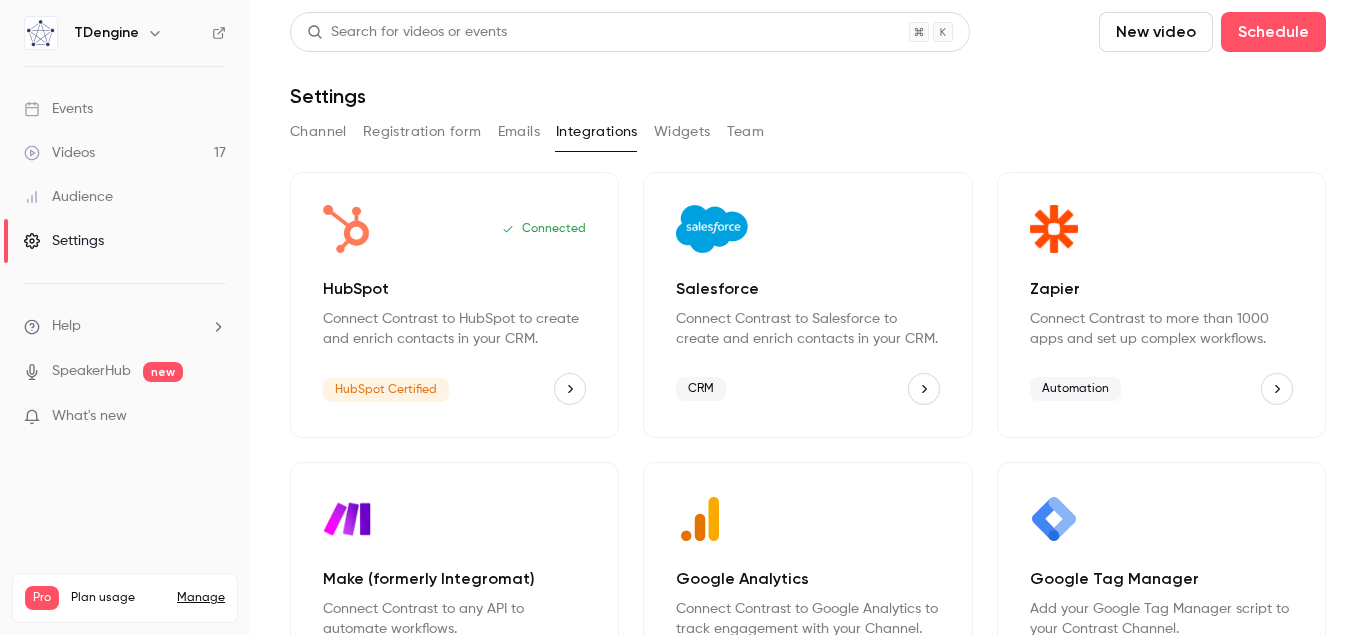click on "Widgets" at bounding box center [682, 132] 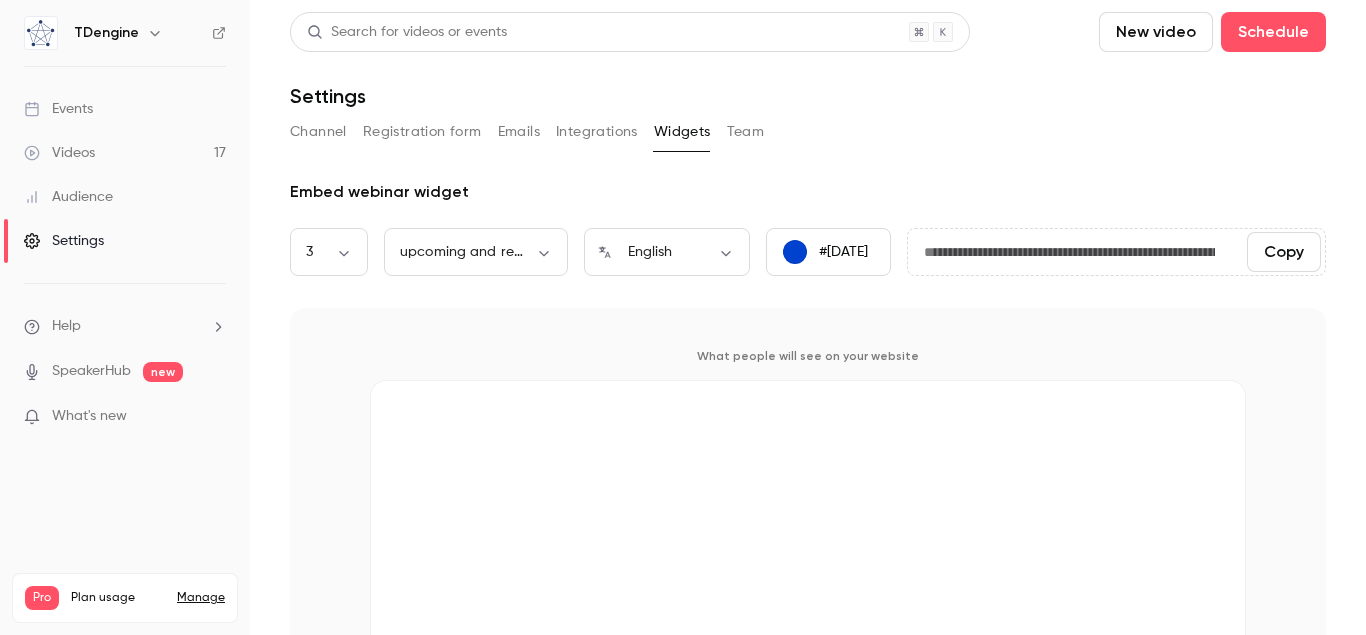 click on "Integrations" at bounding box center (597, 132) 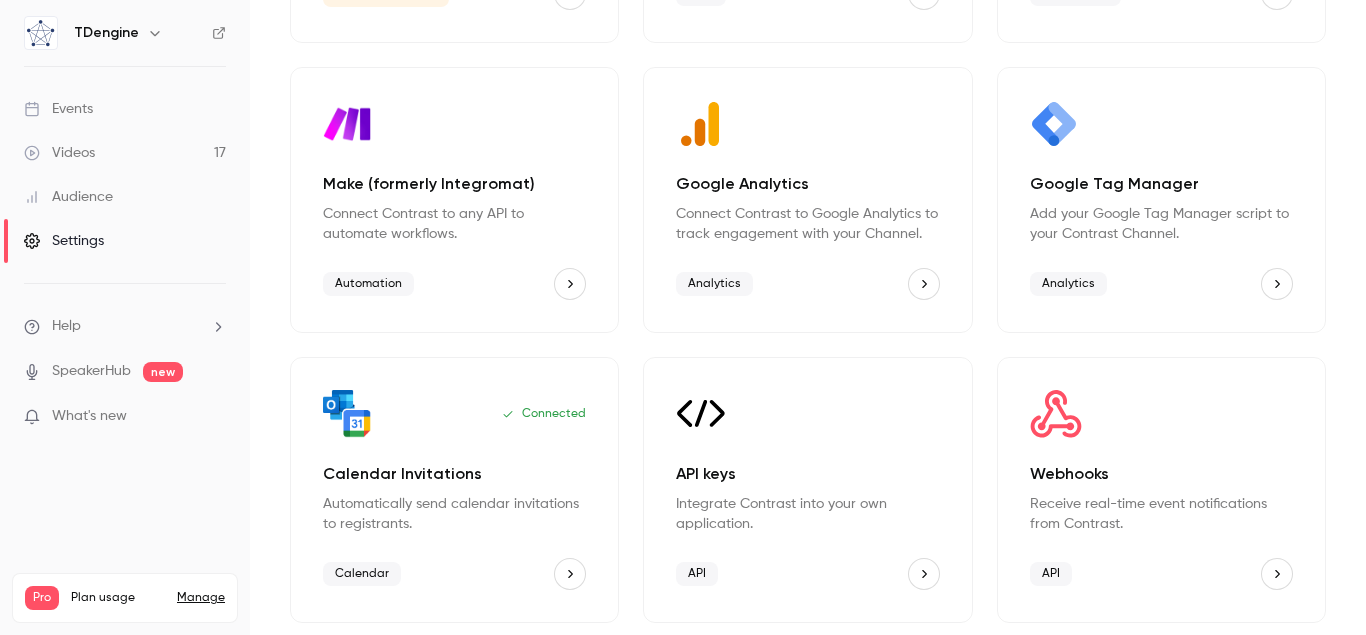 scroll, scrollTop: 0, scrollLeft: 0, axis: both 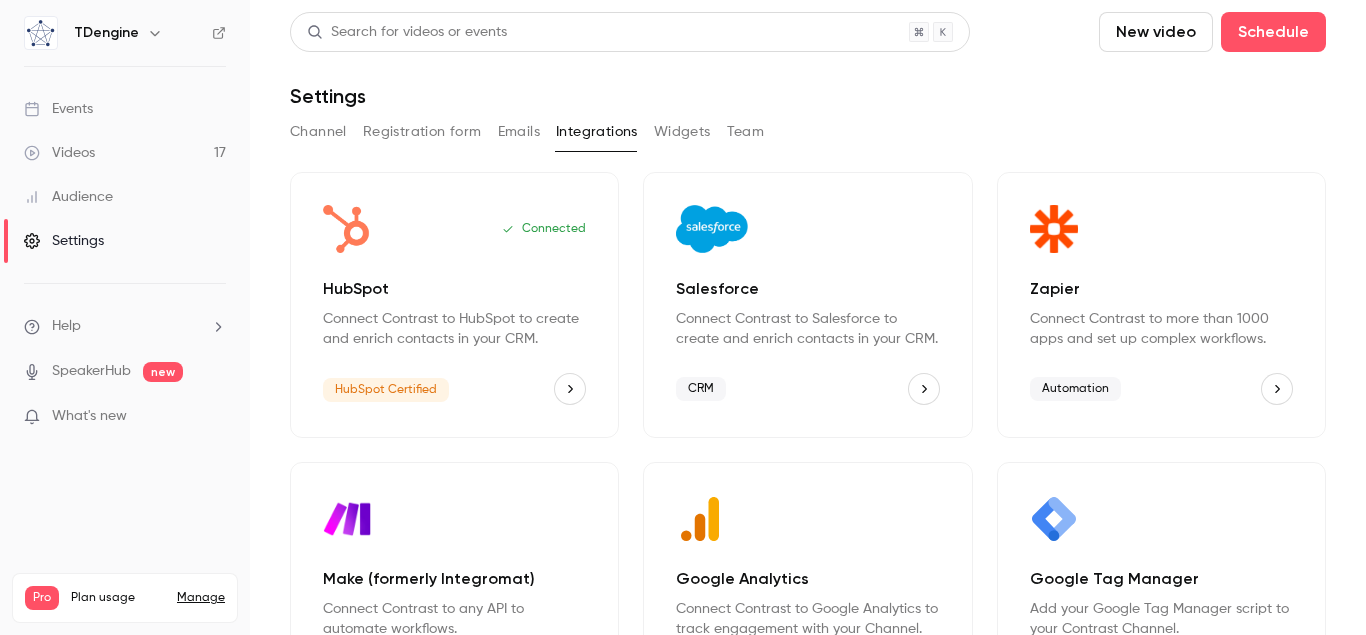 click on "Widgets" at bounding box center [682, 132] 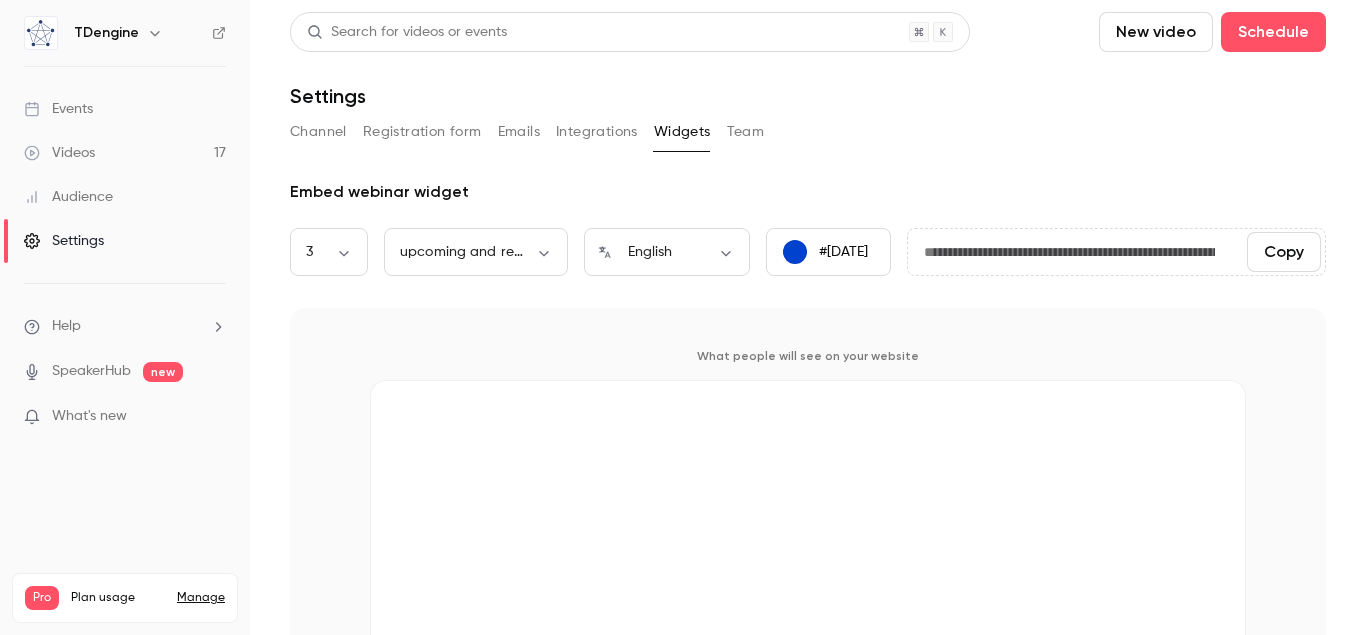 click on "Team" at bounding box center [746, 132] 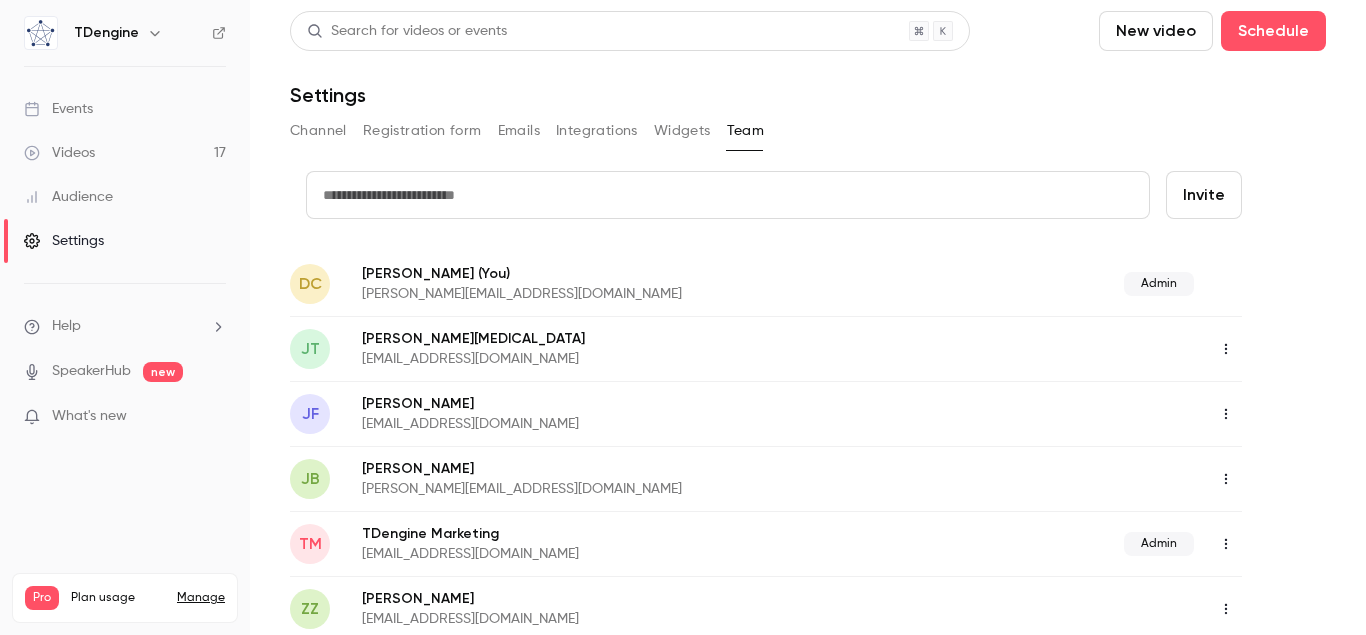 scroll, scrollTop: 0, scrollLeft: 0, axis: both 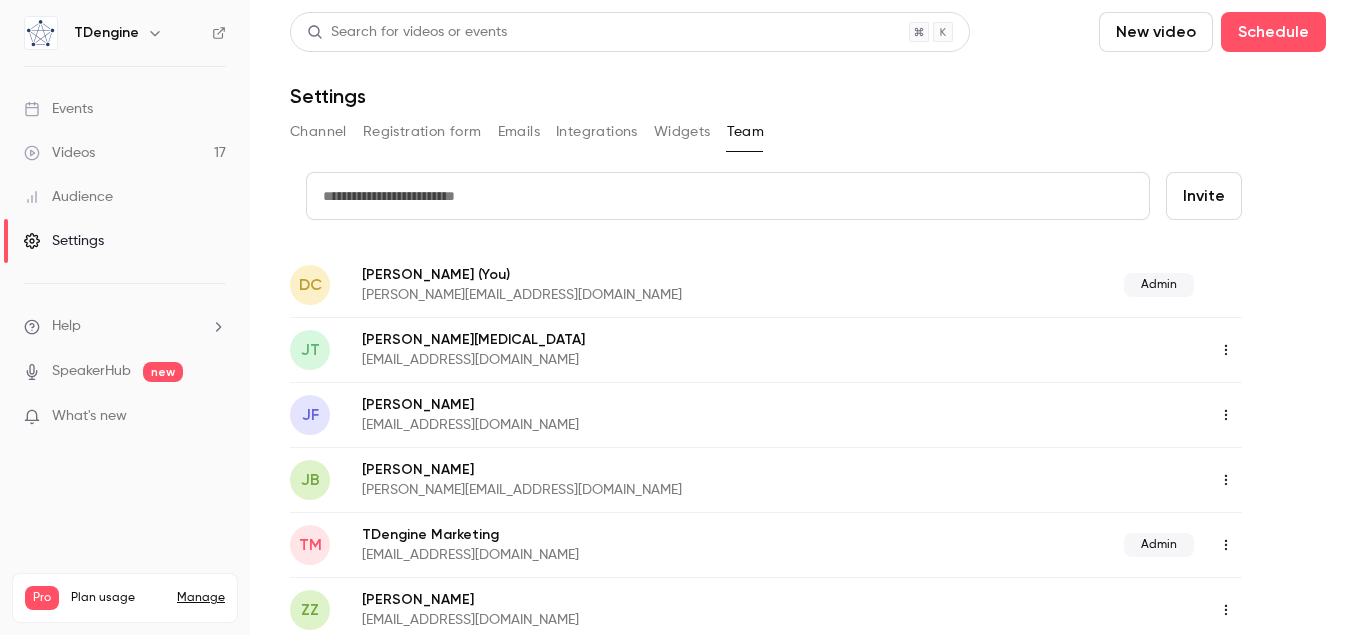 click on "Integrations" at bounding box center (597, 132) 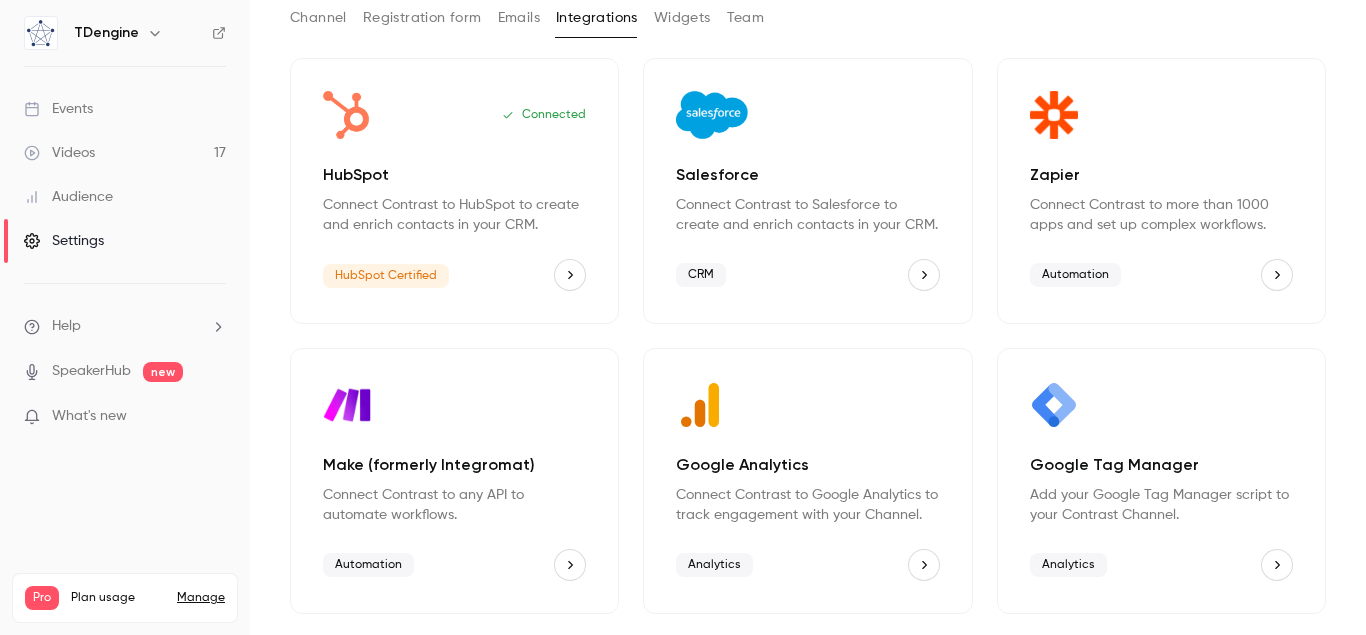 scroll, scrollTop: 0, scrollLeft: 0, axis: both 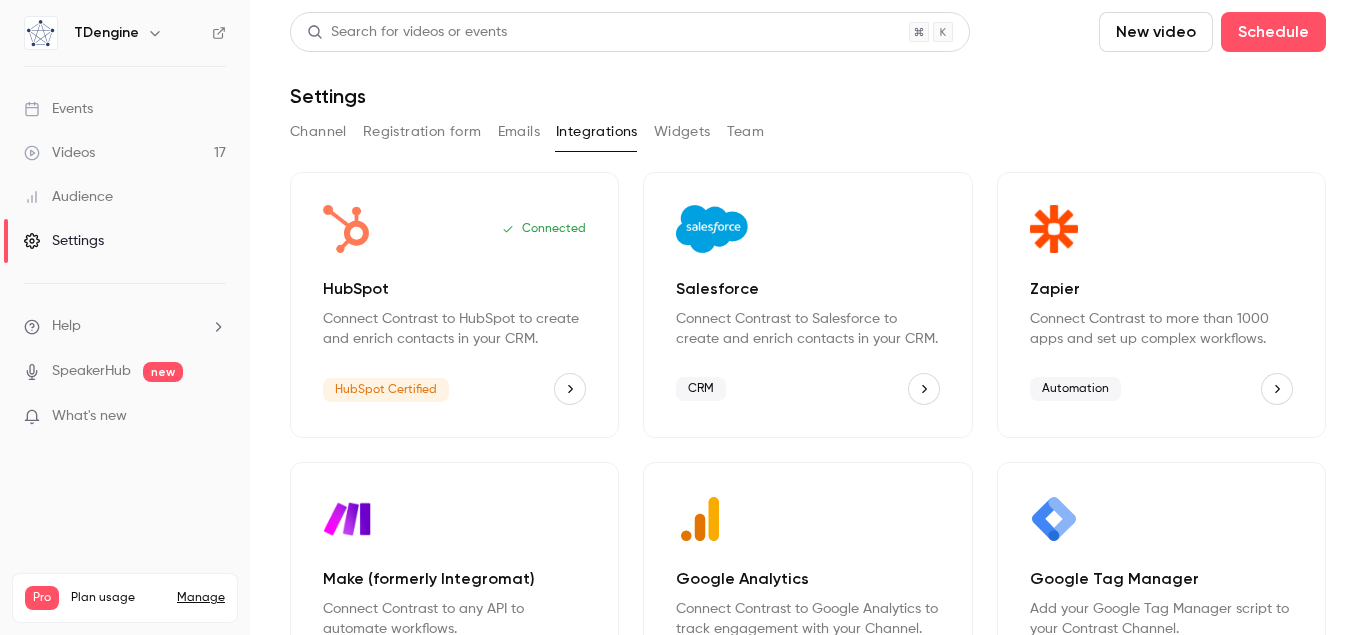 click on "Emails" at bounding box center [519, 132] 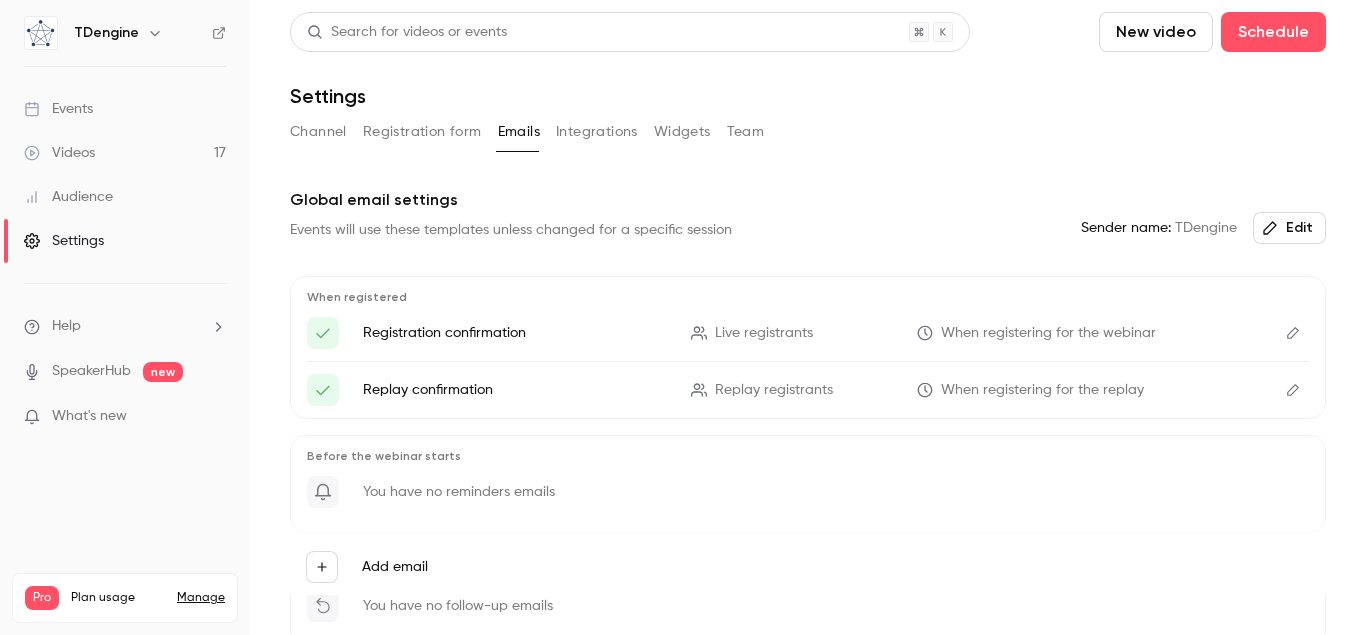 click on "Registration form" at bounding box center [422, 132] 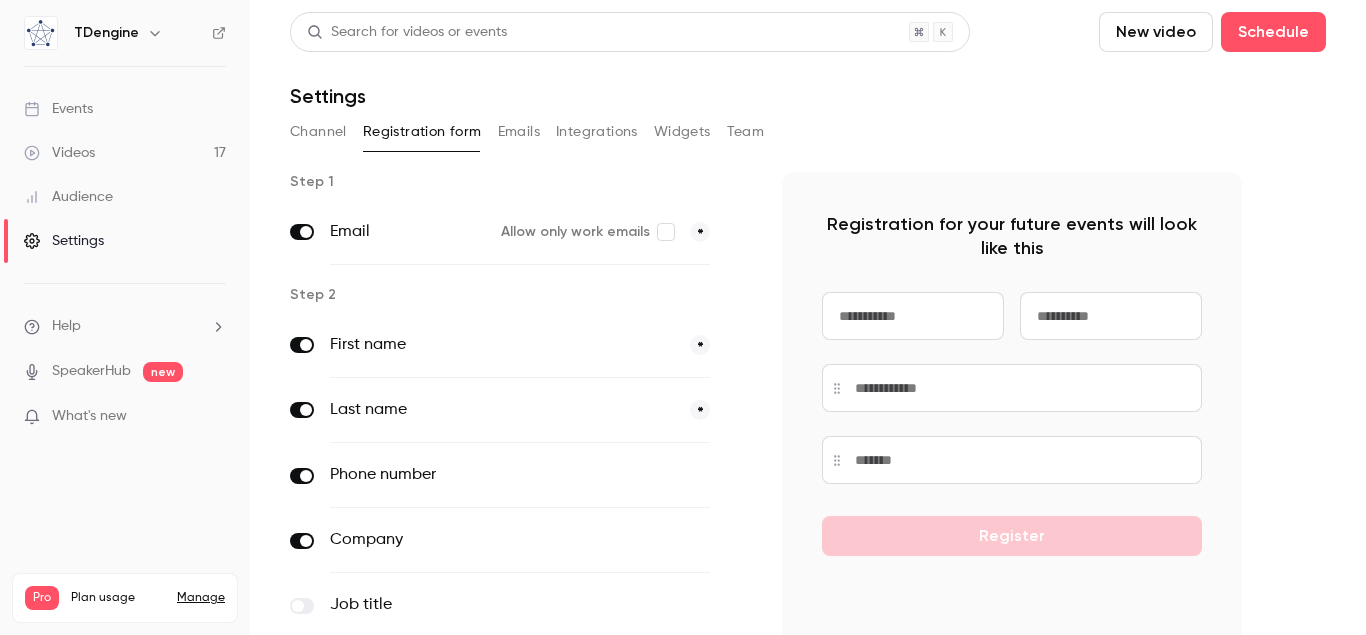 click on "Channel" at bounding box center (318, 132) 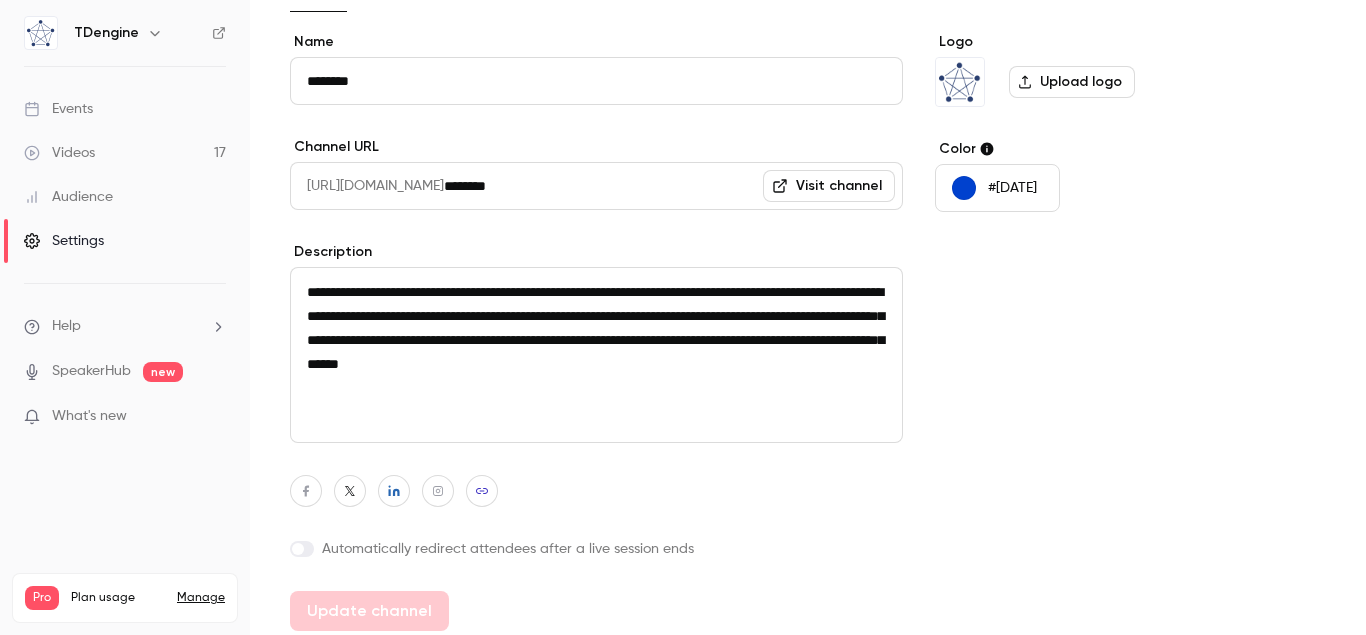 scroll, scrollTop: 148, scrollLeft: 0, axis: vertical 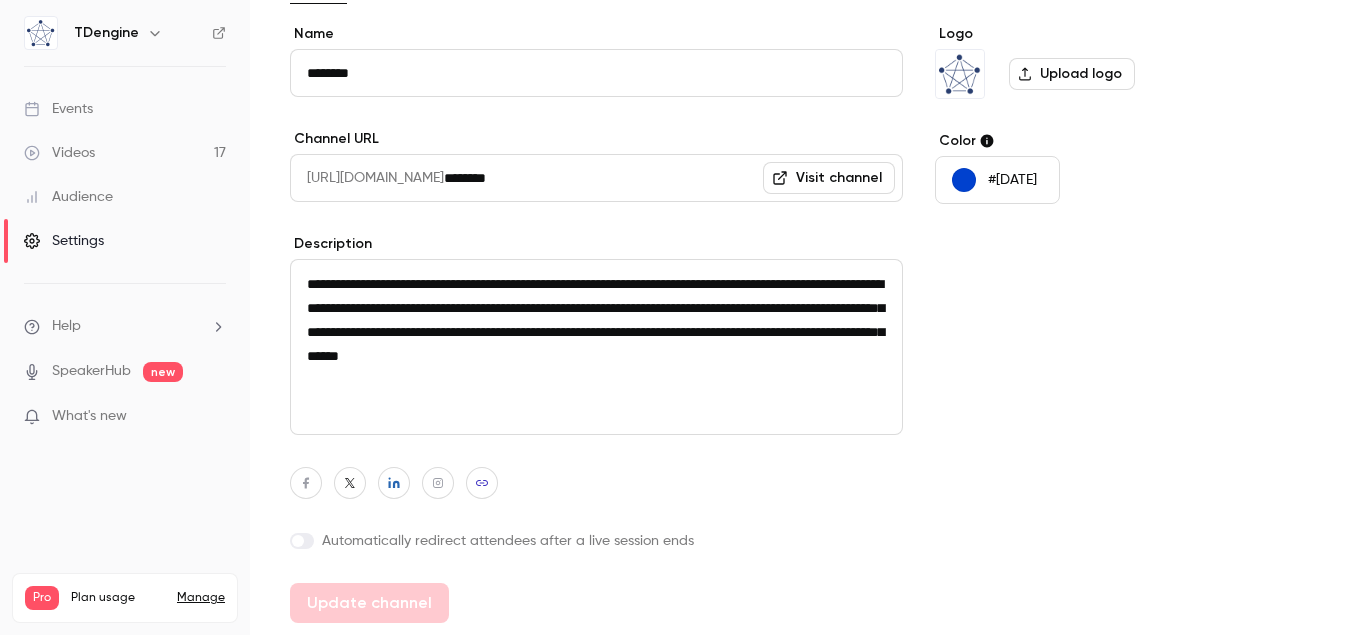 click at bounding box center (302, 541) 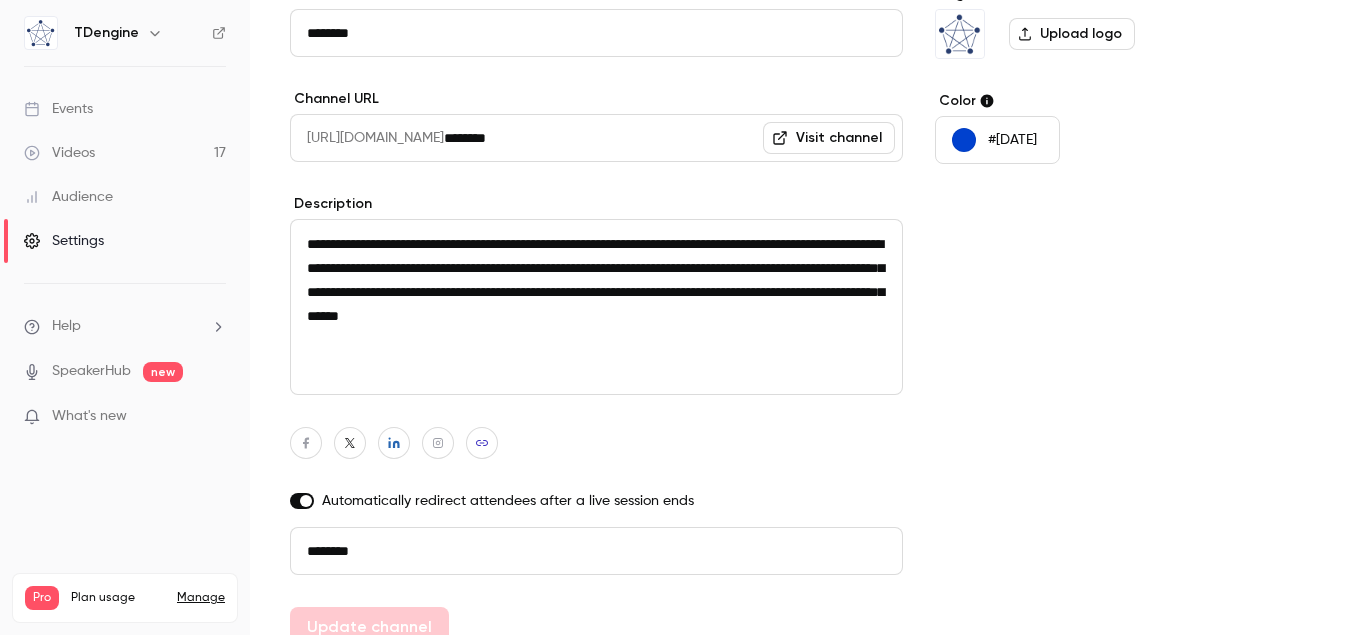 scroll, scrollTop: 212, scrollLeft: 0, axis: vertical 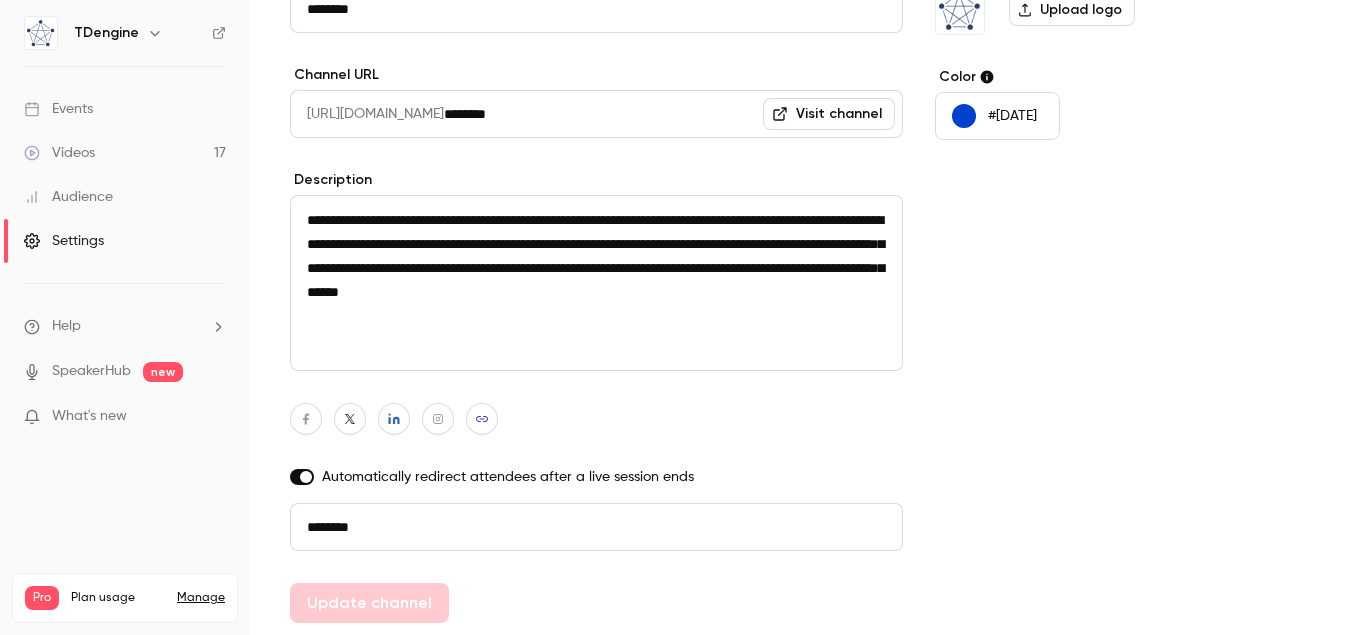 click at bounding box center (302, 477) 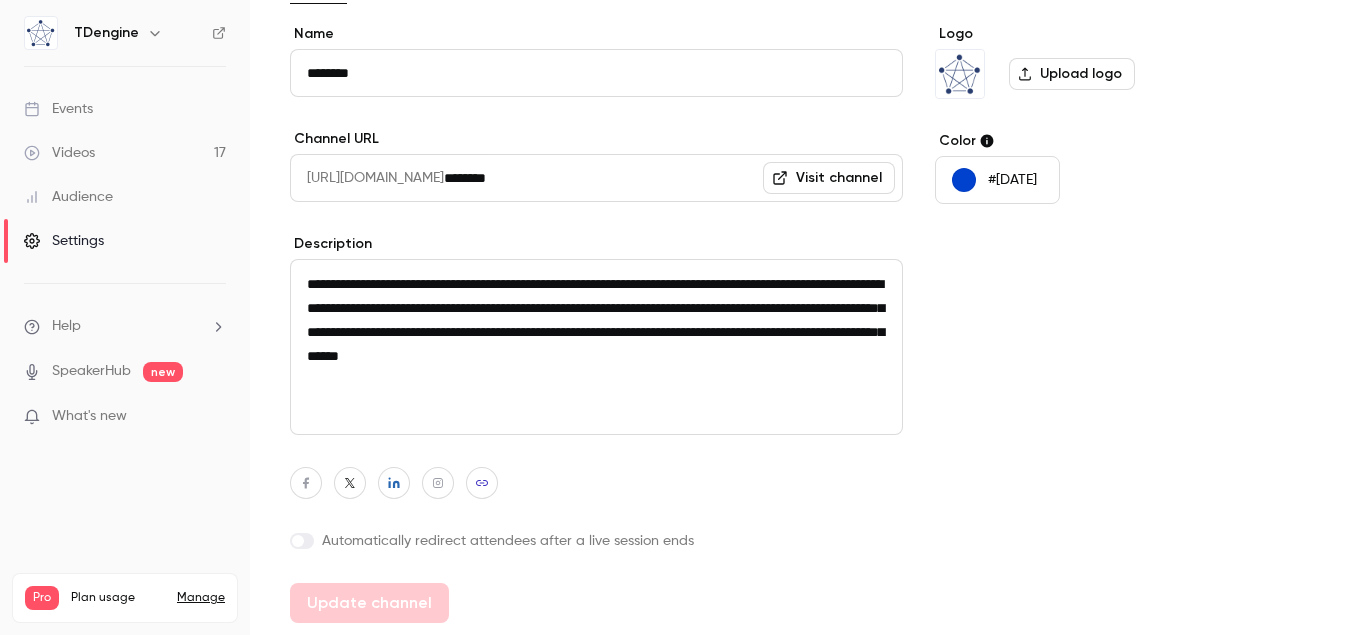 click on "Visit channel" at bounding box center [829, 178] 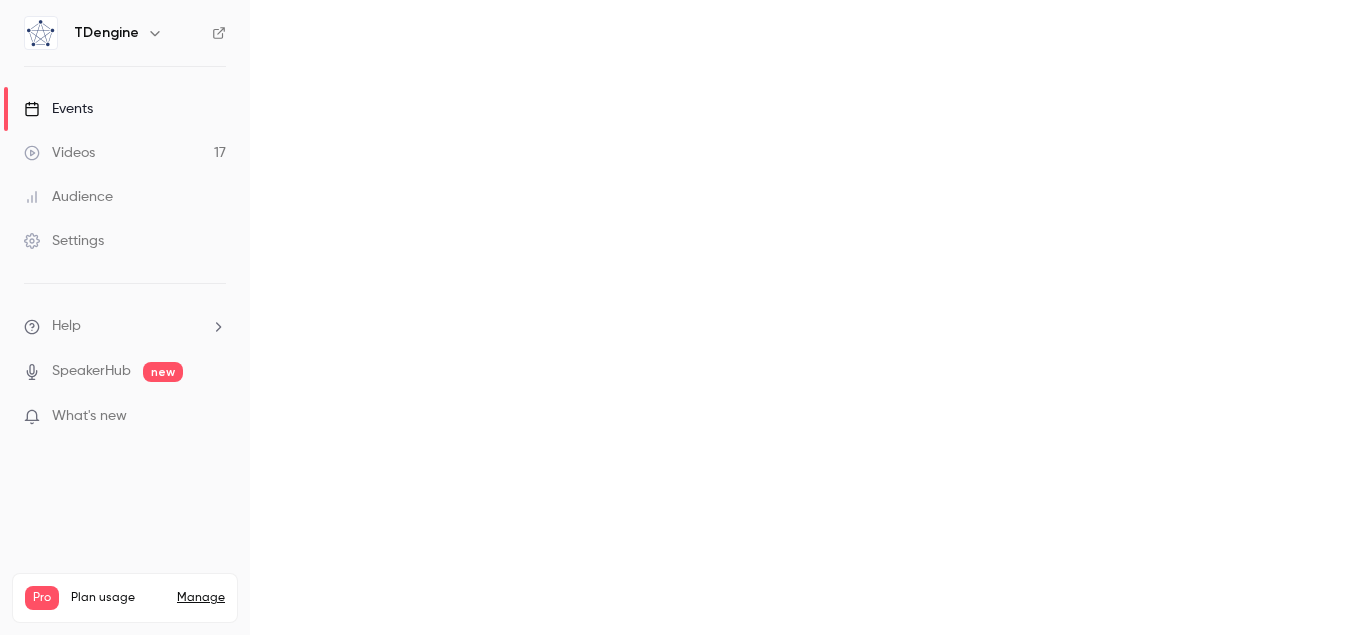 scroll, scrollTop: 0, scrollLeft: 0, axis: both 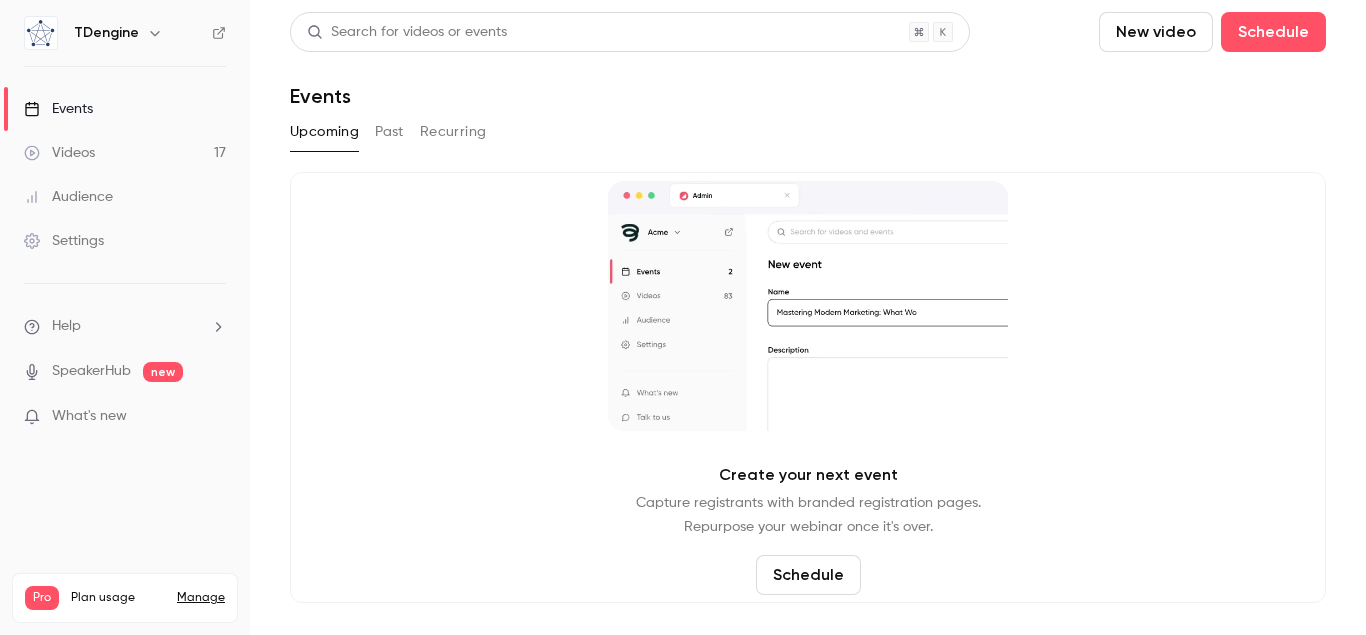 click on "Past" at bounding box center (389, 132) 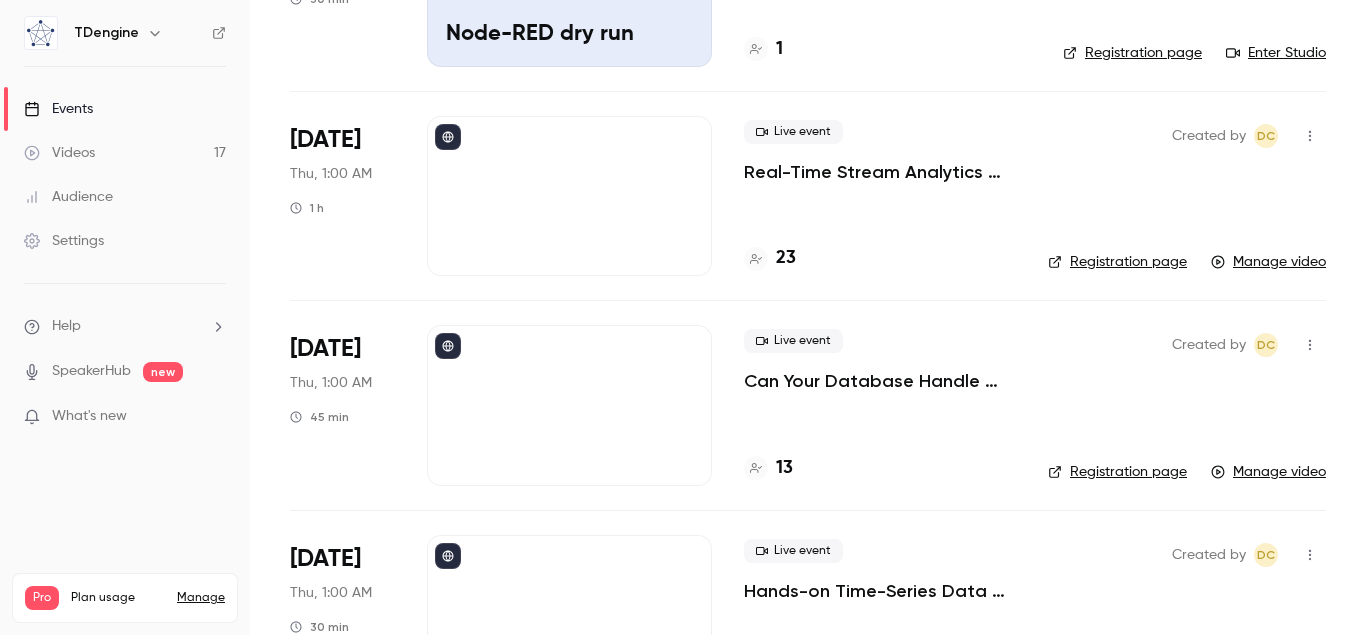 scroll, scrollTop: 0, scrollLeft: 0, axis: both 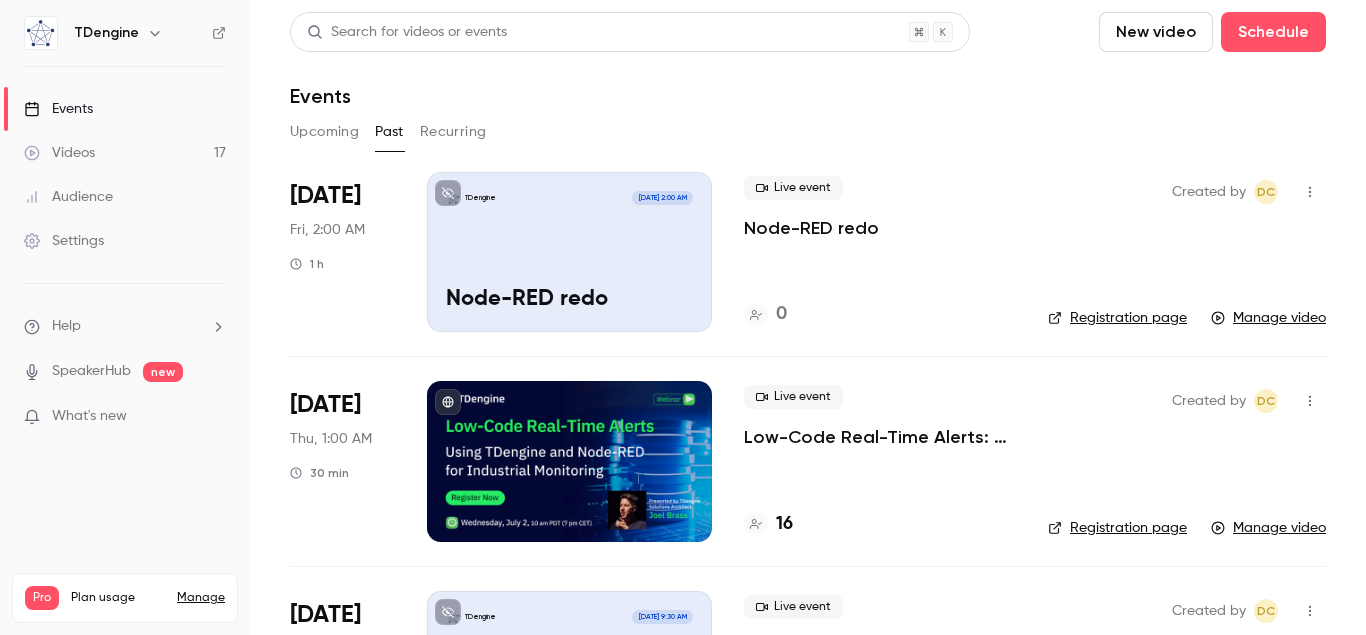 click on "Upcoming" at bounding box center [324, 132] 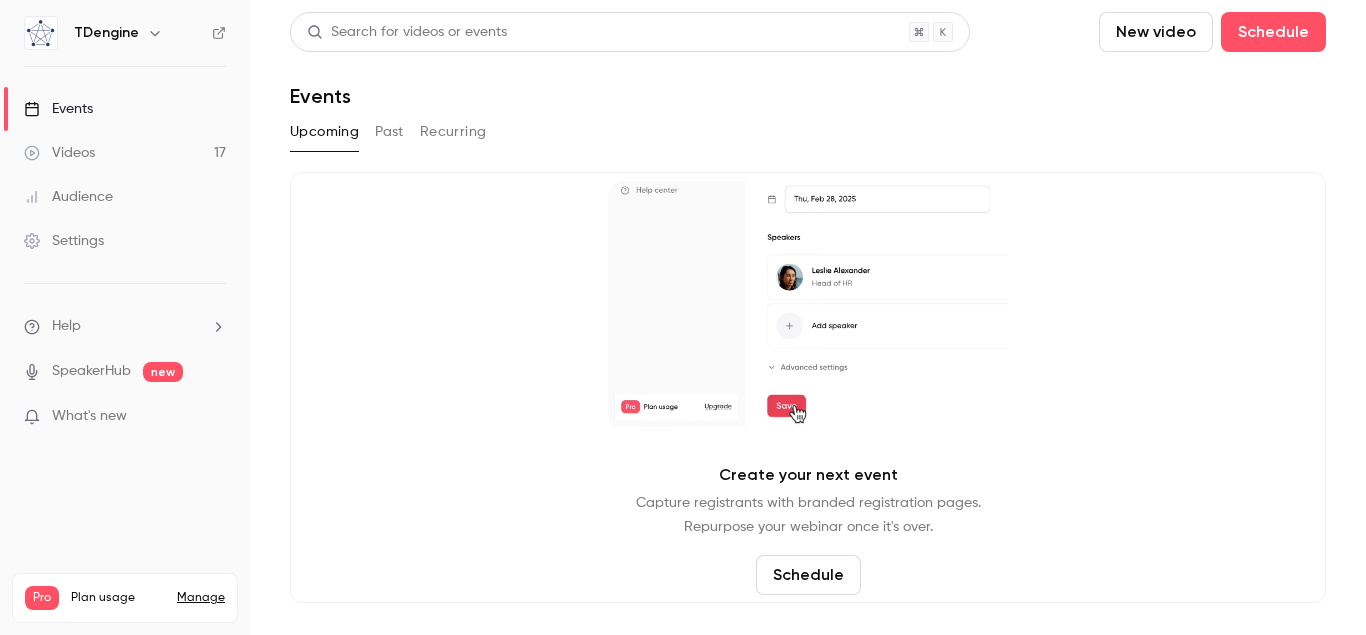 click on "Videos 17" at bounding box center [125, 153] 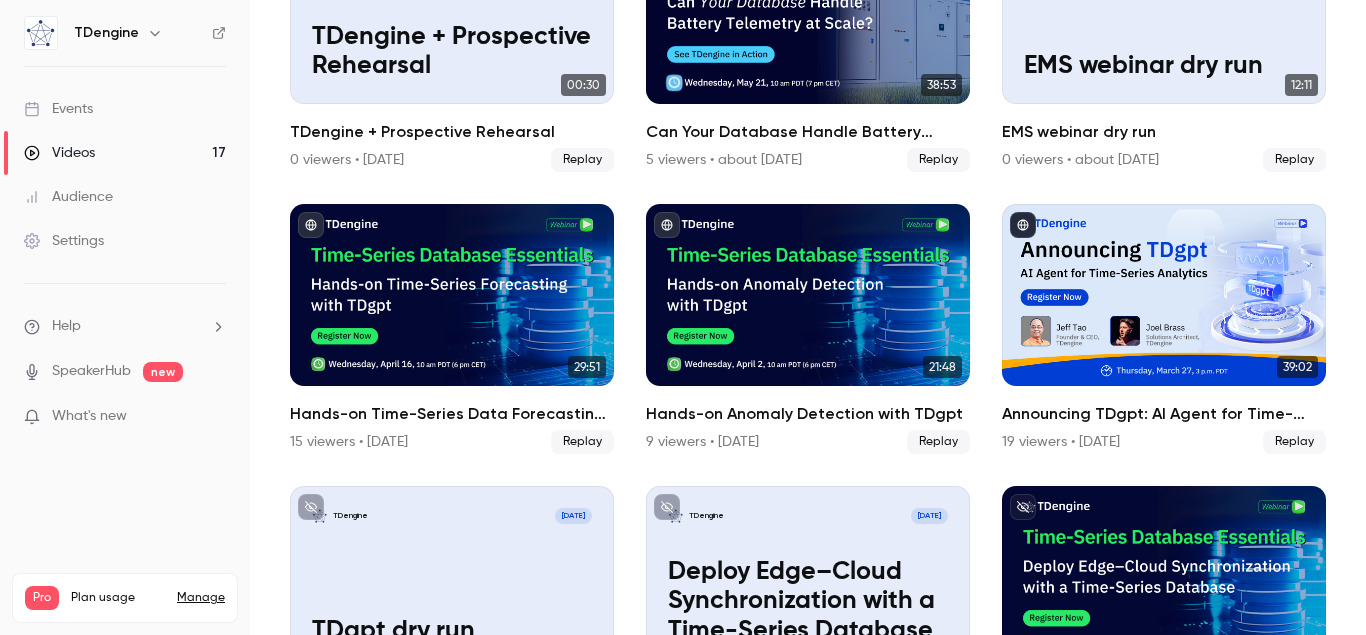 scroll, scrollTop: 570, scrollLeft: 0, axis: vertical 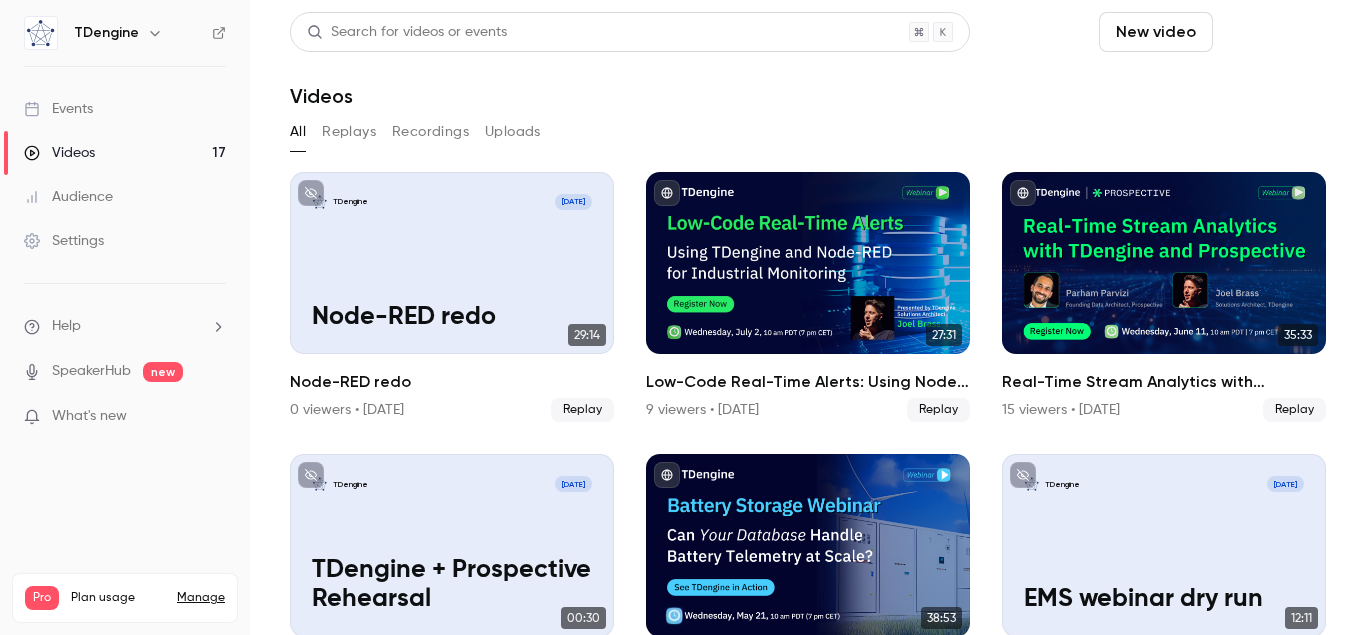 click on "Schedule" at bounding box center (1273, 32) 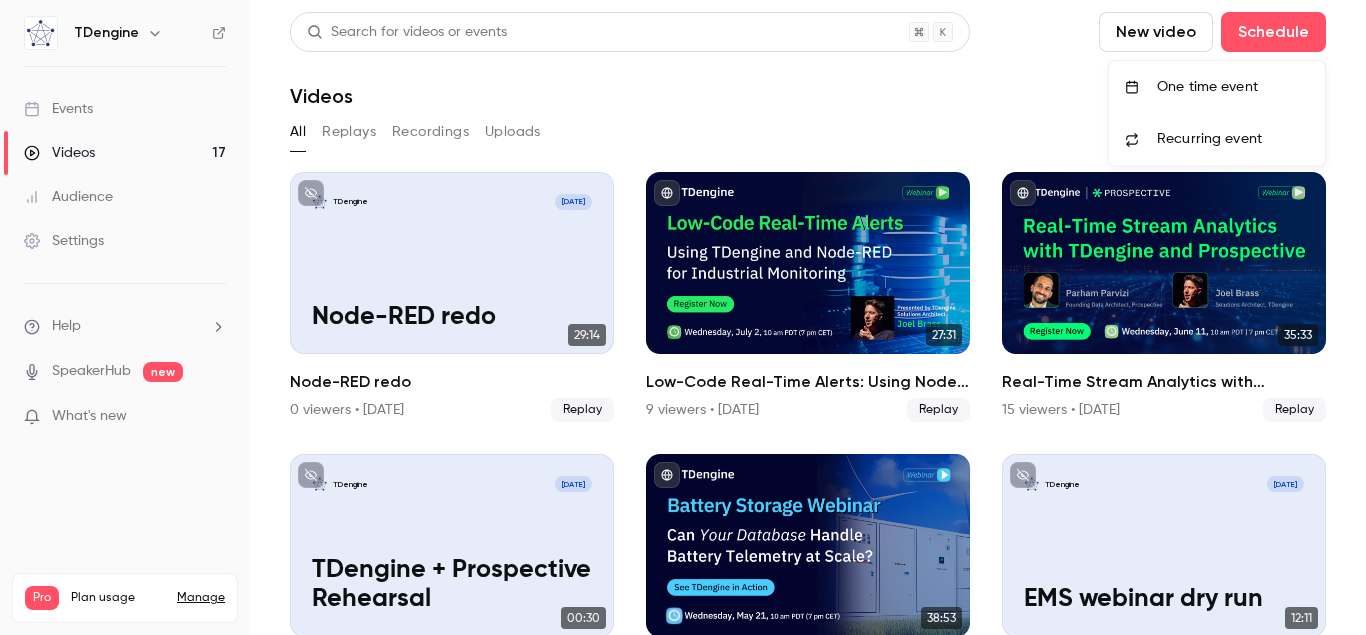 click on "One time event" at bounding box center (1233, 87) 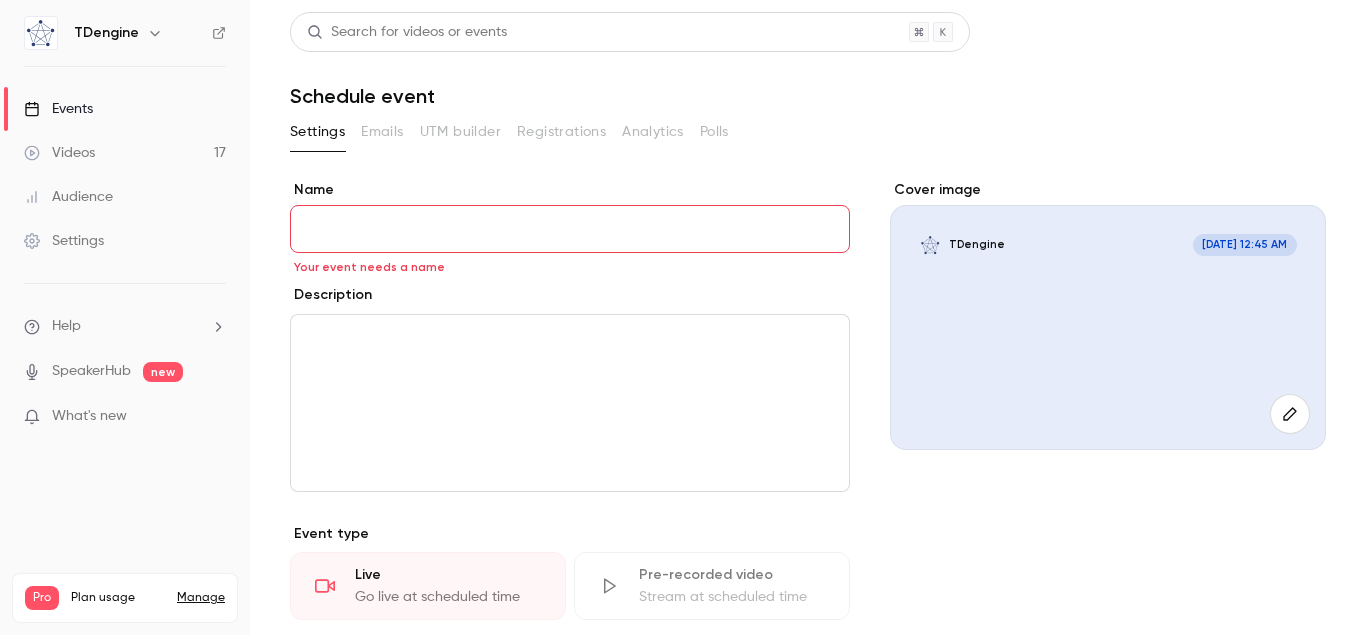 click 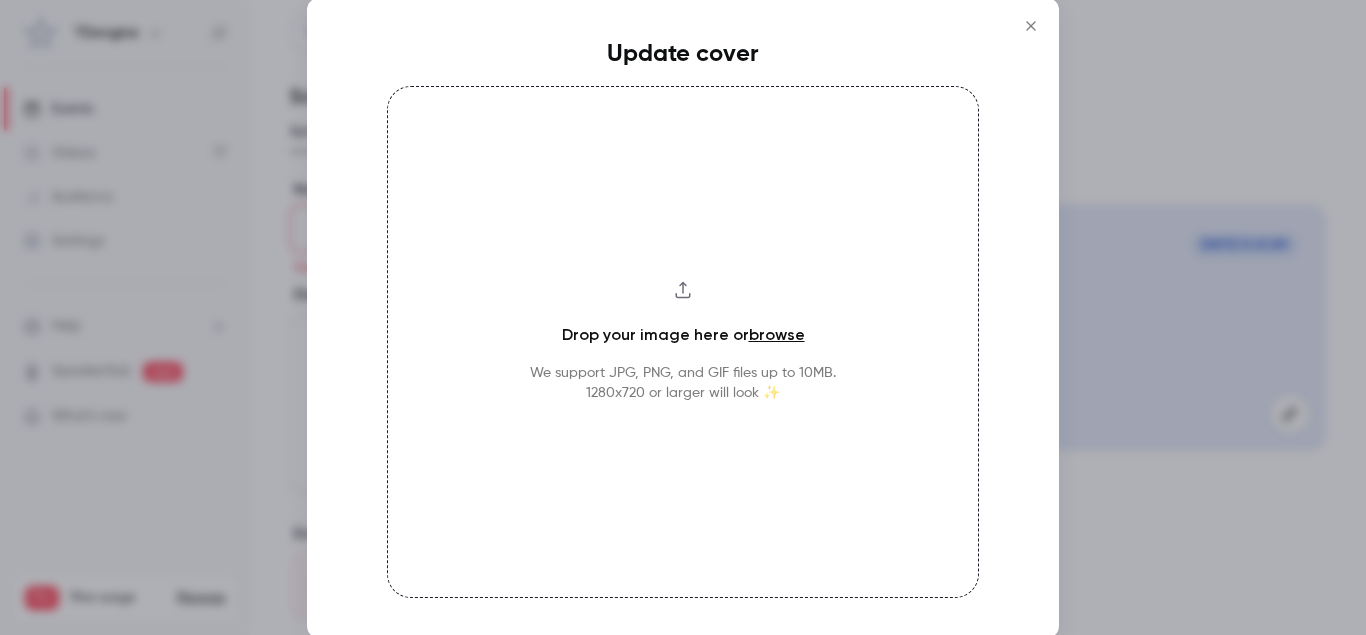 click on "Drop your image here or  browse" at bounding box center (683, 335) 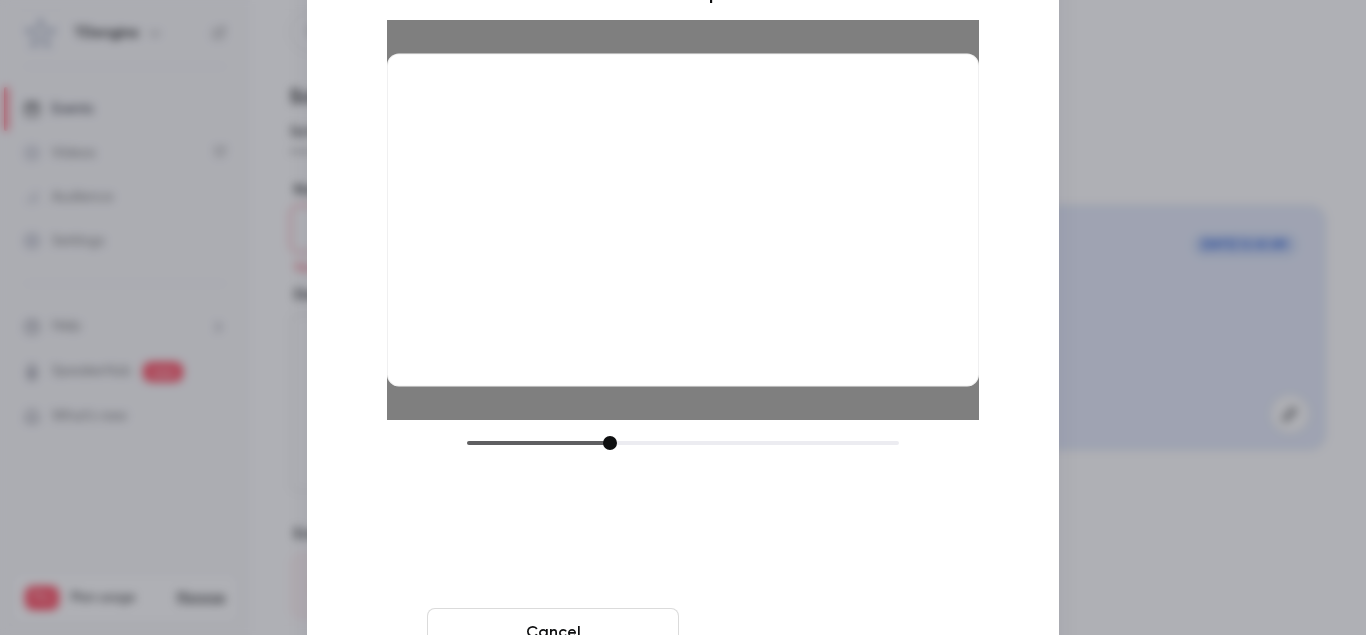 click on "Crop and save" at bounding box center (813, 632) 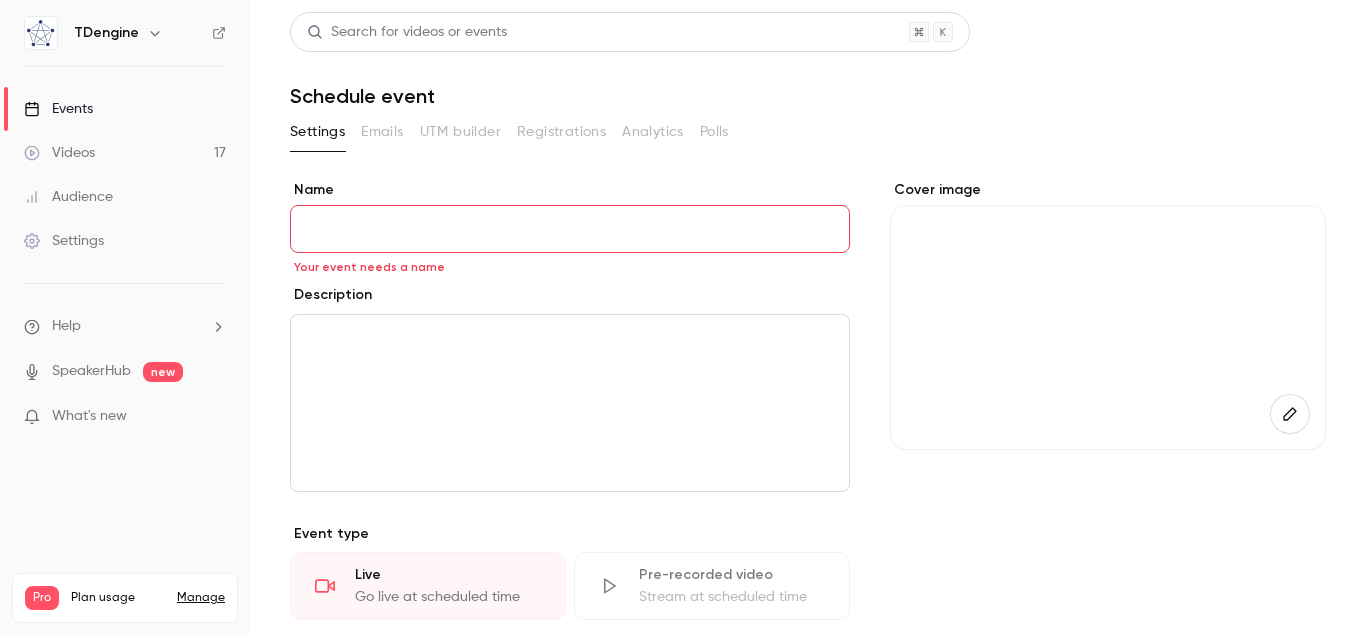 click on "Name" at bounding box center (570, 229) 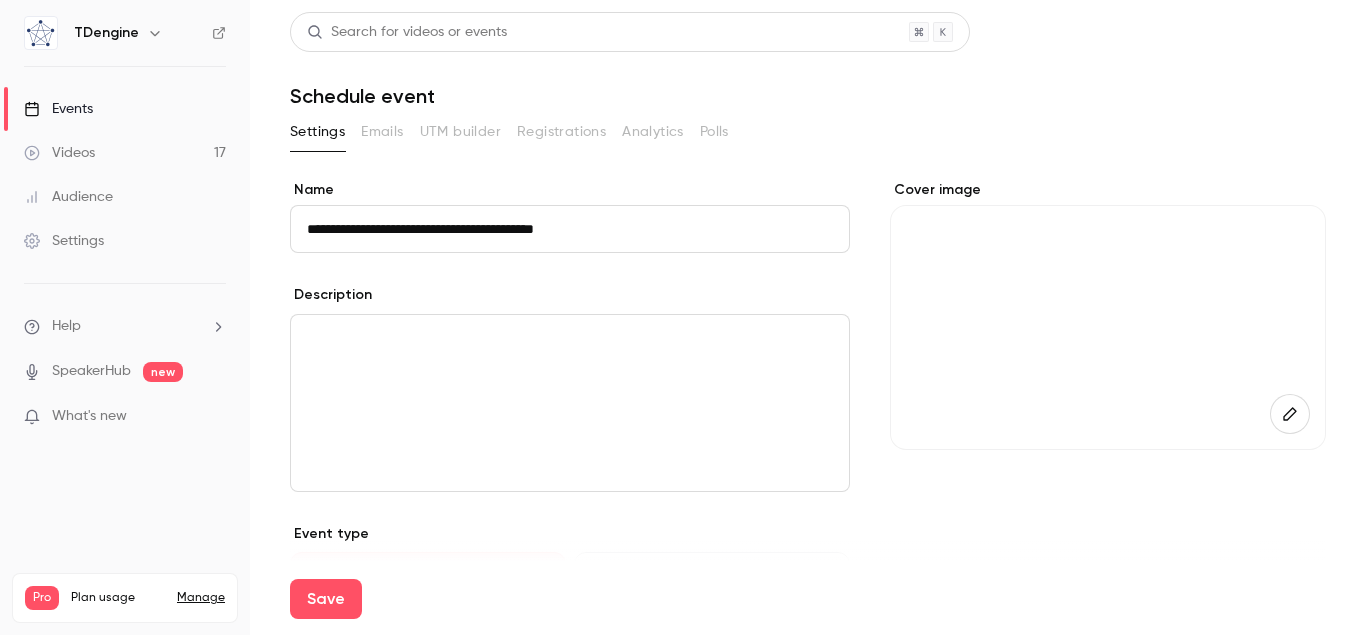 type on "**********" 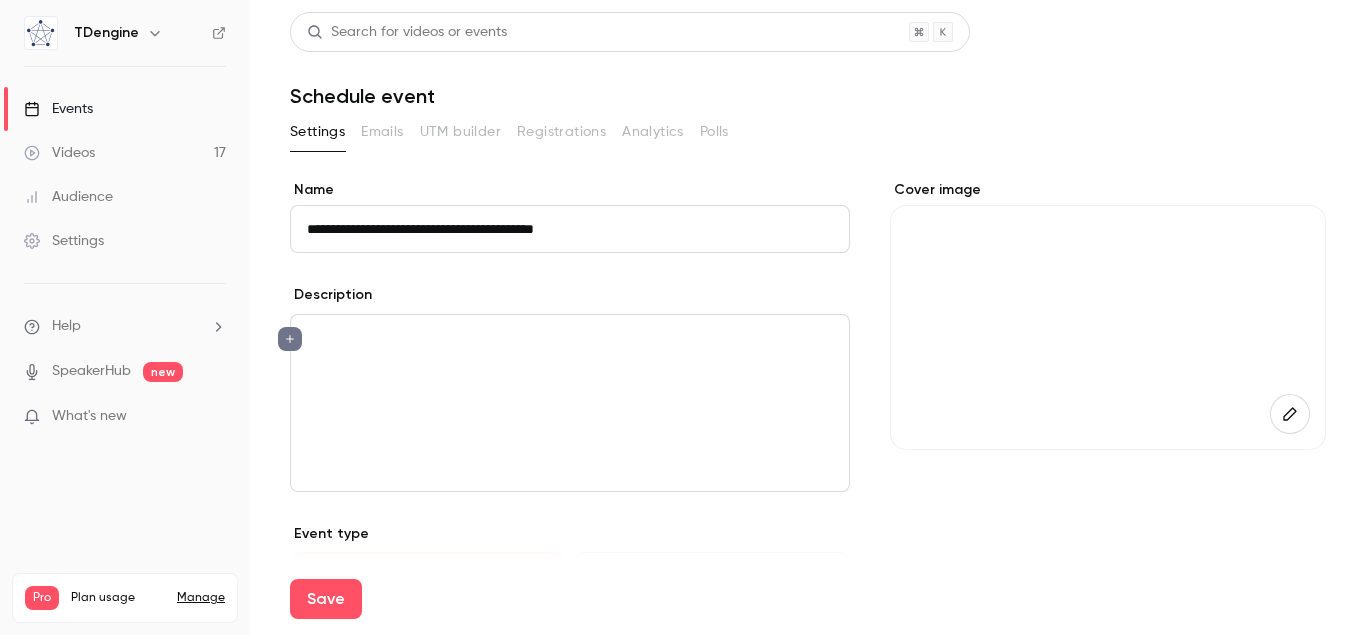 scroll, scrollTop: 0, scrollLeft: 0, axis: both 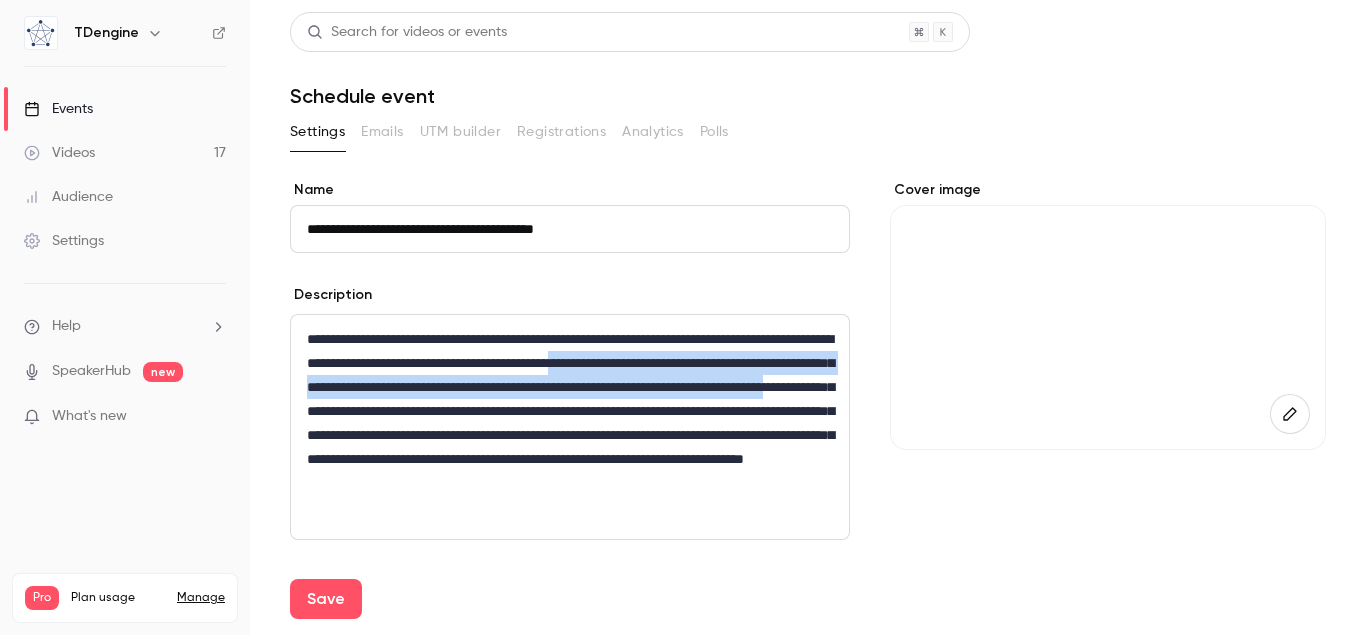 drag, startPoint x: 799, startPoint y: 365, endPoint x: 672, endPoint y: 415, distance: 136.4881 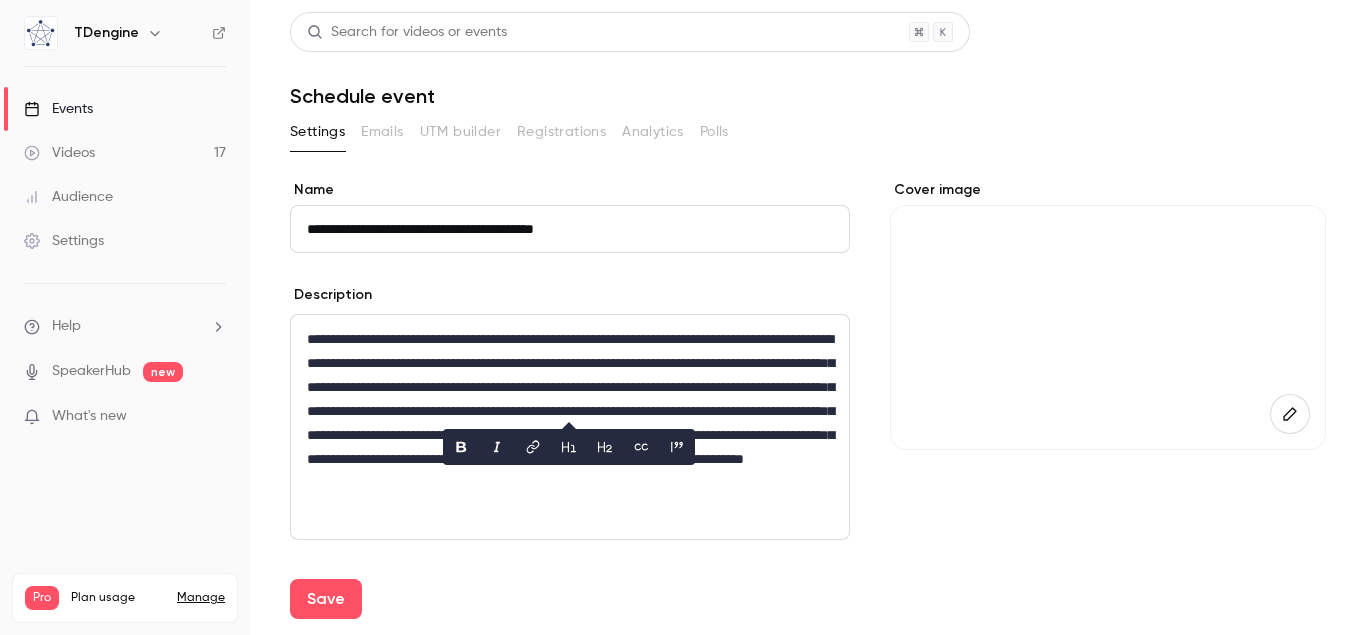click on "**********" at bounding box center [570, 423] 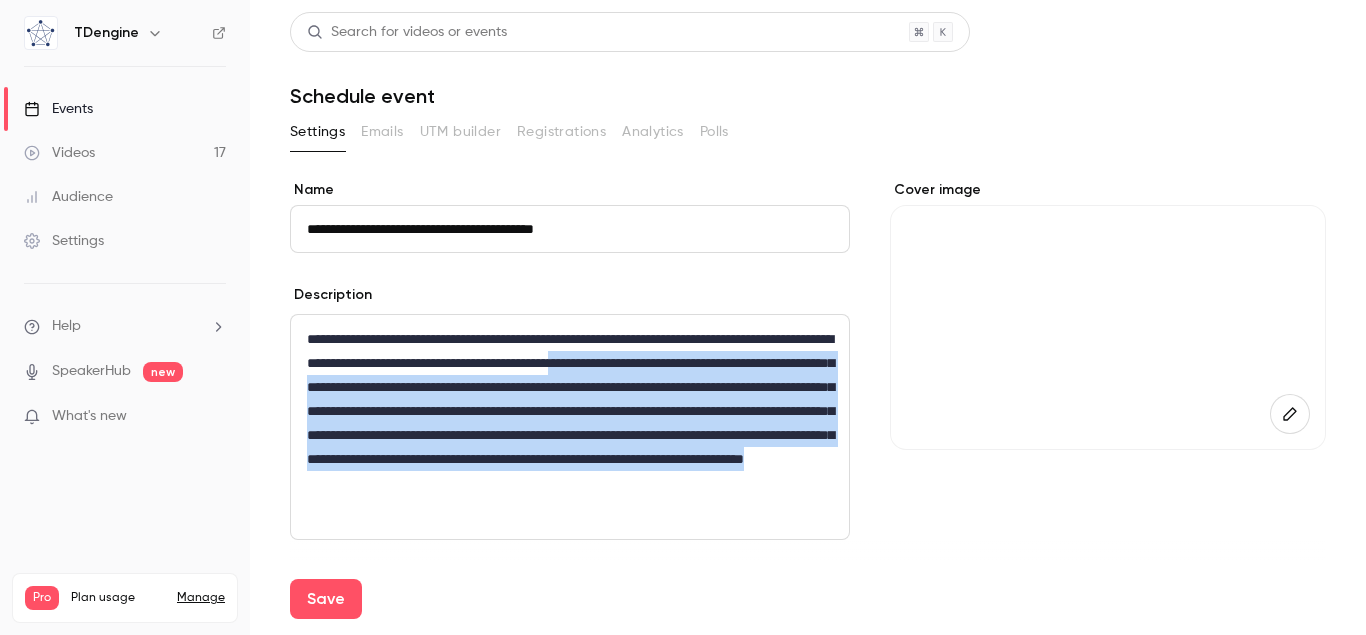 drag, startPoint x: 802, startPoint y: 359, endPoint x: 787, endPoint y: 530, distance: 171.65663 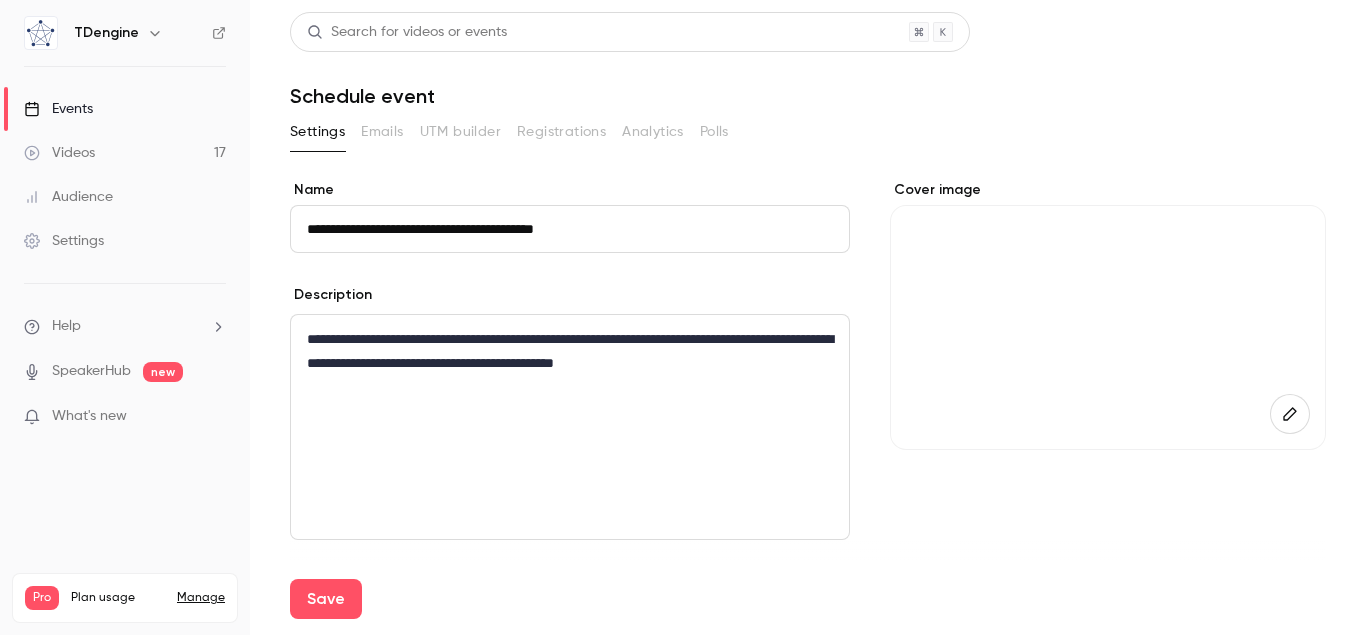 type 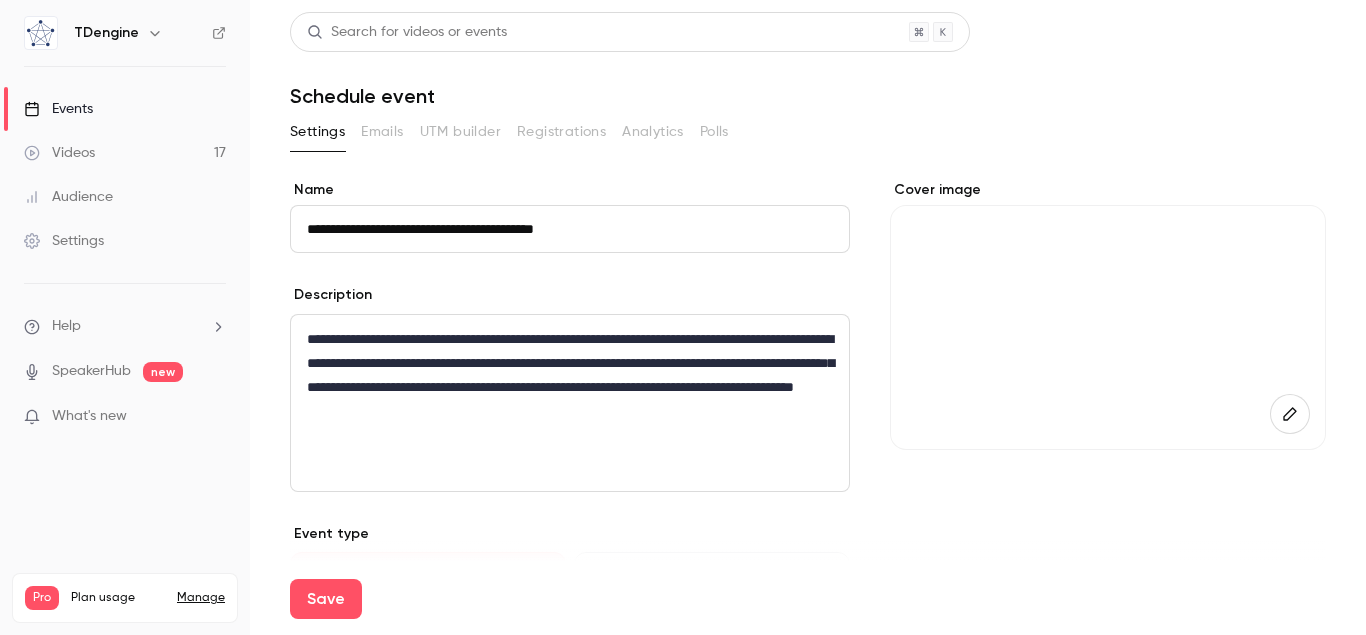 click on "**********" at bounding box center (570, 375) 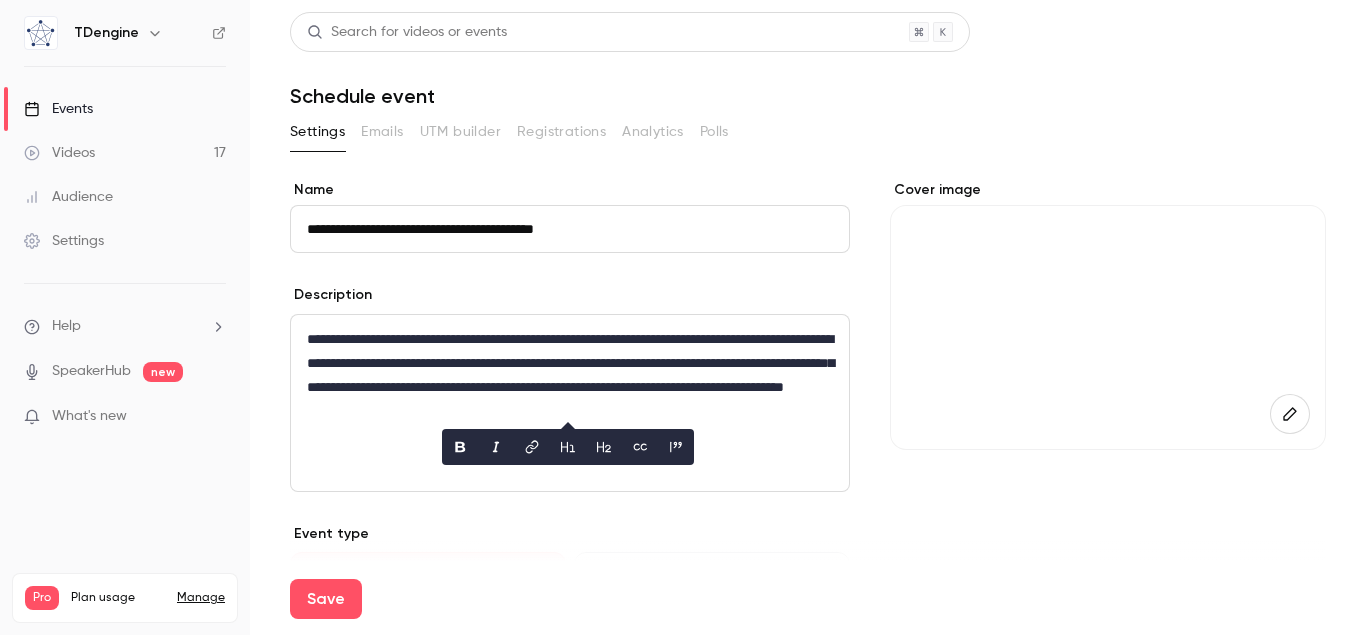 click on "**********" at bounding box center (570, 375) 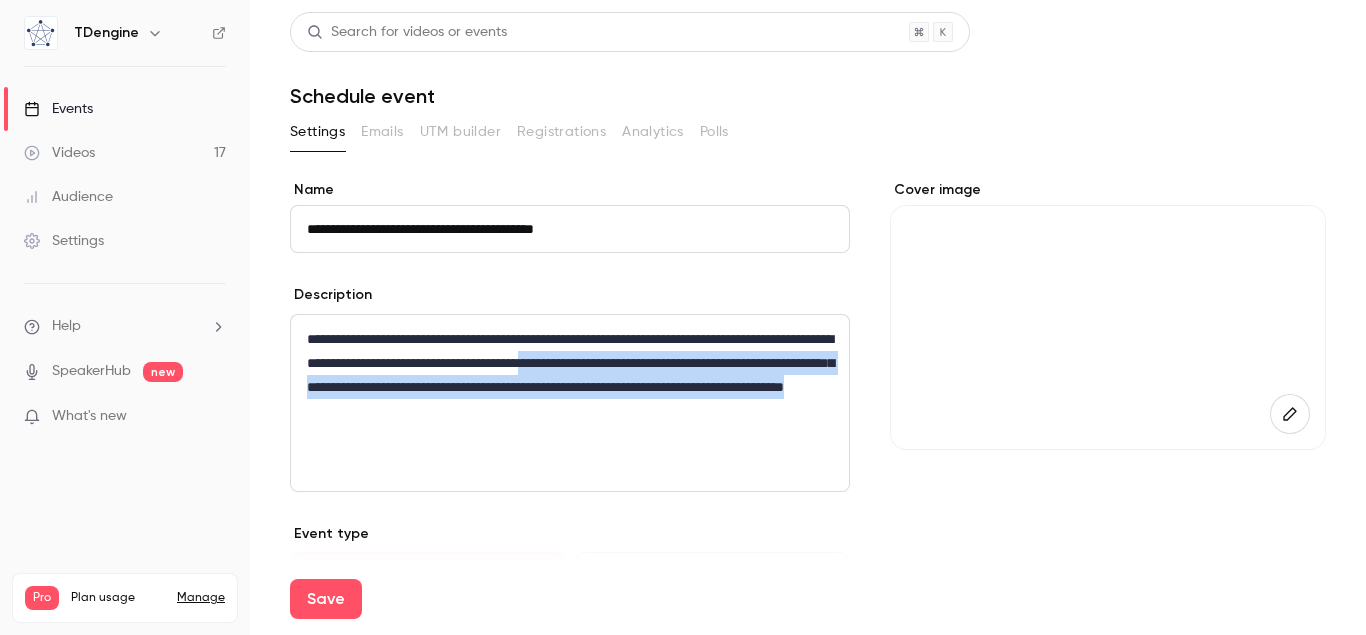drag, startPoint x: 769, startPoint y: 360, endPoint x: 795, endPoint y: 432, distance: 76.55064 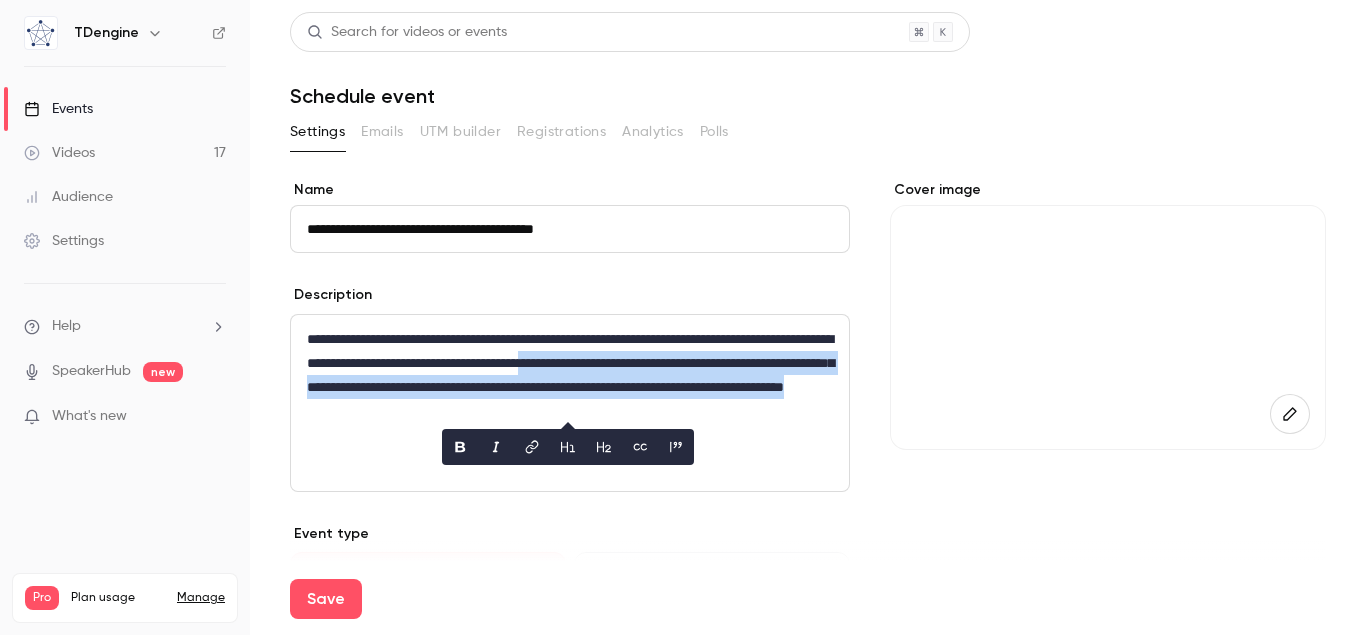 scroll, scrollTop: 0, scrollLeft: 0, axis: both 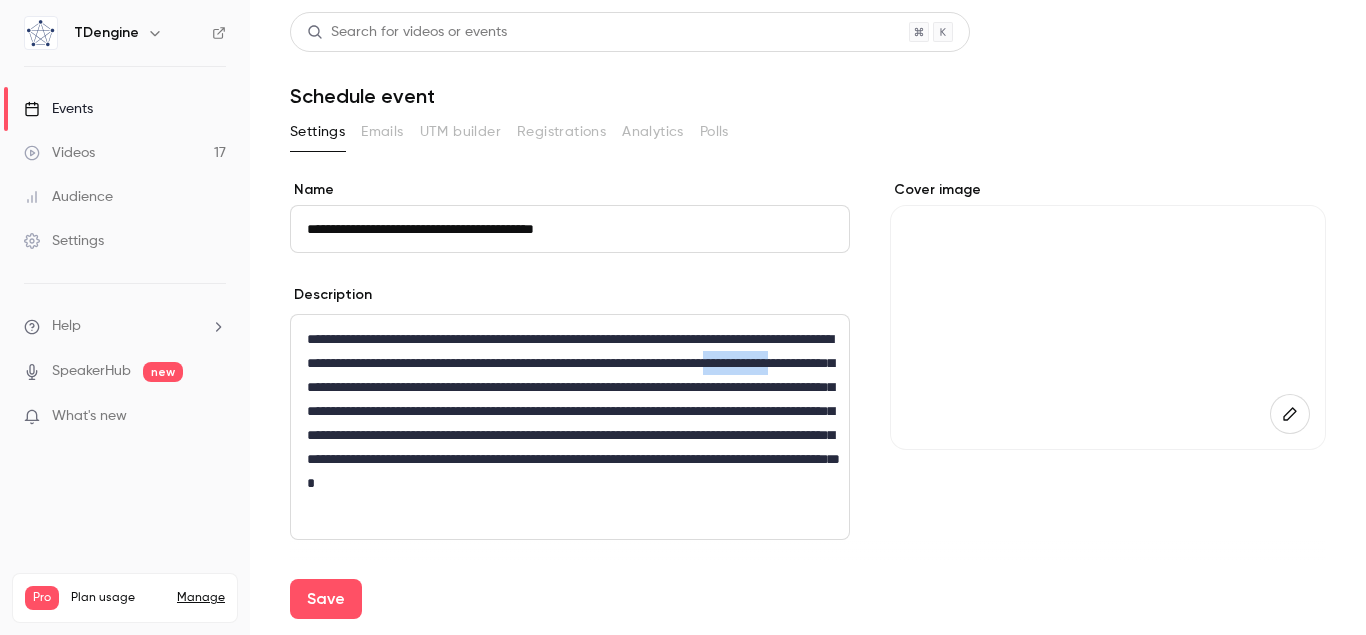 drag, startPoint x: 460, startPoint y: 391, endPoint x: 554, endPoint y: 394, distance: 94.04786 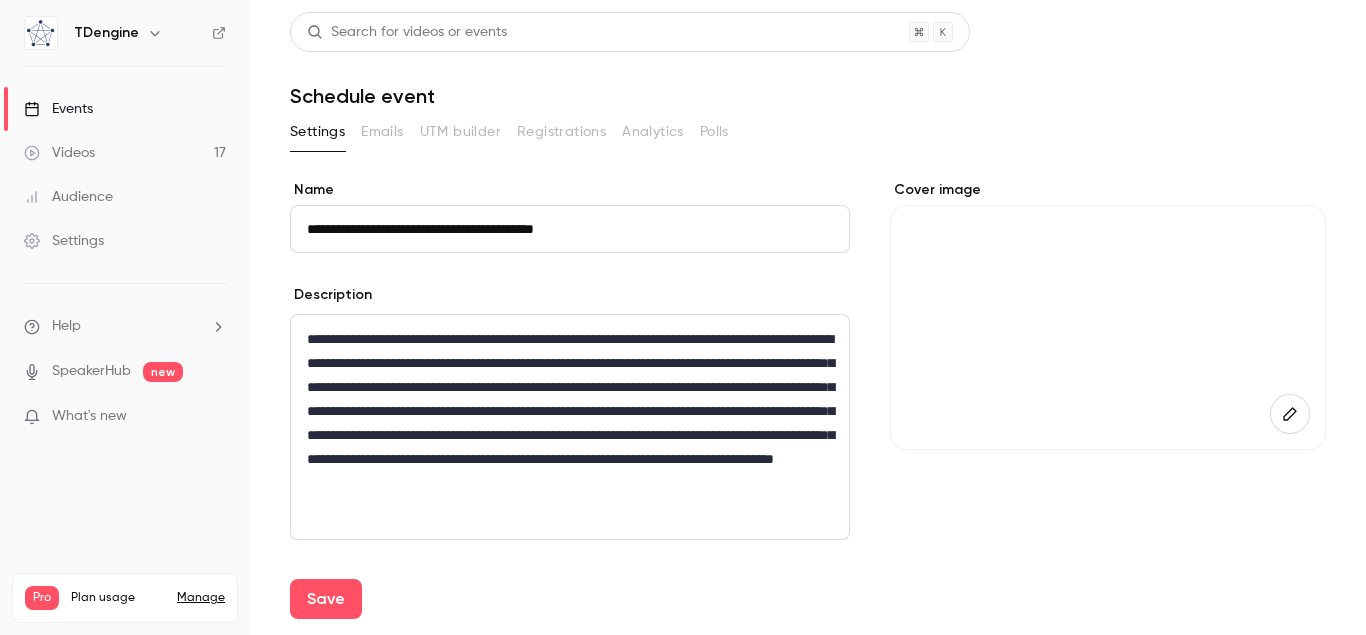 click on "**********" at bounding box center (570, 423) 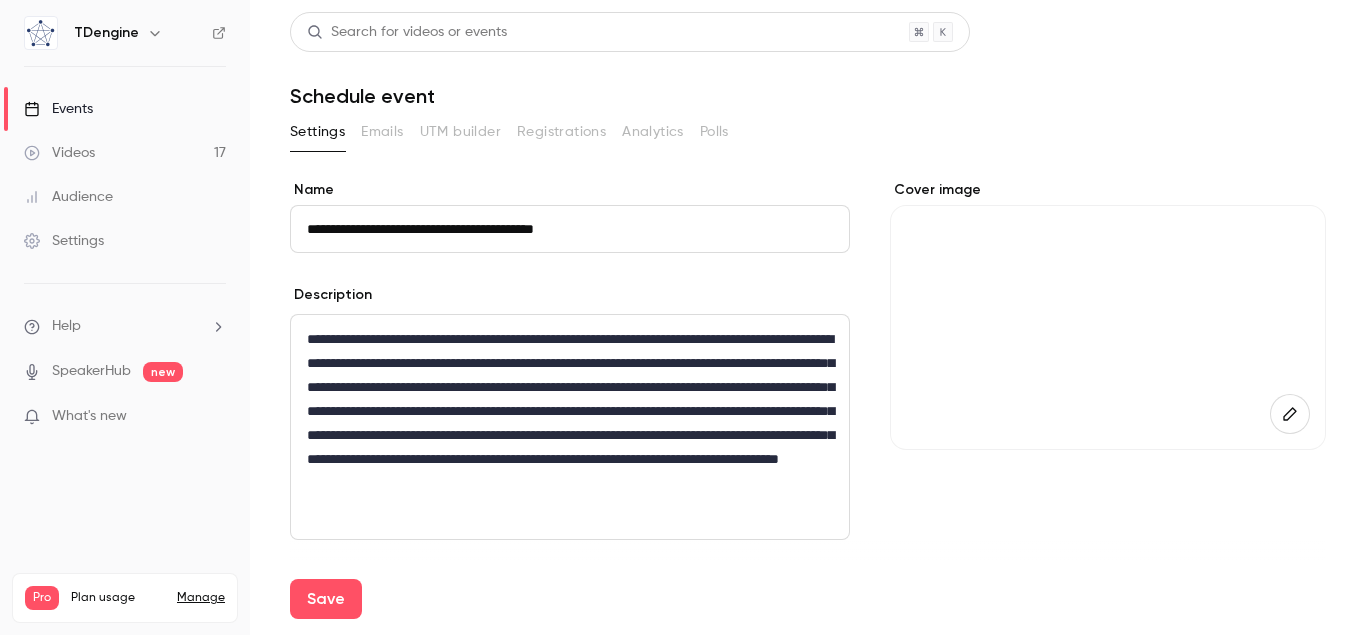 click on "**********" at bounding box center (570, 423) 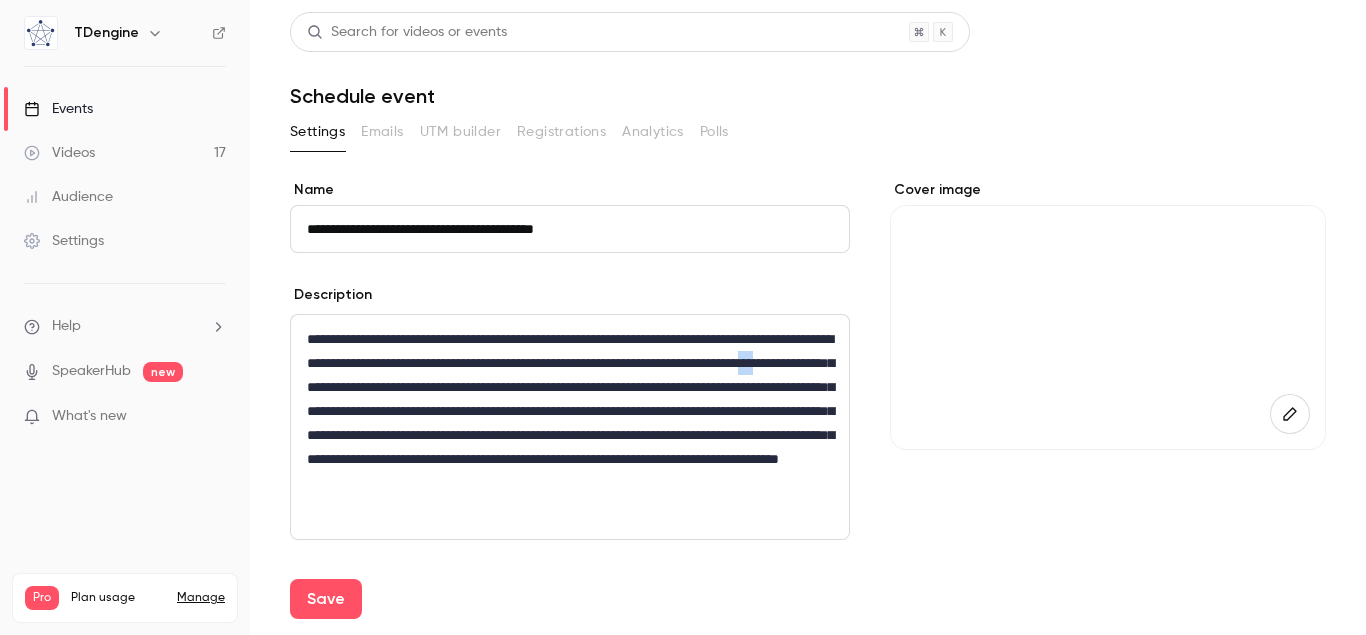 click on "**********" at bounding box center (570, 423) 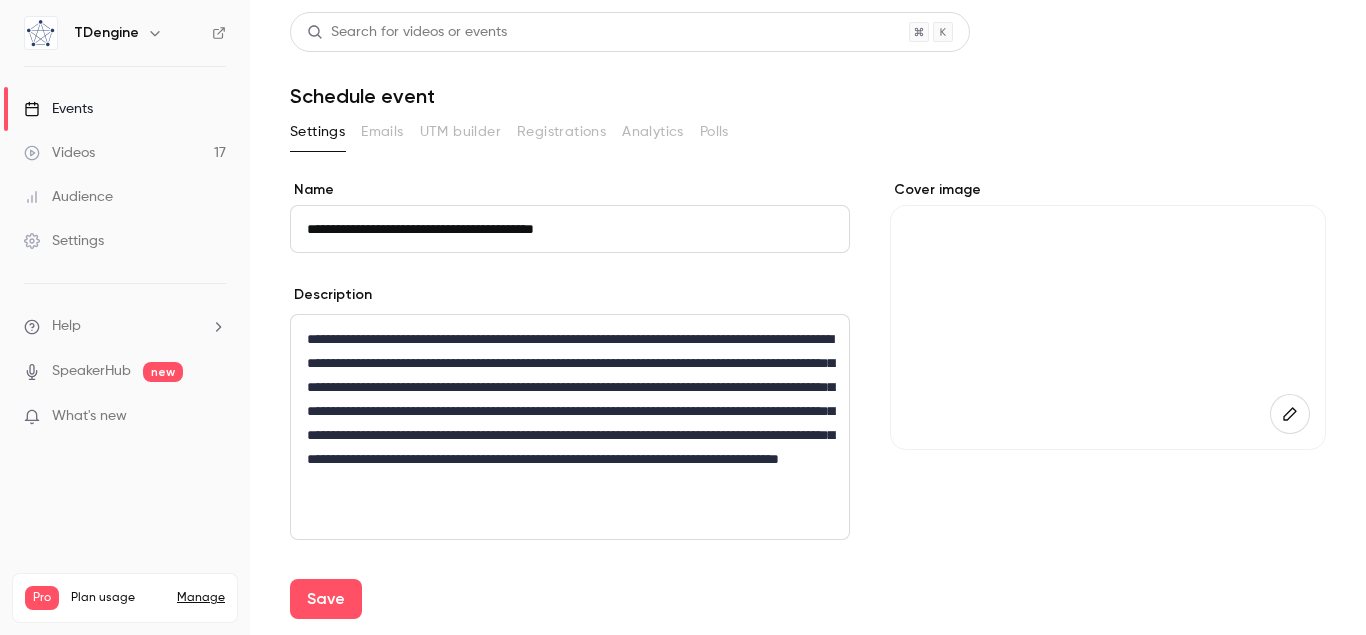 click on "**********" at bounding box center [570, 423] 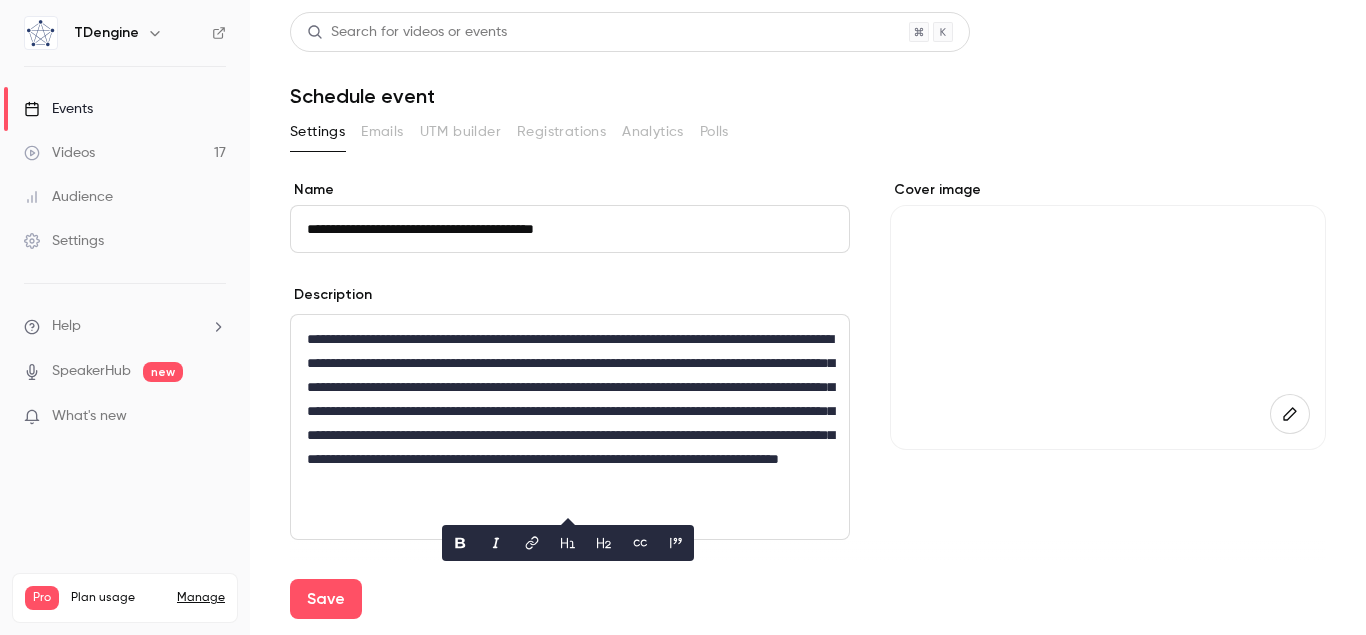 click on "**********" at bounding box center [570, 423] 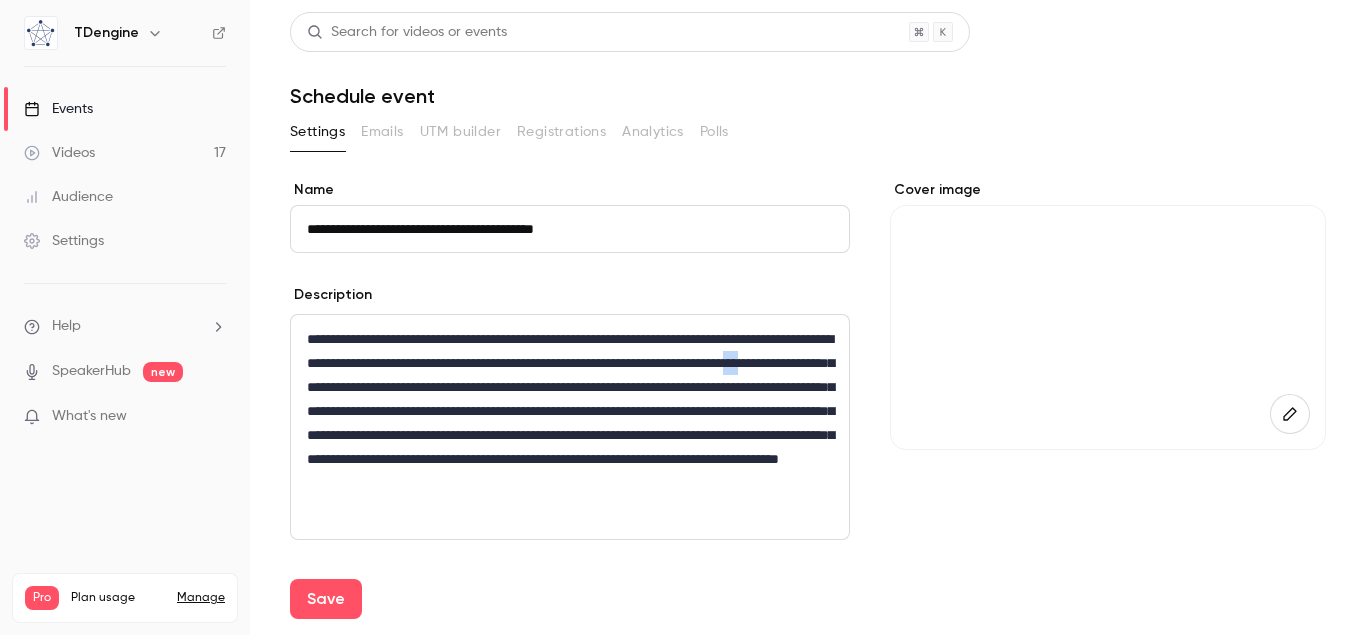 click on "**********" at bounding box center [570, 423] 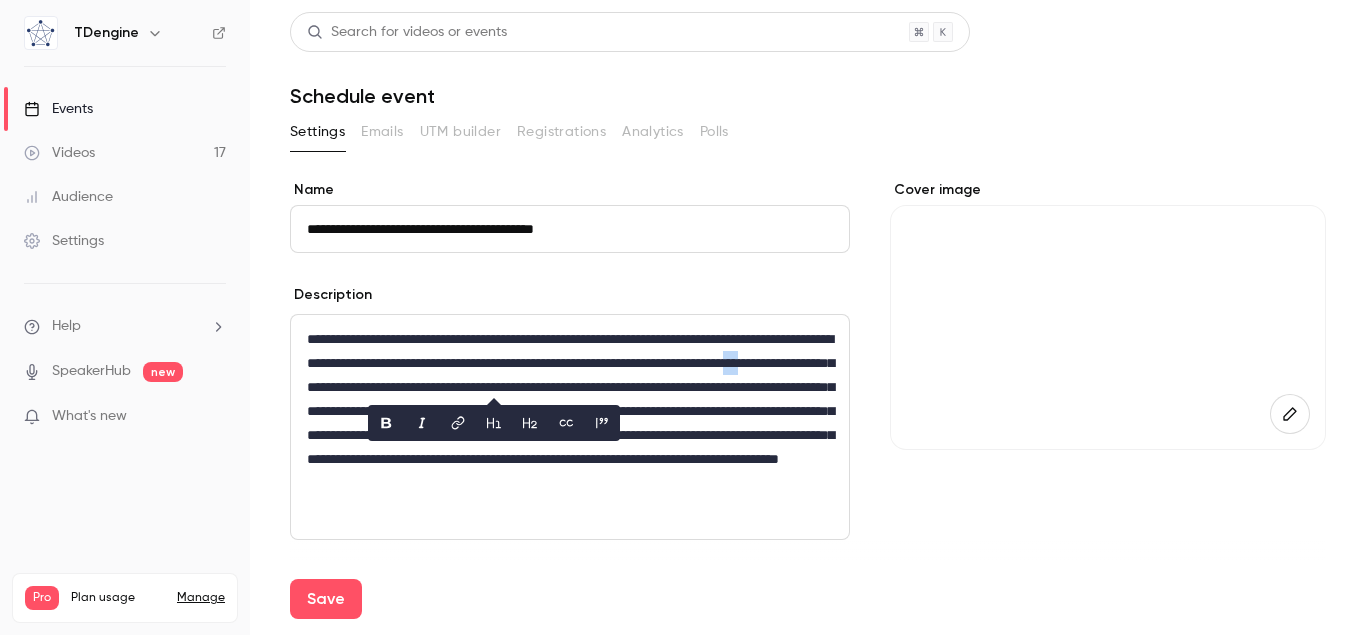 click on "**********" at bounding box center (570, 423) 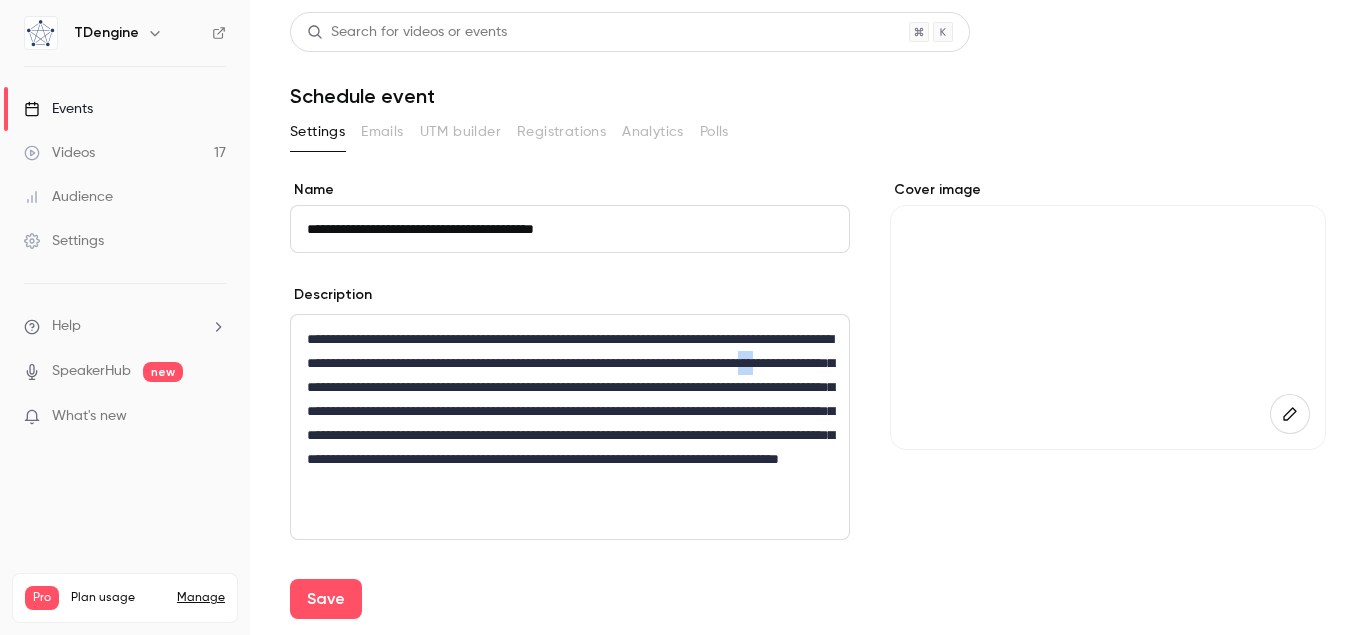 click on "**********" at bounding box center (570, 423) 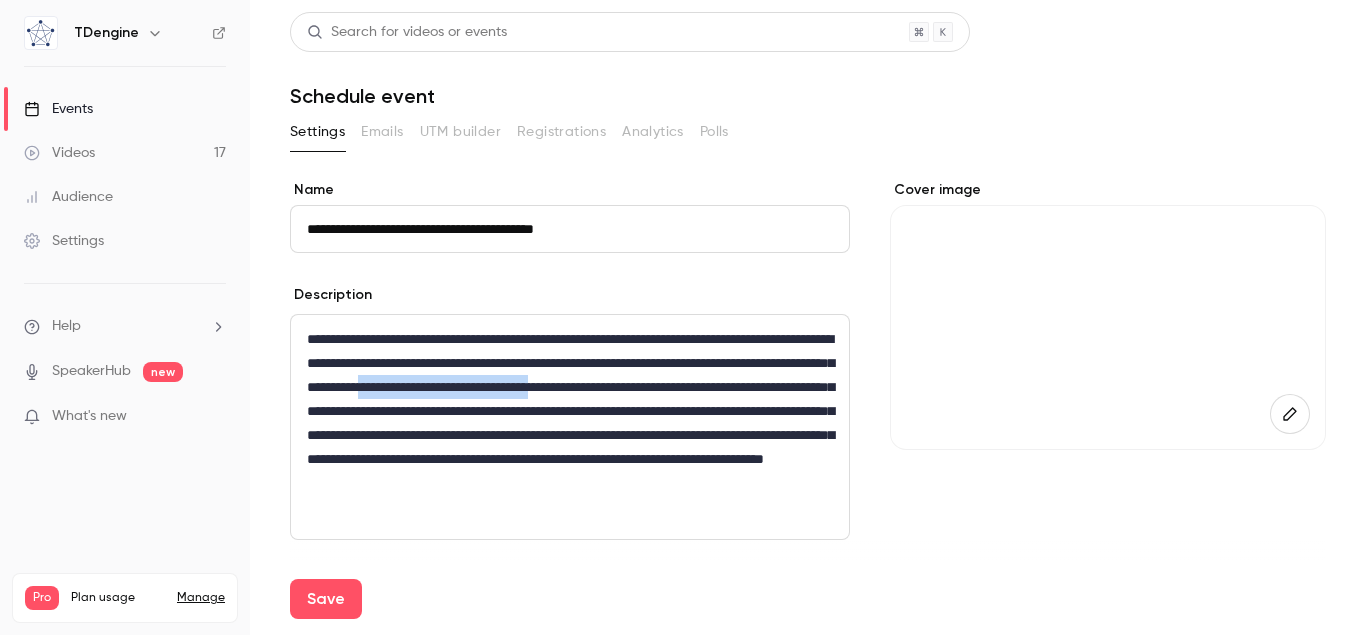 drag, startPoint x: 679, startPoint y: 390, endPoint x: 416, endPoint y: 414, distance: 264.09277 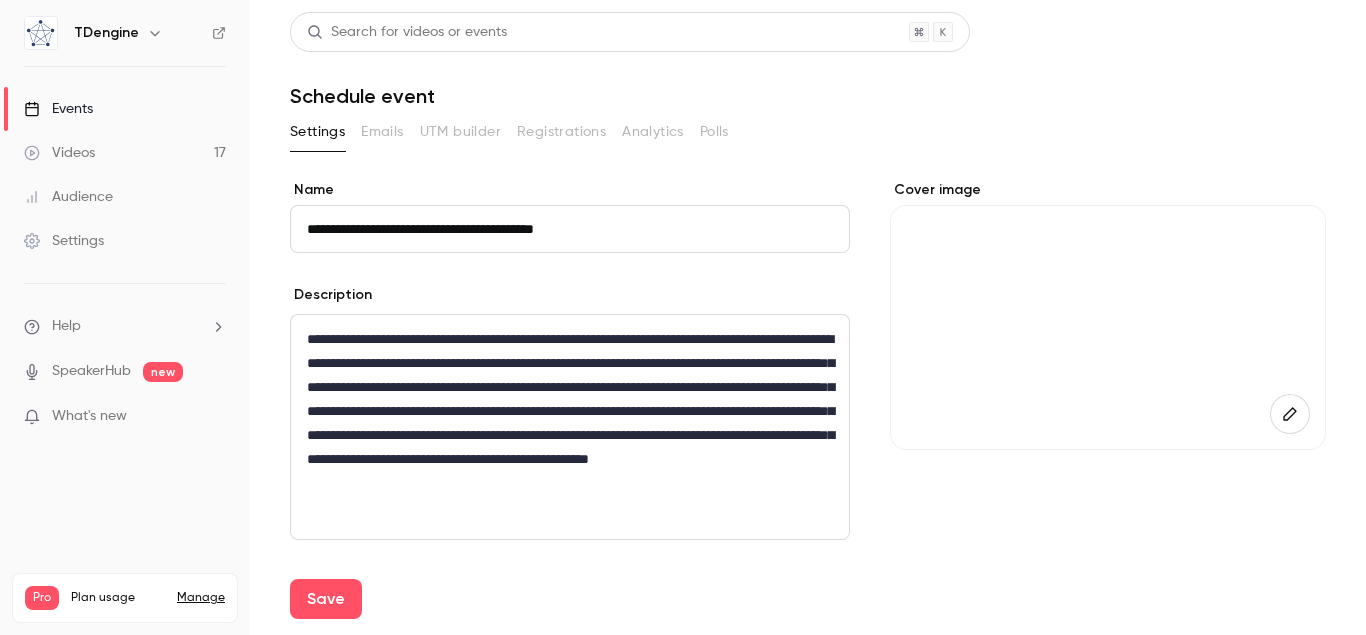 click on "**********" at bounding box center [570, 423] 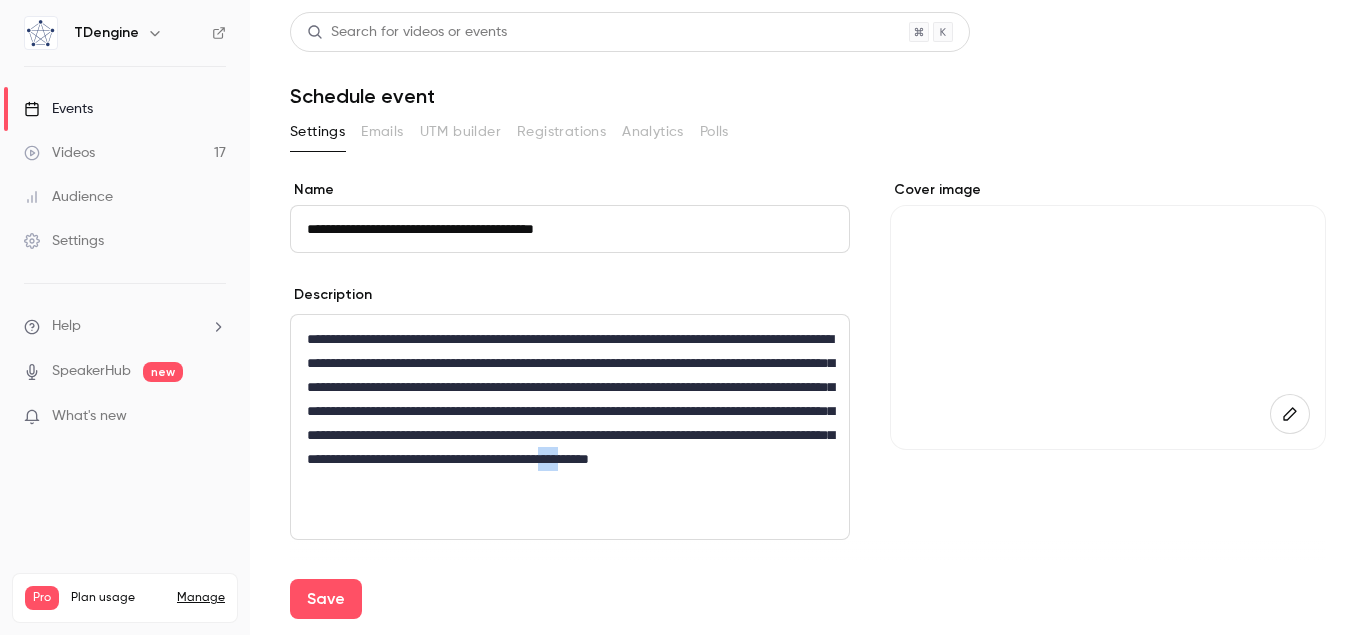 click on "**********" at bounding box center (570, 423) 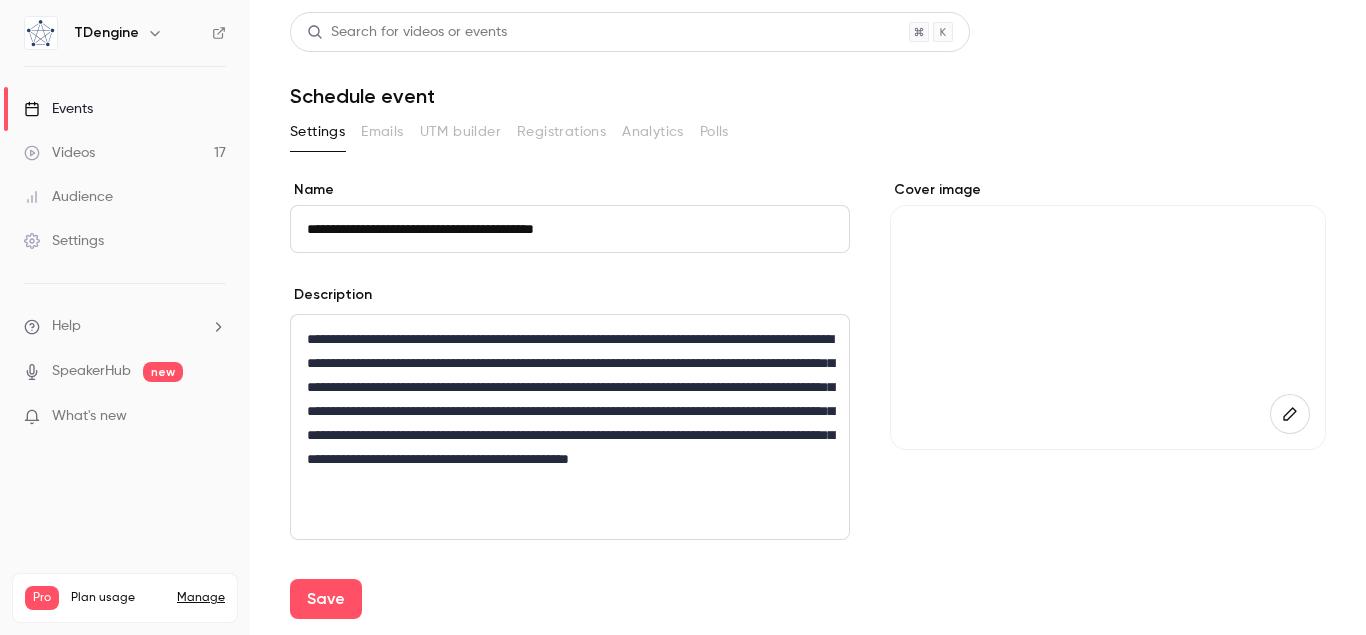 click on "**********" at bounding box center (570, 423) 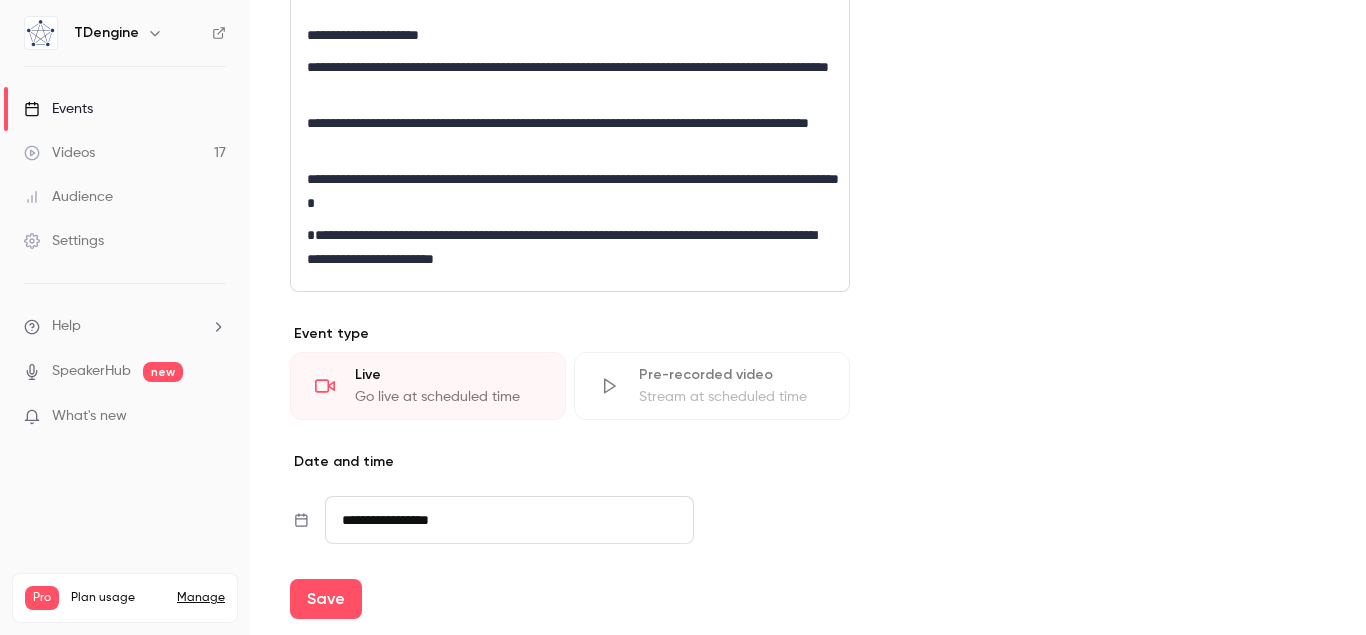 scroll, scrollTop: 228, scrollLeft: 0, axis: vertical 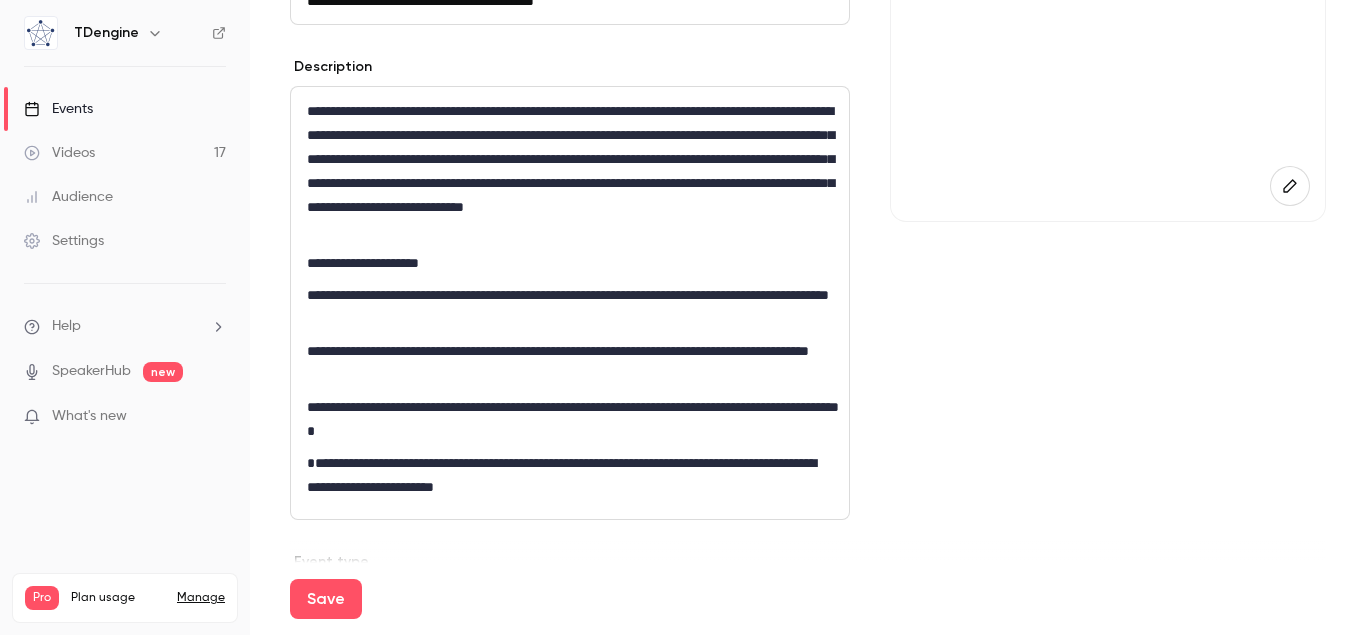 click on "**********" at bounding box center [570, 307] 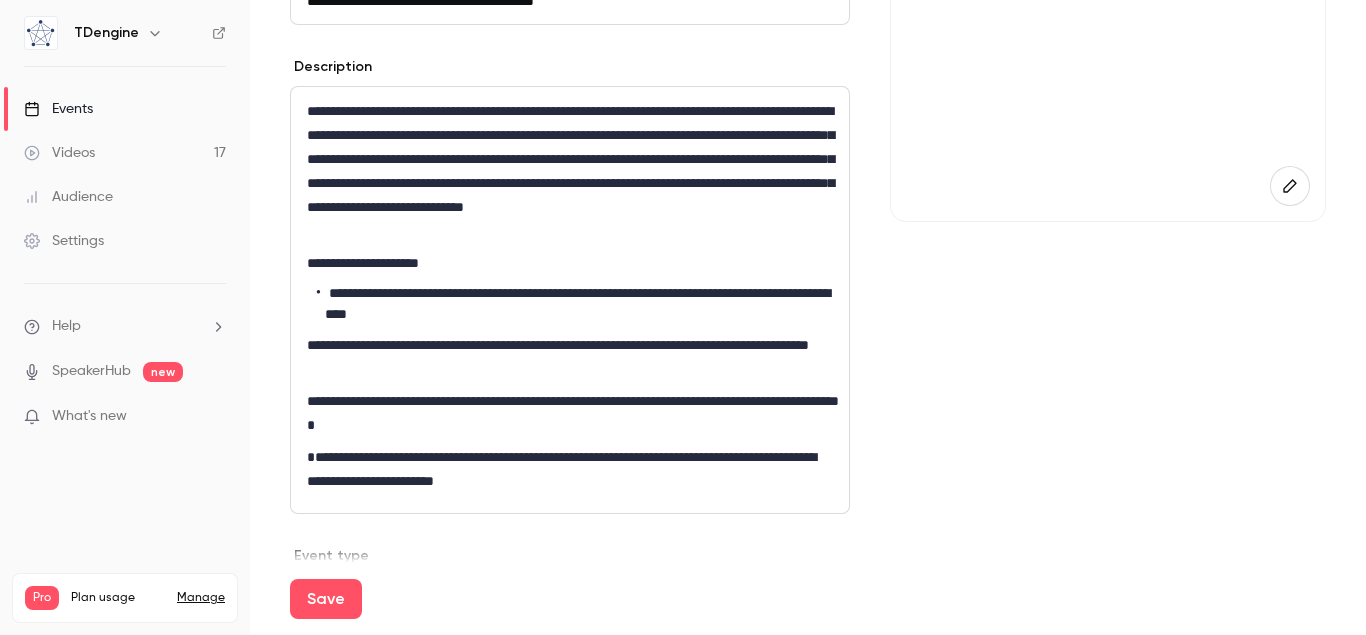 click on "**********" at bounding box center (570, 300) 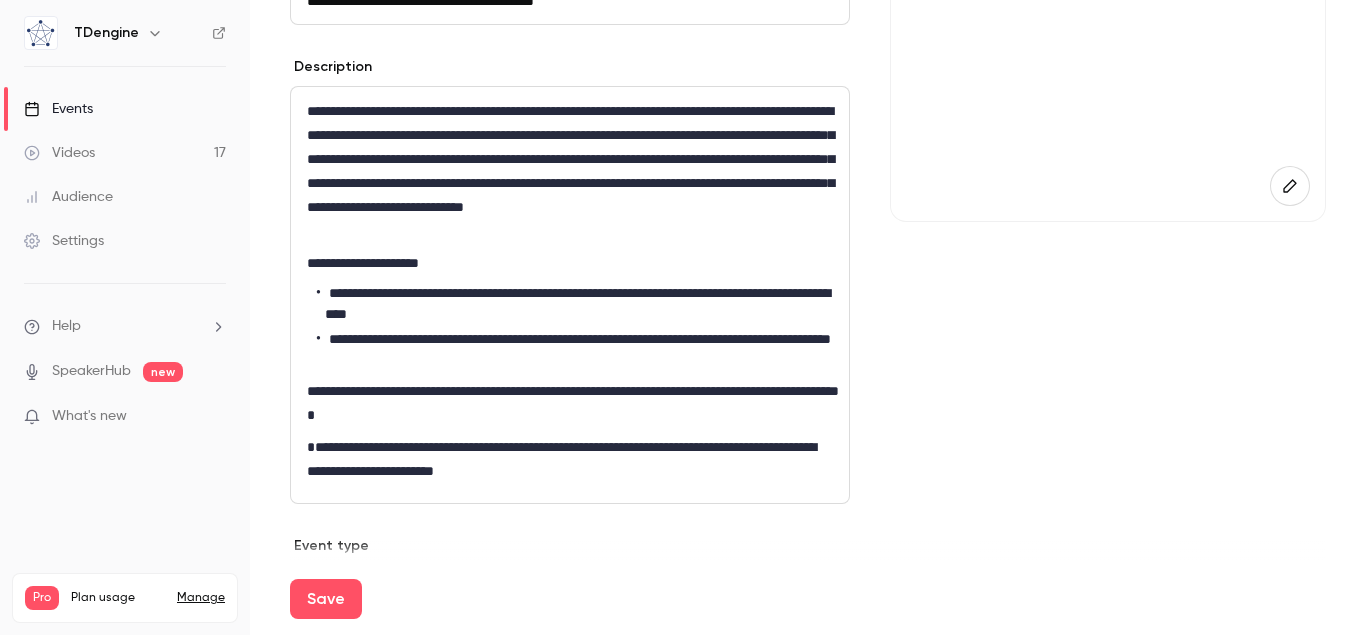 click on "**********" at bounding box center (570, 295) 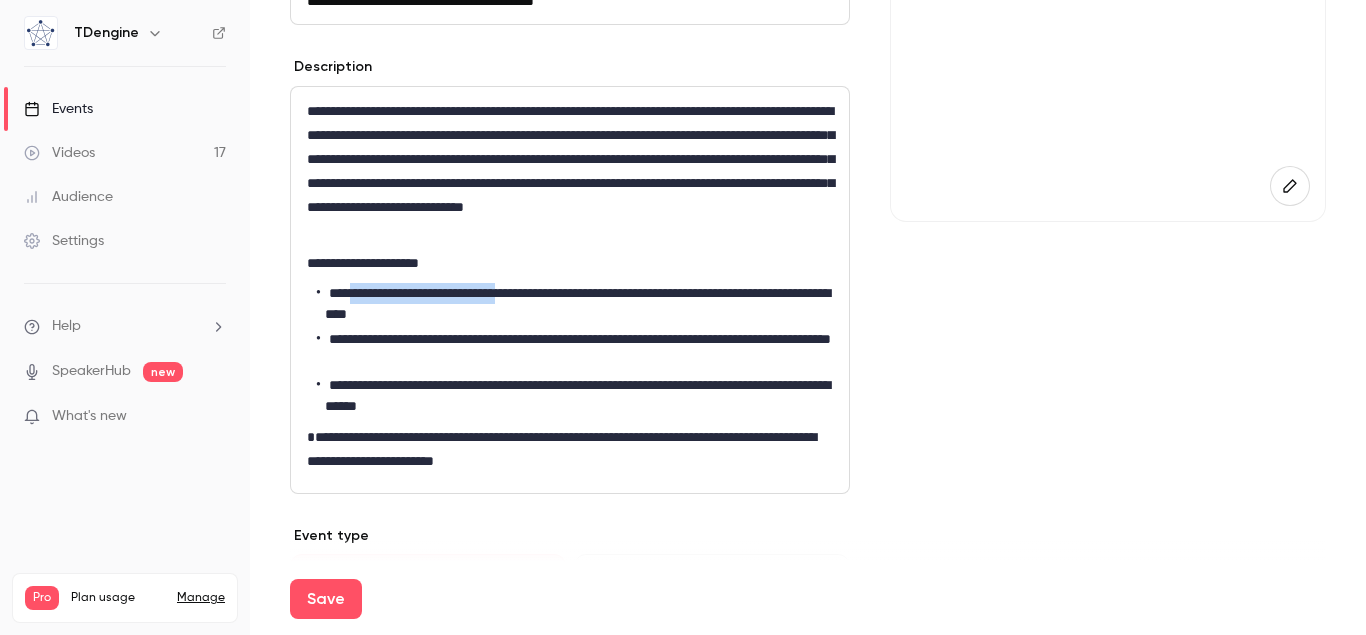 drag, startPoint x: 361, startPoint y: 291, endPoint x: 564, endPoint y: 295, distance: 203.0394 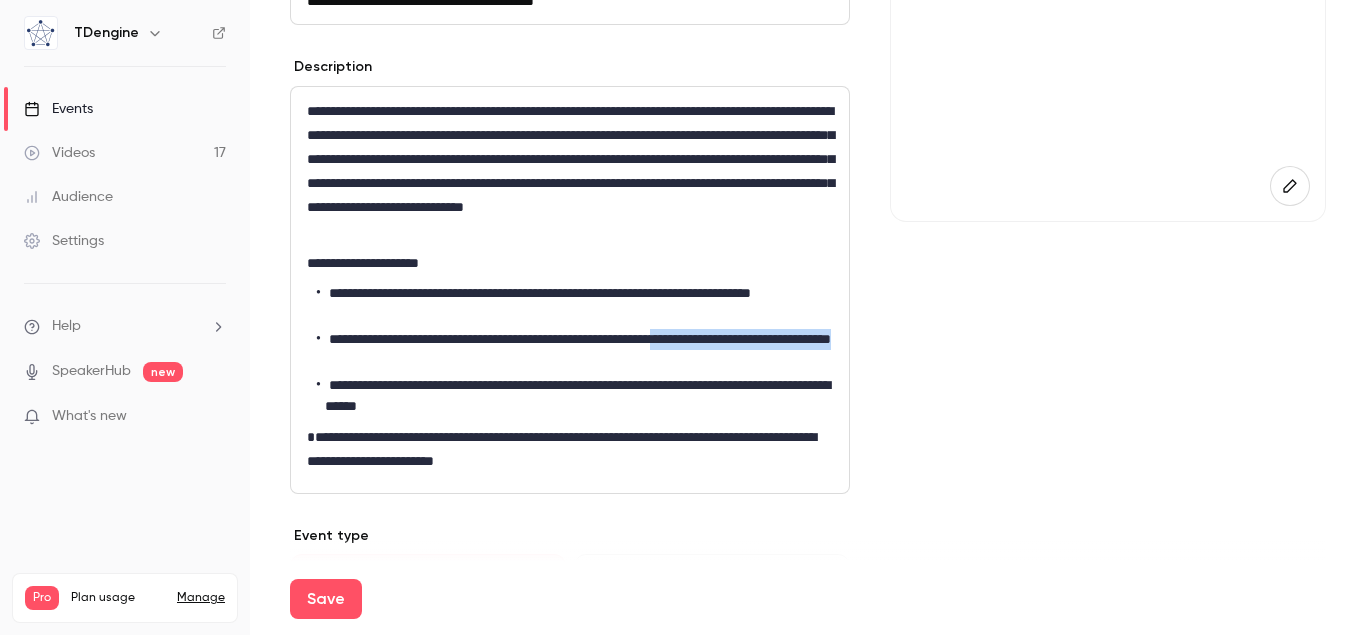 drag, startPoint x: 747, startPoint y: 340, endPoint x: 748, endPoint y: 356, distance: 16.03122 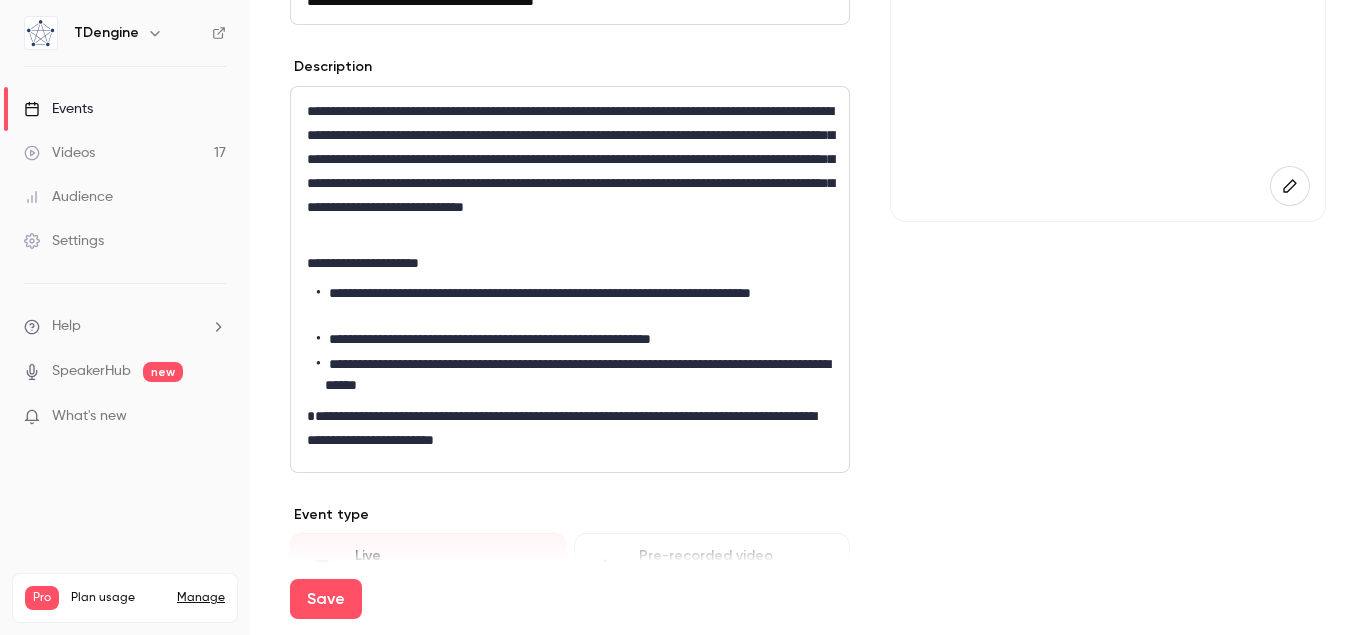 click on "**********" at bounding box center (575, 304) 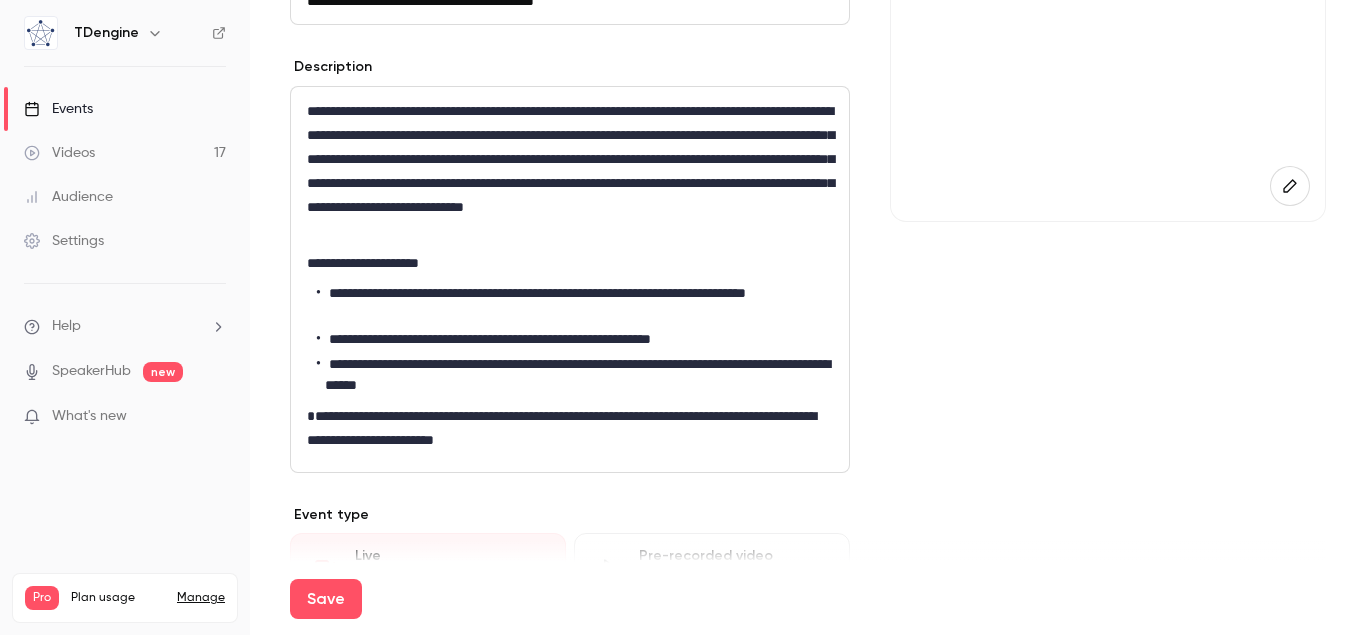 click on "**********" at bounding box center [575, 375] 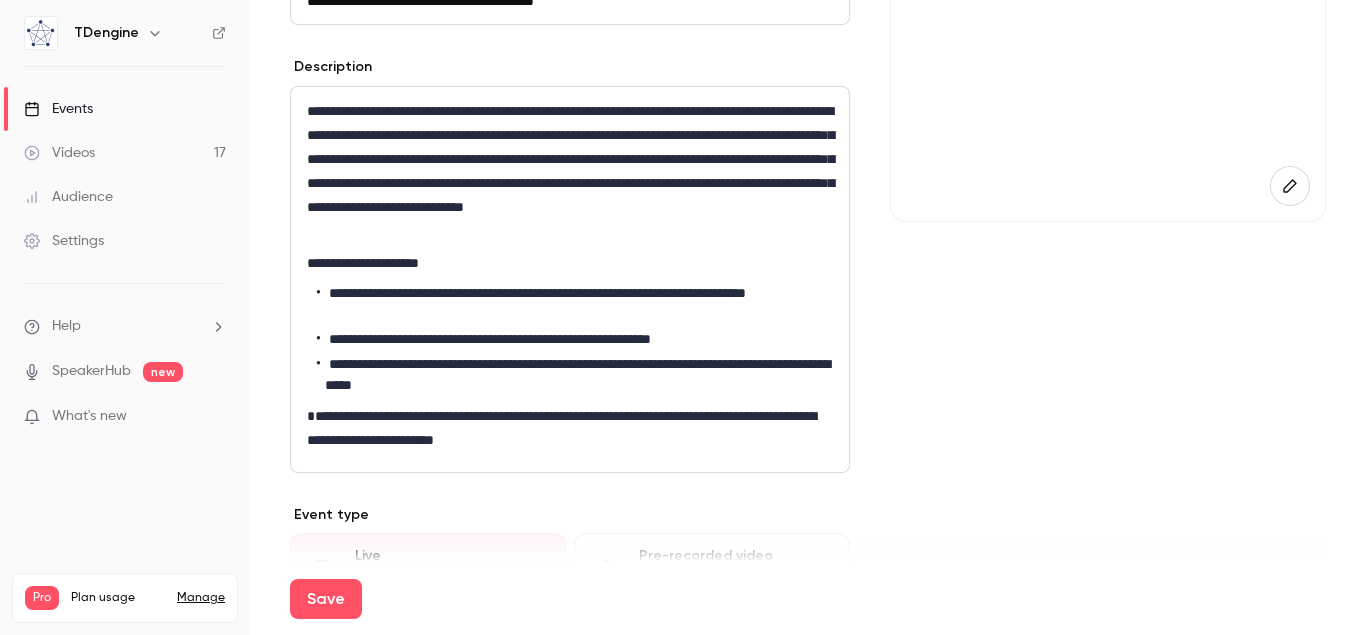 click on "**********" at bounding box center (570, 428) 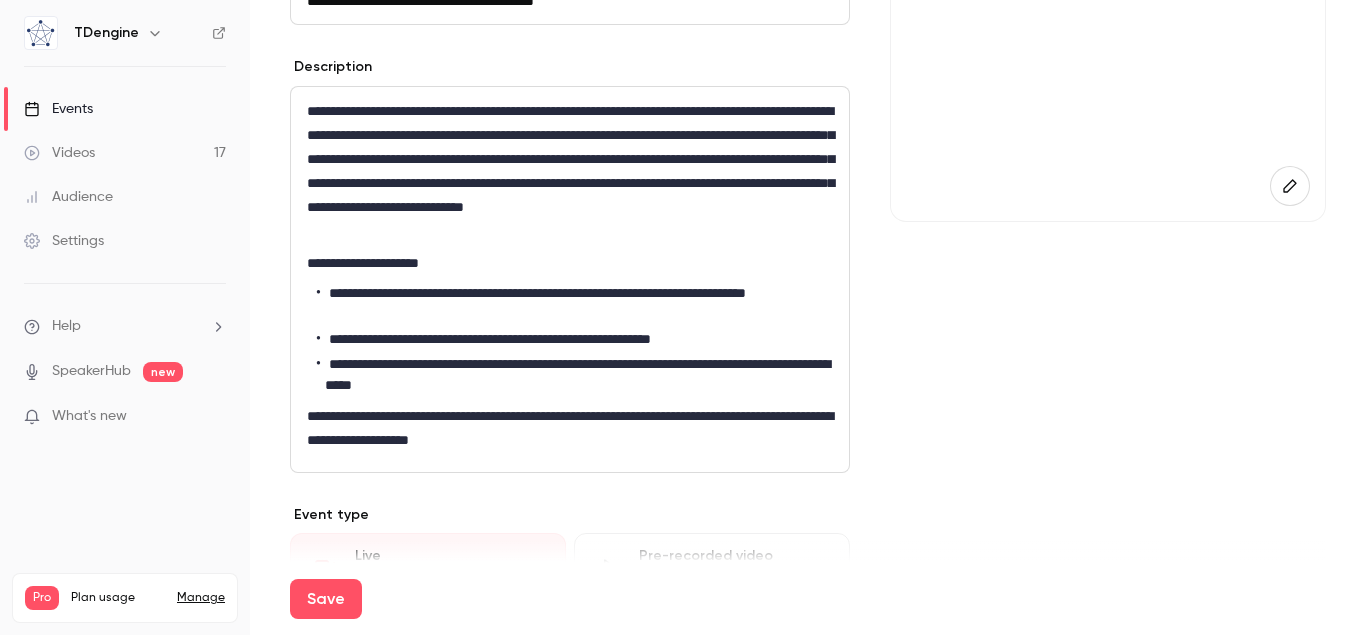 click on "**********" at bounding box center (570, 428) 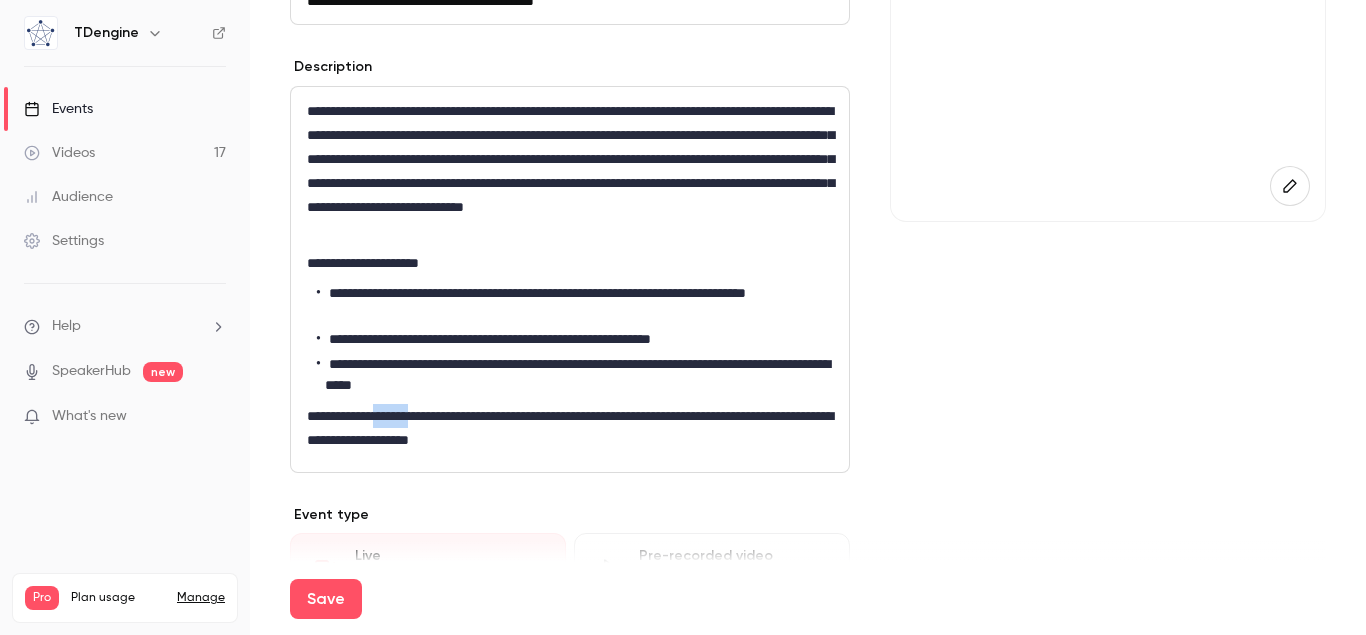 click on "**********" at bounding box center (570, 428) 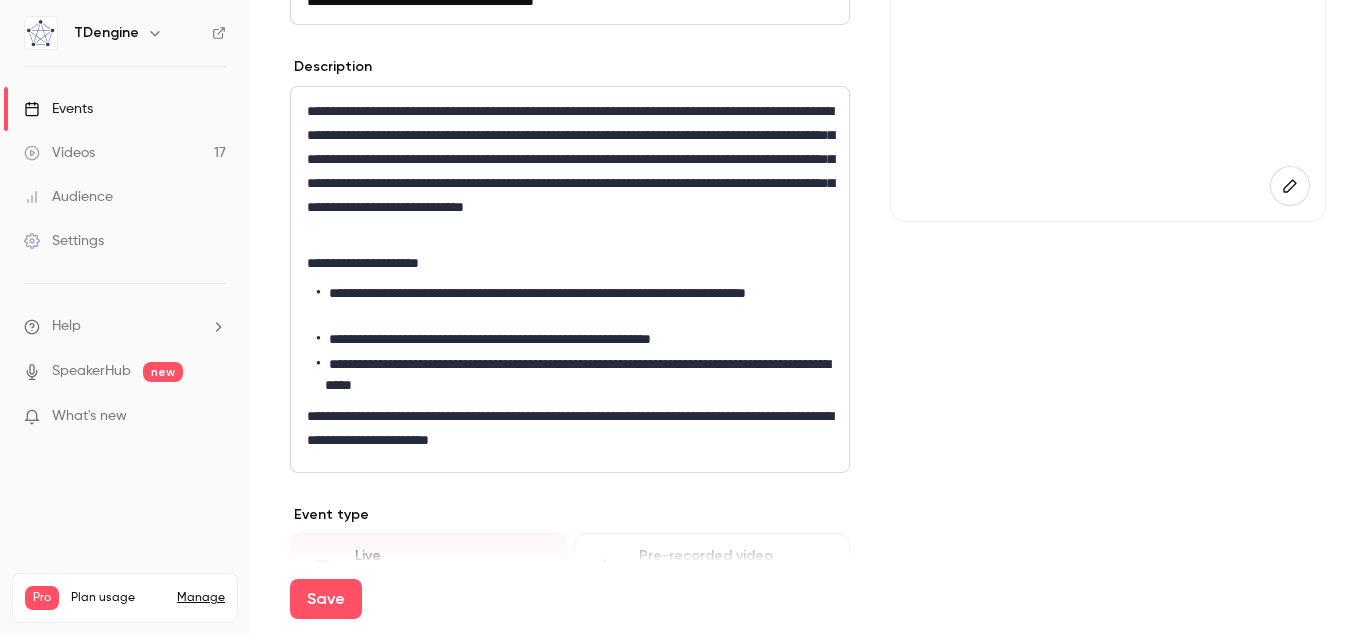 click on "**********" at bounding box center [570, 428] 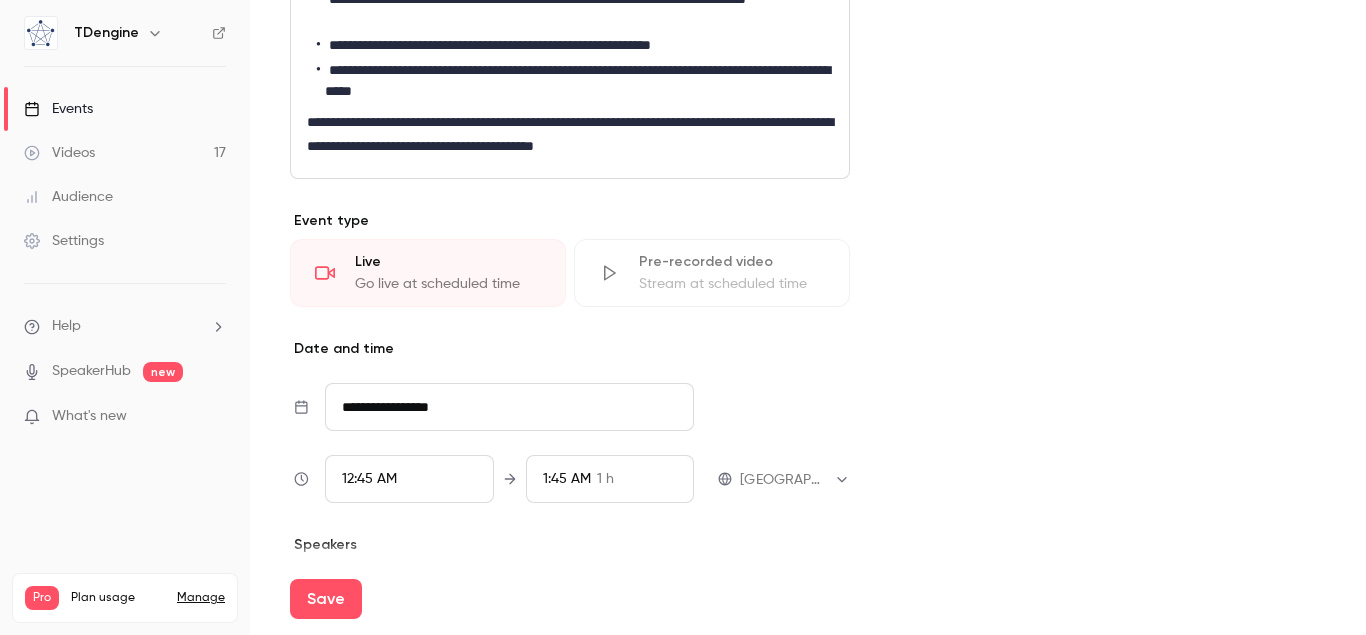scroll, scrollTop: 570, scrollLeft: 0, axis: vertical 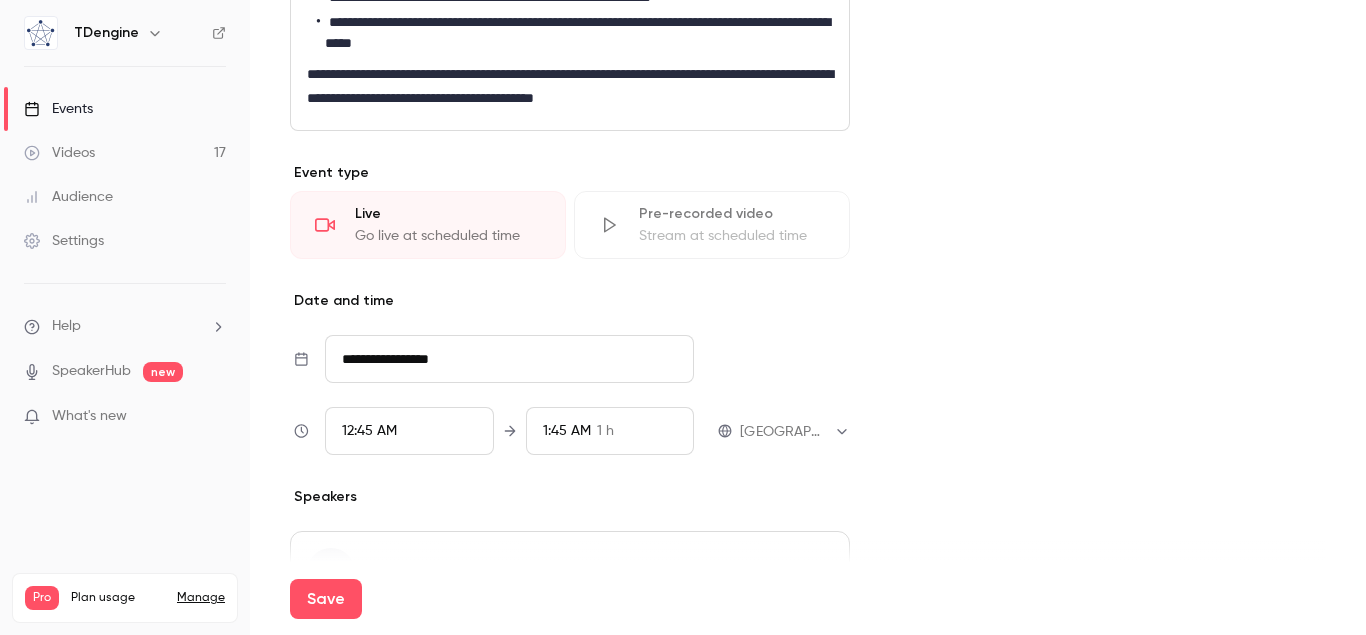 click on "**********" at bounding box center (509, 359) 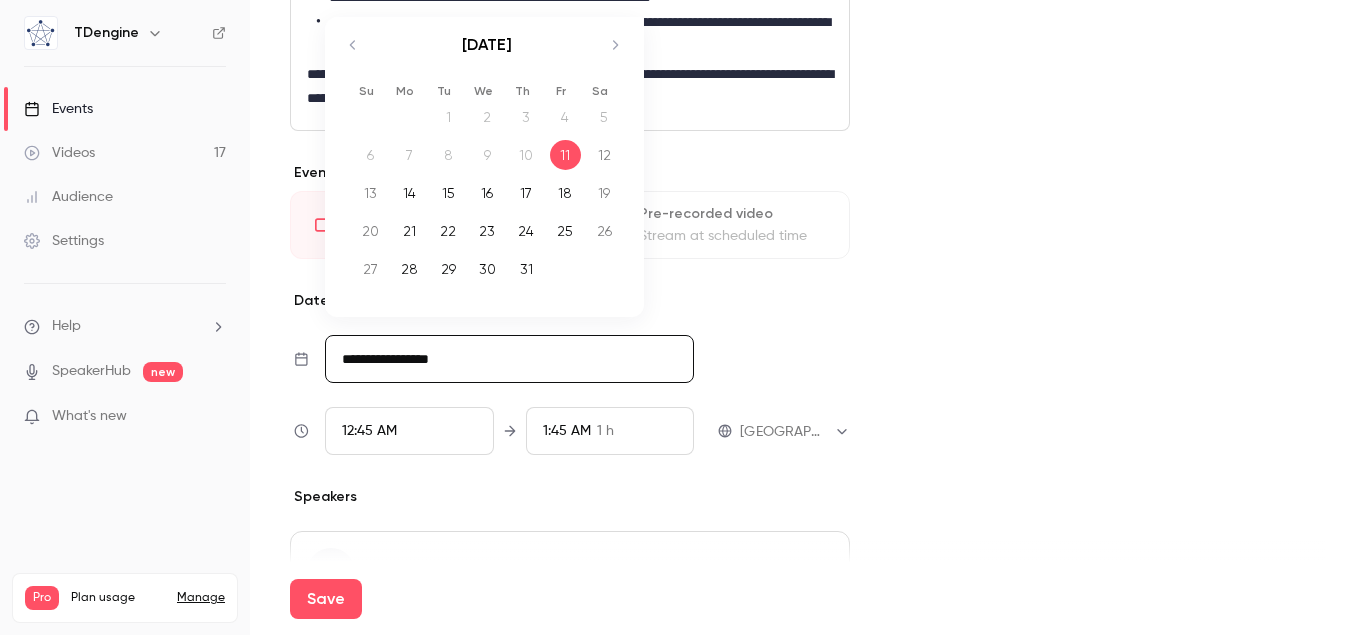 click on "16" at bounding box center (487, 193) 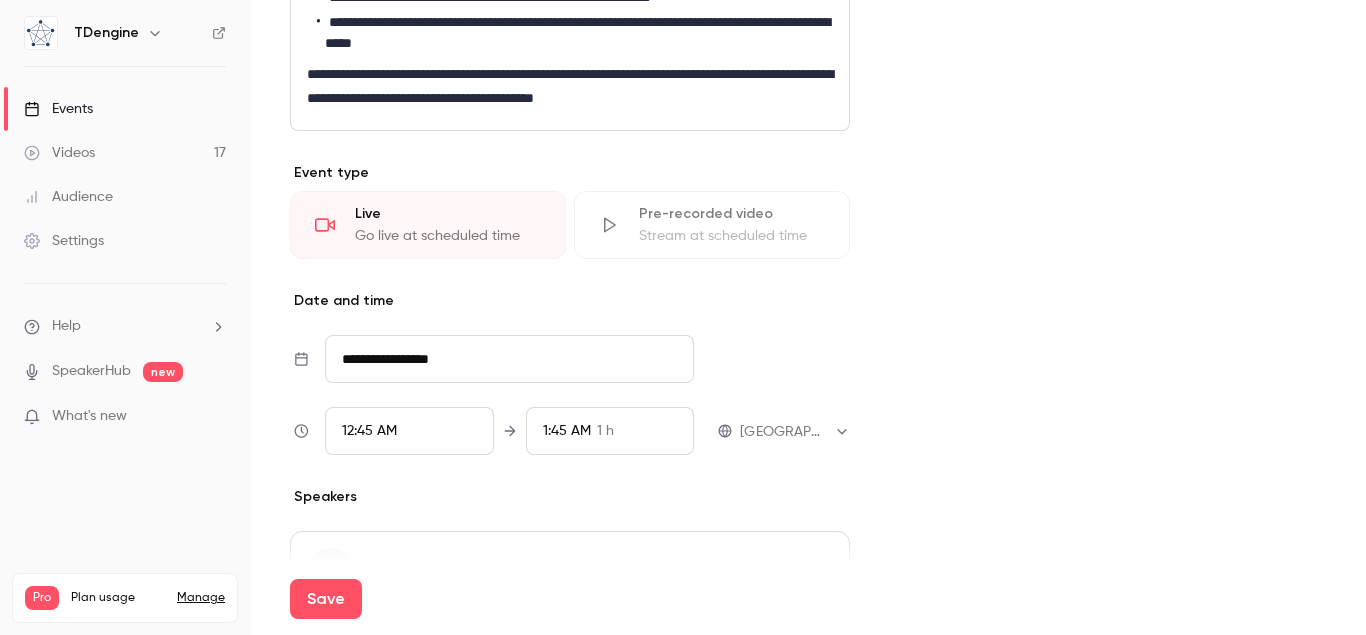 click on "12:45 AM" at bounding box center (409, 431) 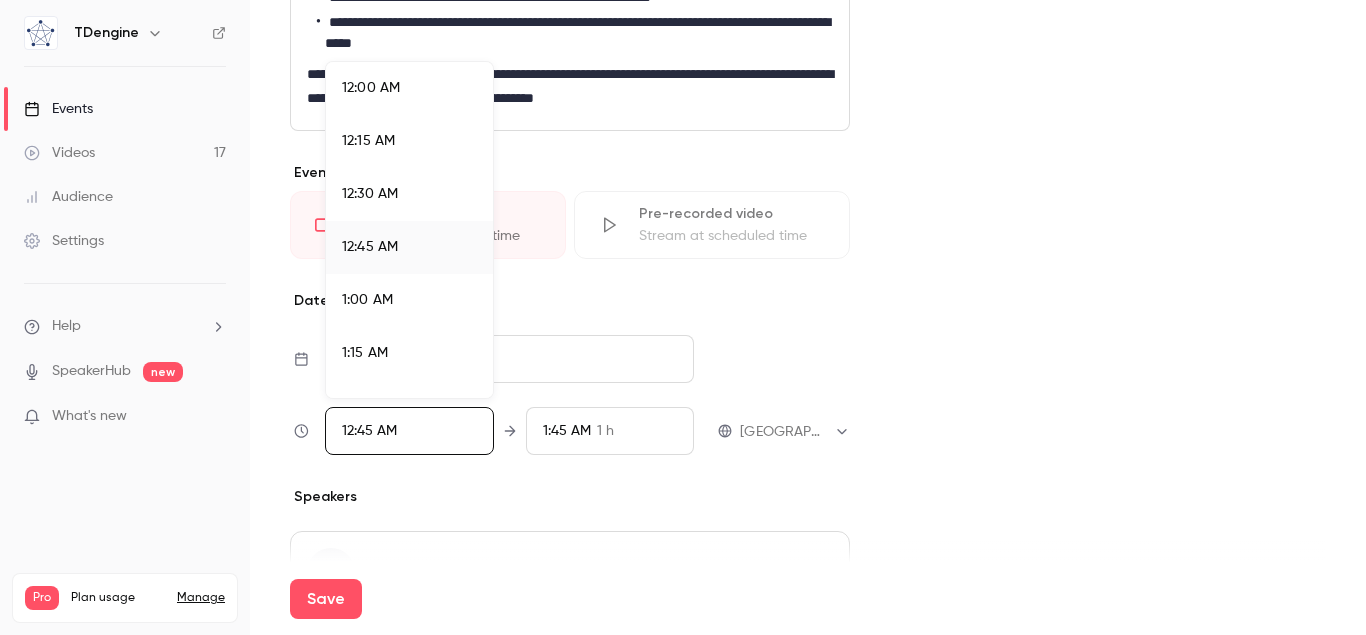 click at bounding box center [683, 317] 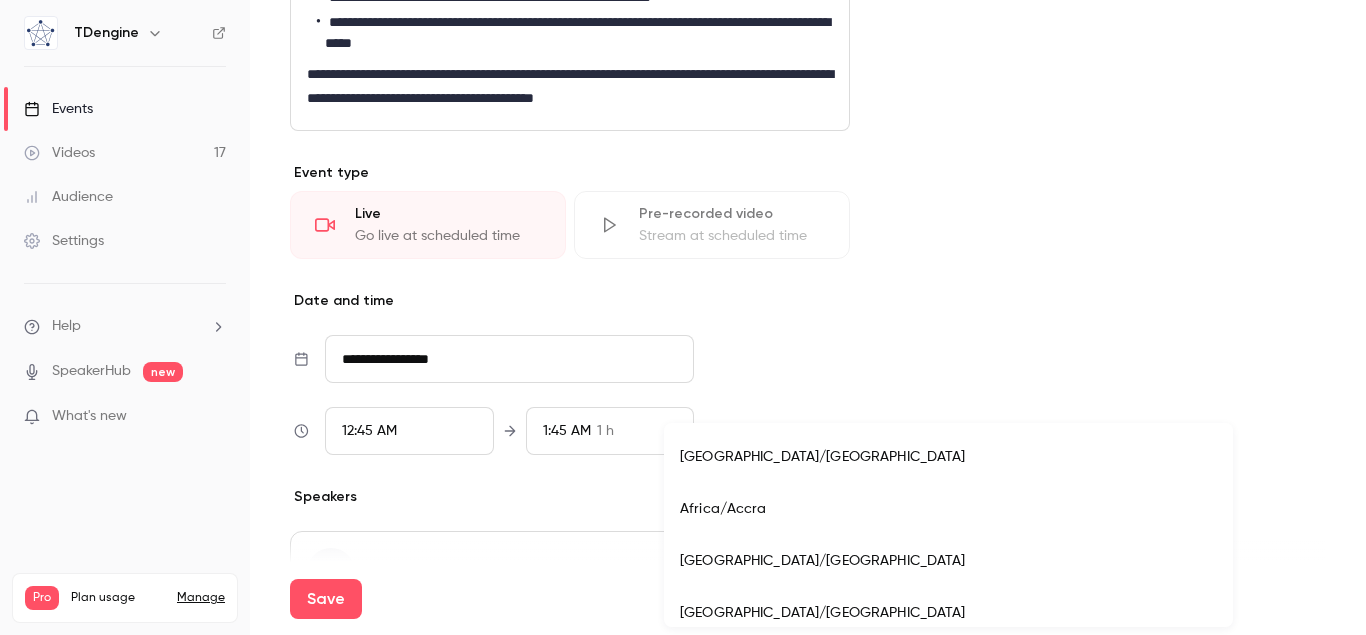 click on "**********" at bounding box center [683, 317] 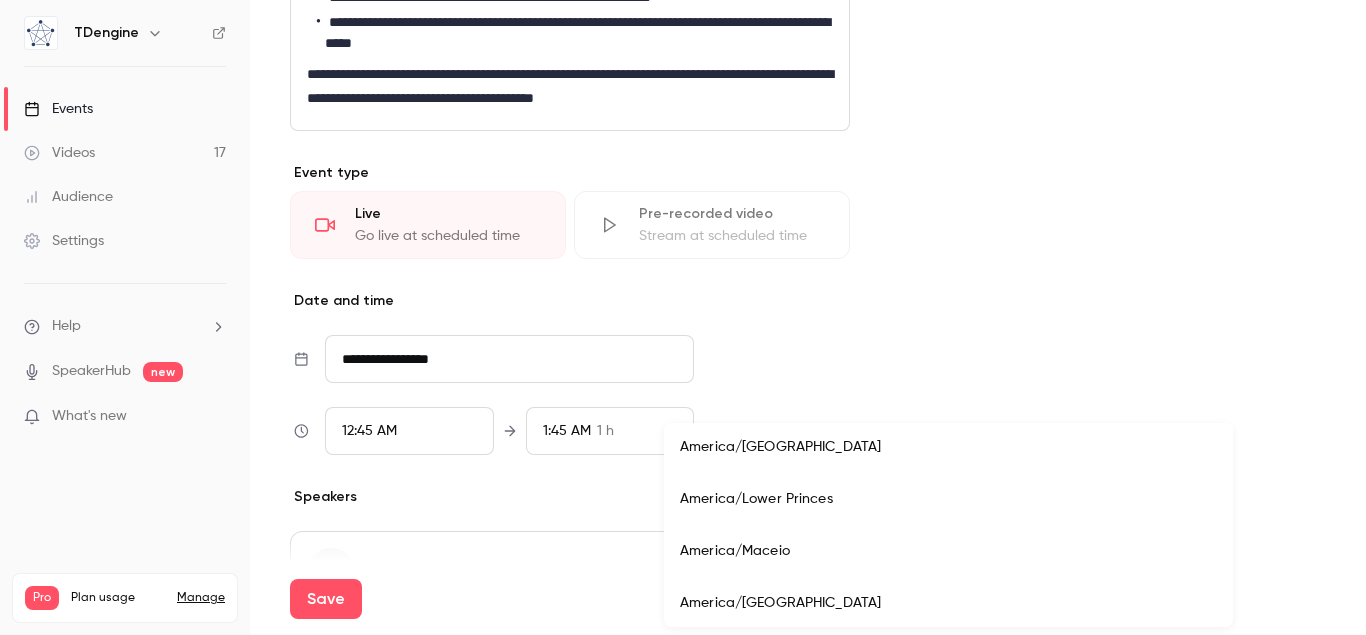 scroll, scrollTop: 7001, scrollLeft: 0, axis: vertical 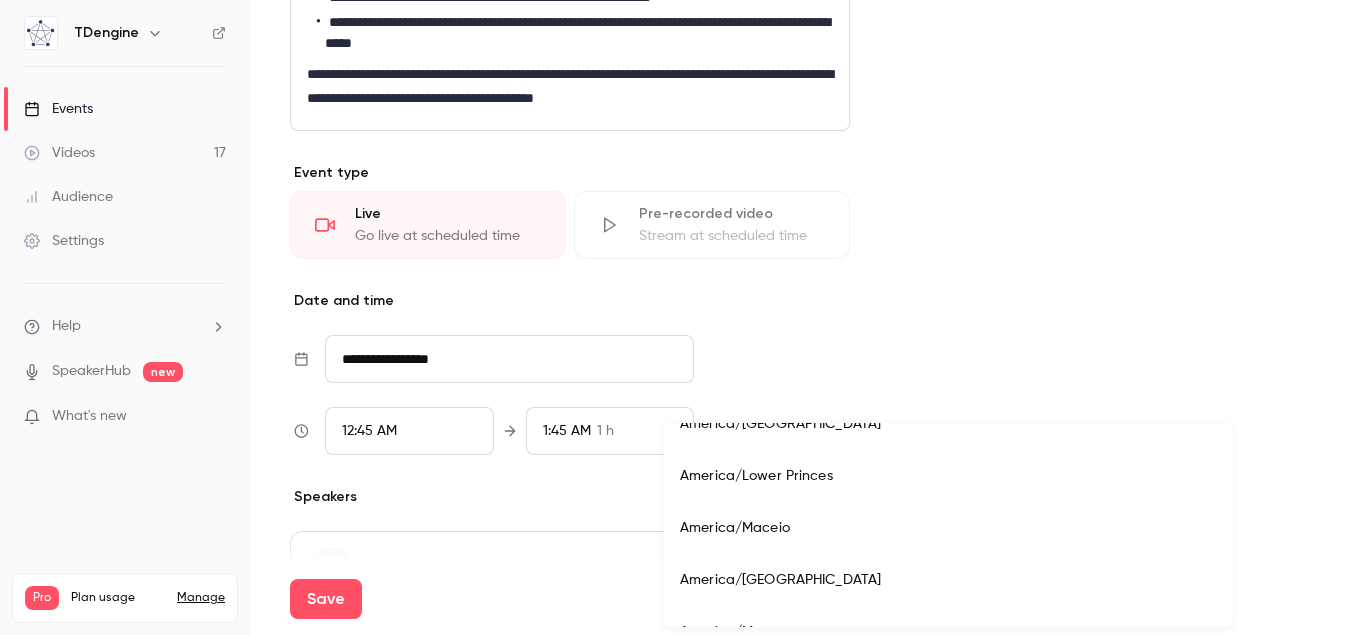 click on "America/[GEOGRAPHIC_DATA]" at bounding box center (948, 424) 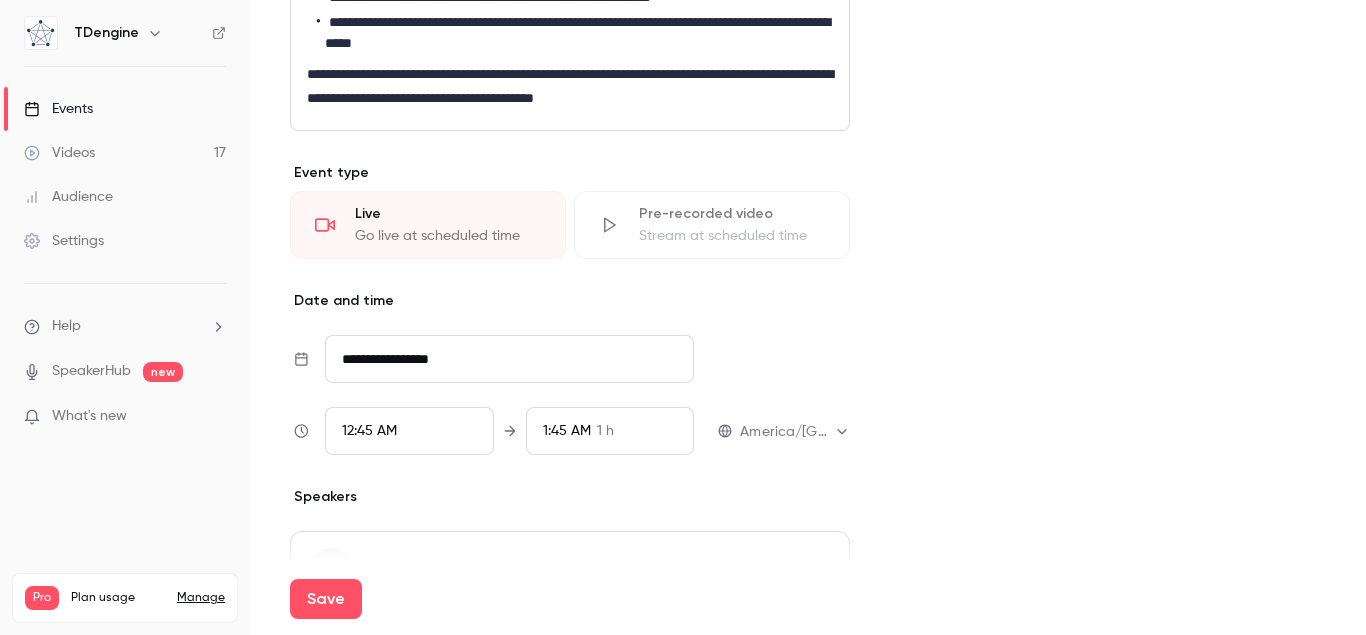type on "**********" 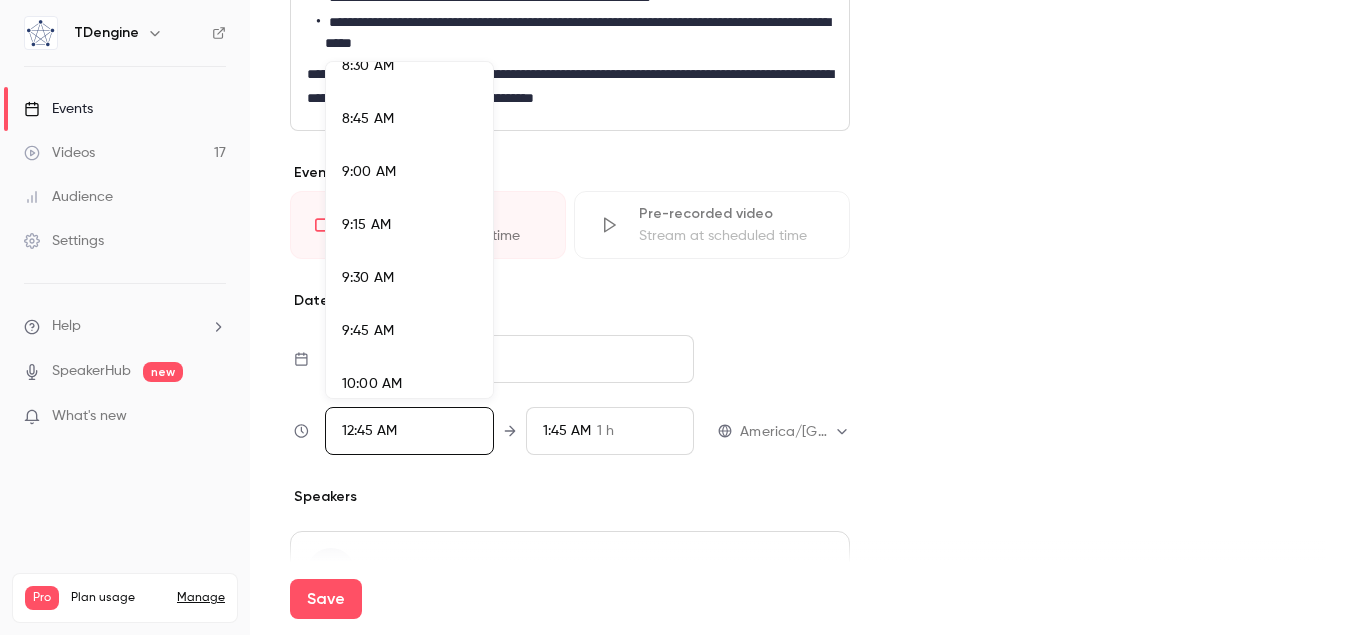 scroll, scrollTop: 1938, scrollLeft: 0, axis: vertical 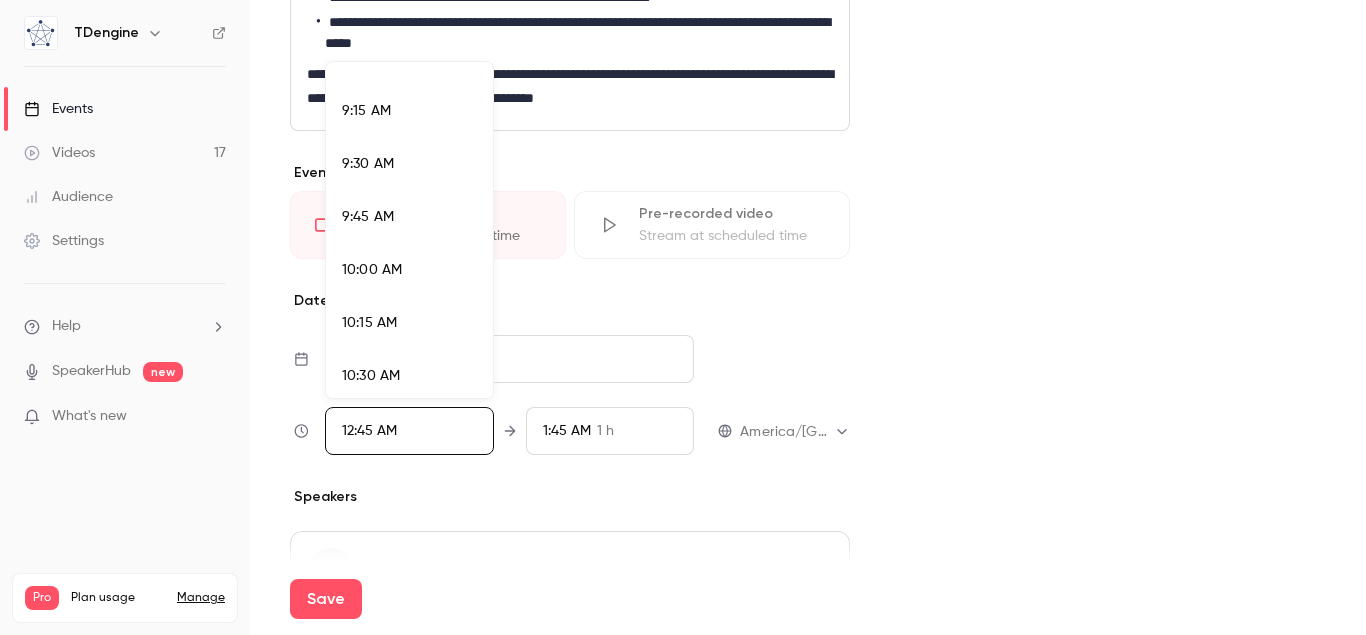 click on "10:00 AM" at bounding box center [409, 270] 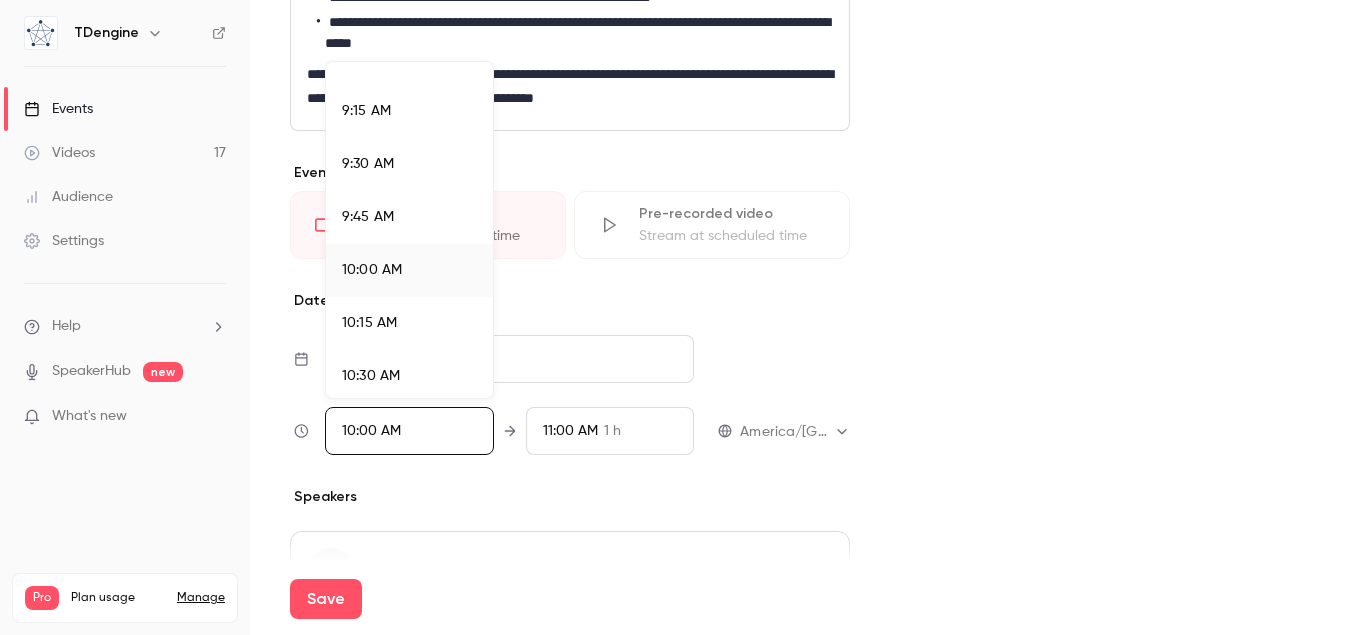 click at bounding box center (683, 317) 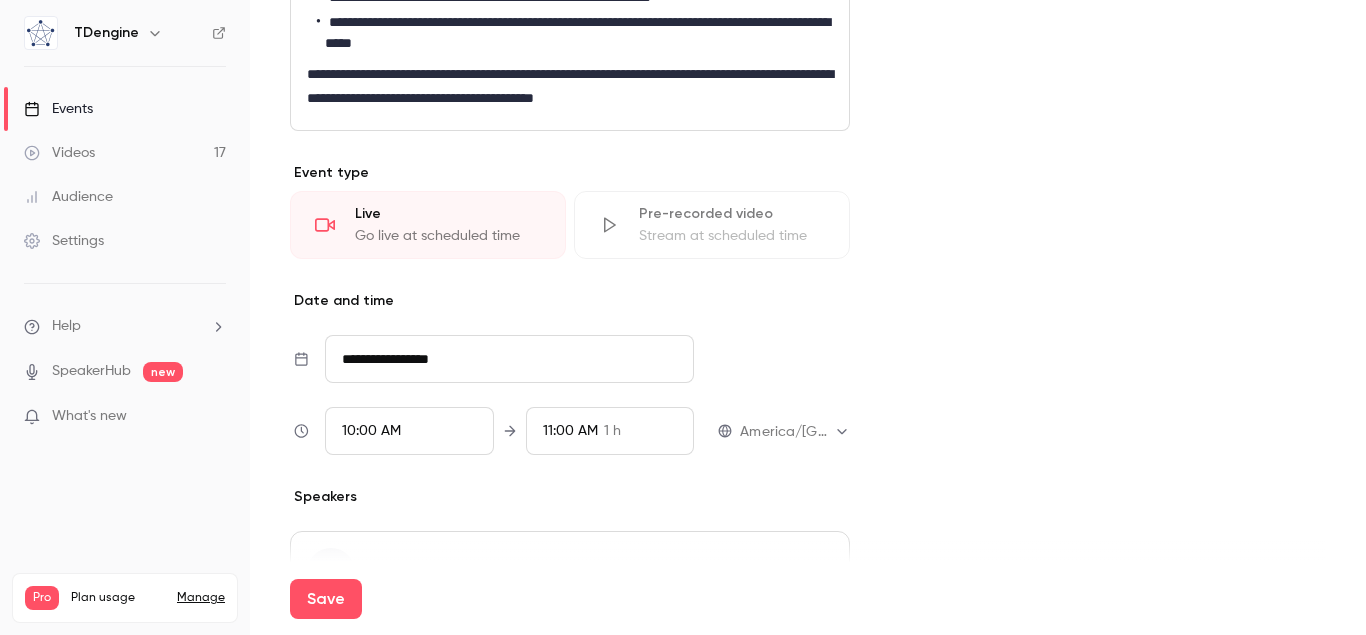 click on "11:00 AM 1 h" at bounding box center [610, 431] 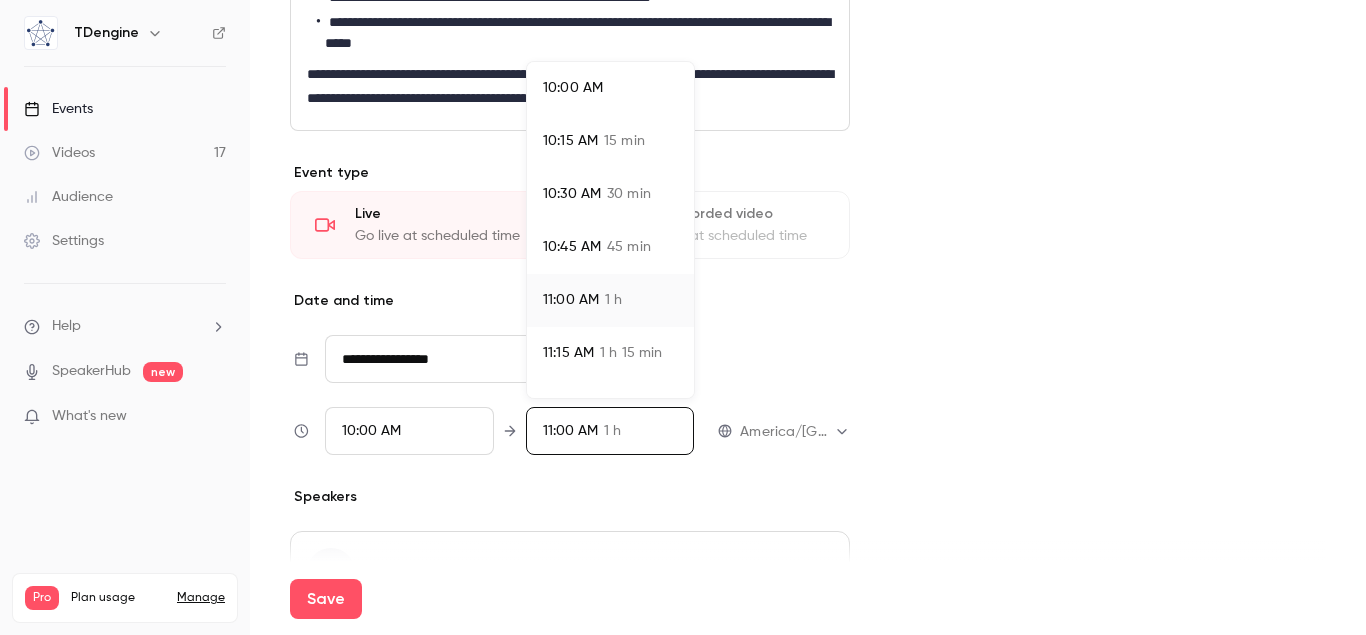 click on "10:30 AM" at bounding box center [572, 194] 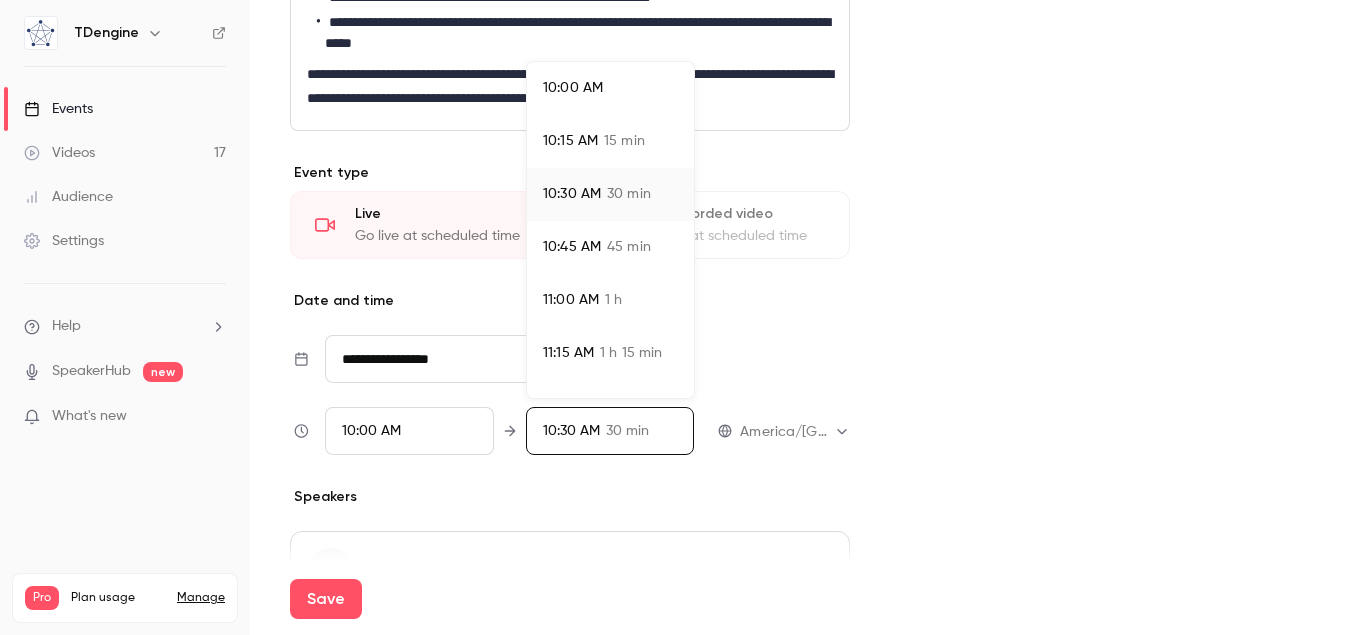 click at bounding box center [683, 317] 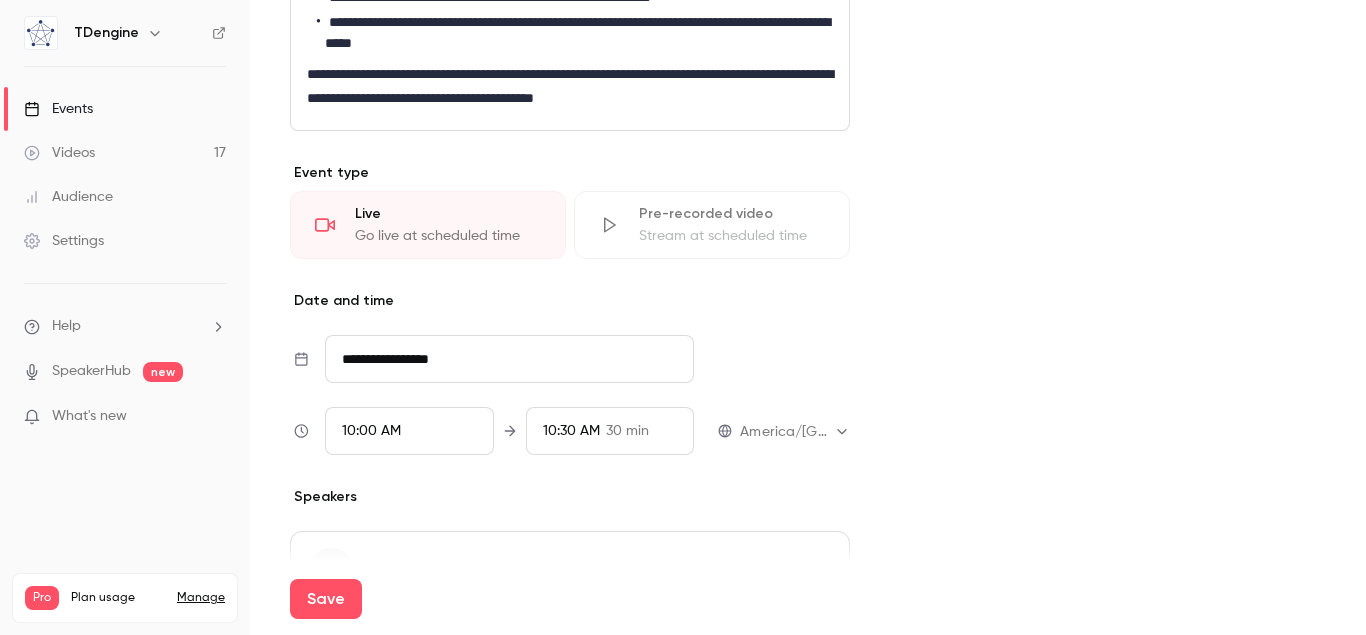 scroll, scrollTop: 708, scrollLeft: 0, axis: vertical 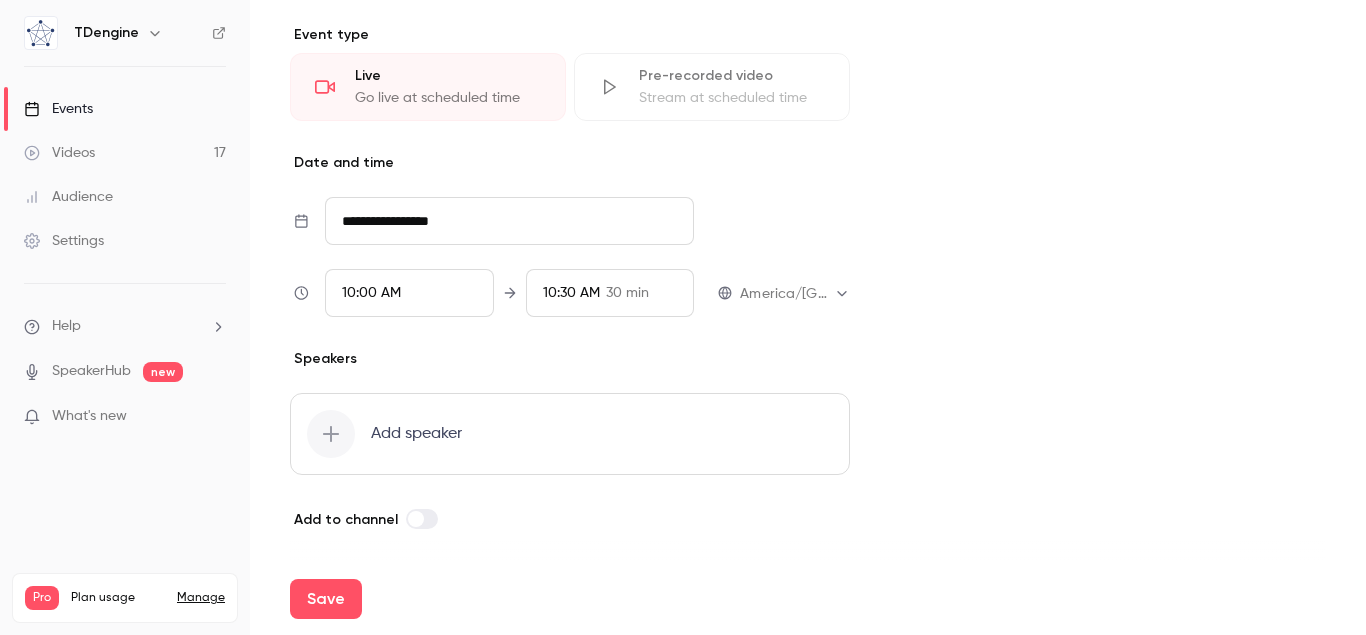 click on "Add speaker" at bounding box center (570, 434) 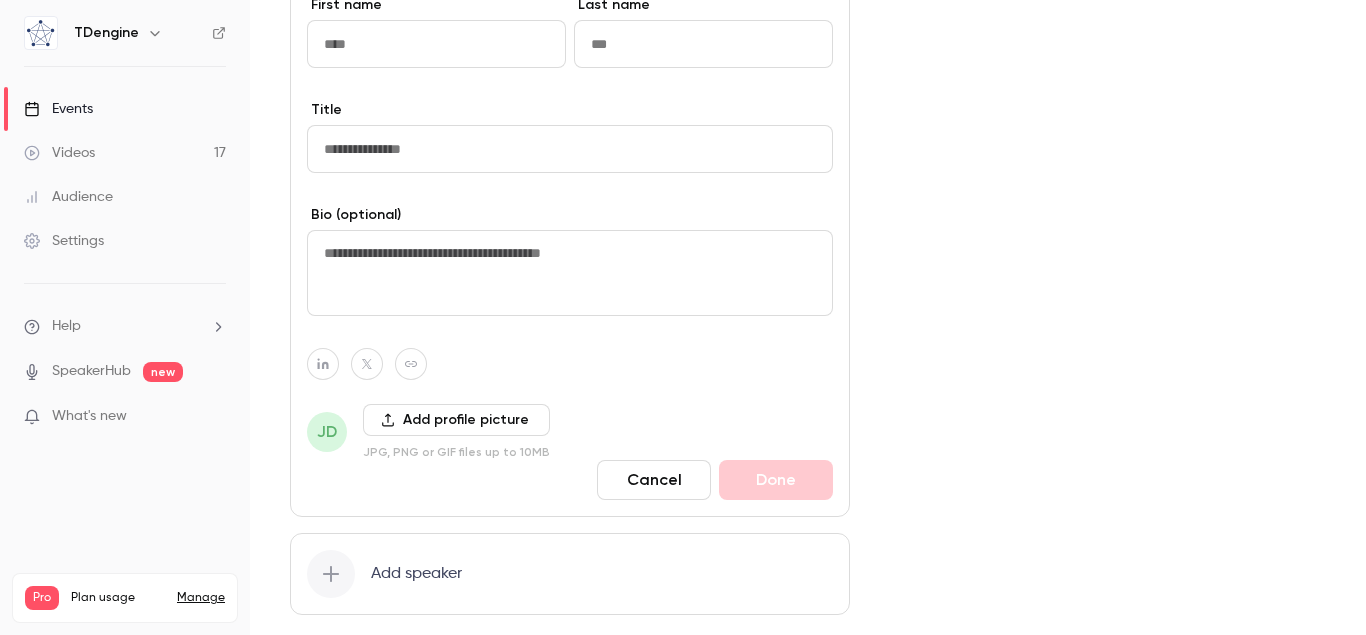 scroll, scrollTop: 907, scrollLeft: 0, axis: vertical 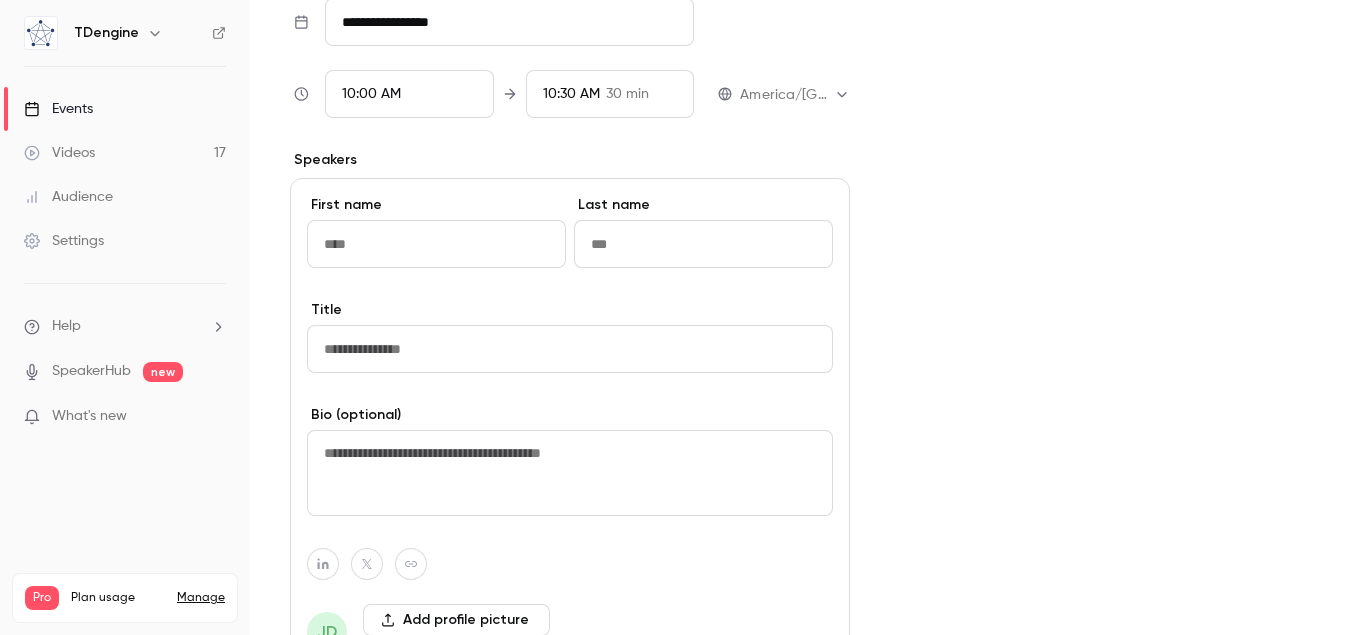 click at bounding box center (436, 244) 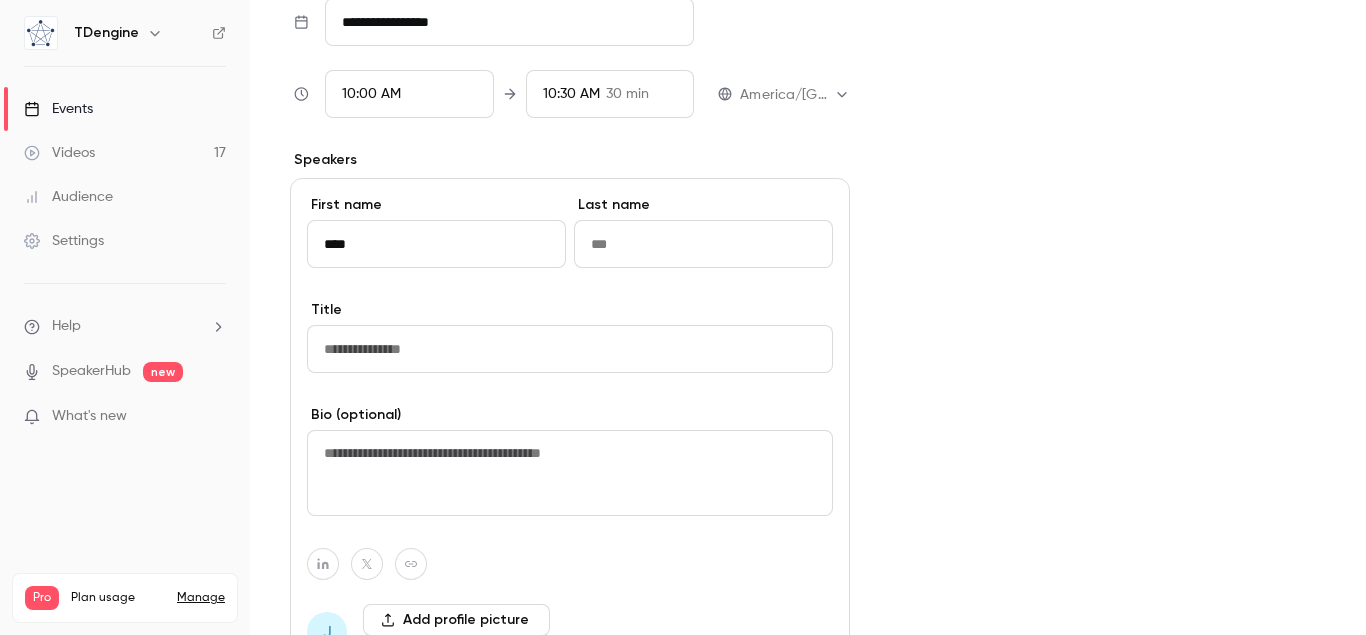 type on "****" 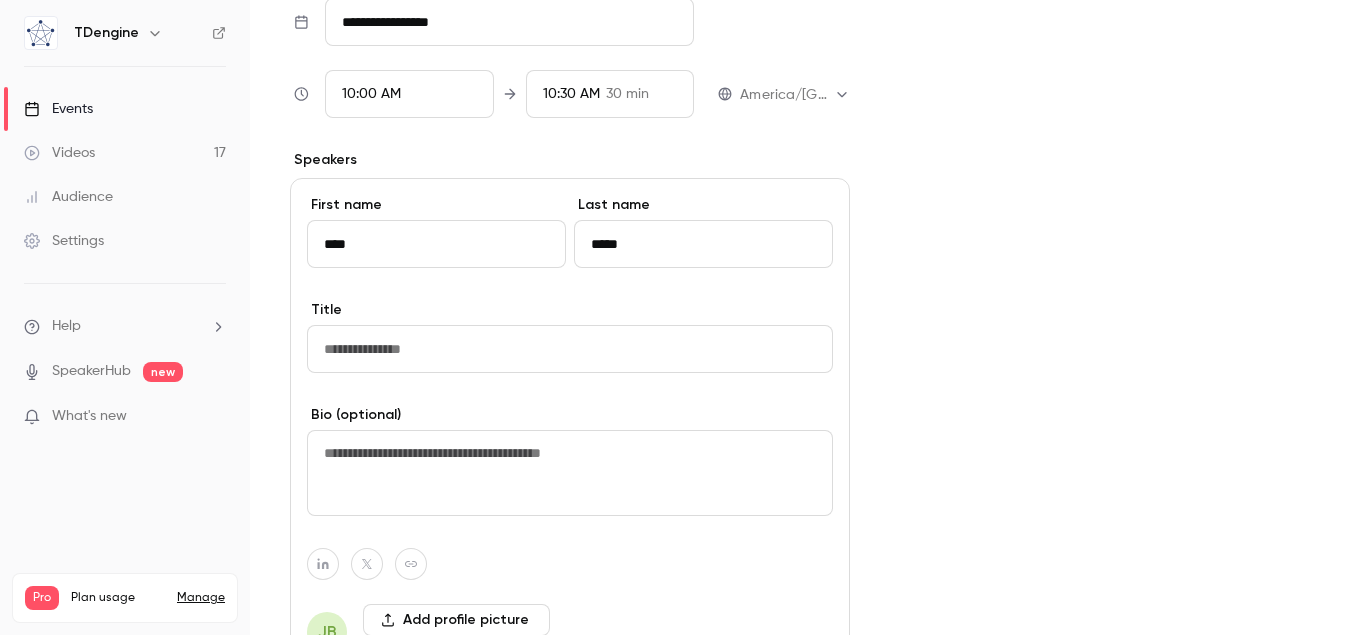 type on "*****" 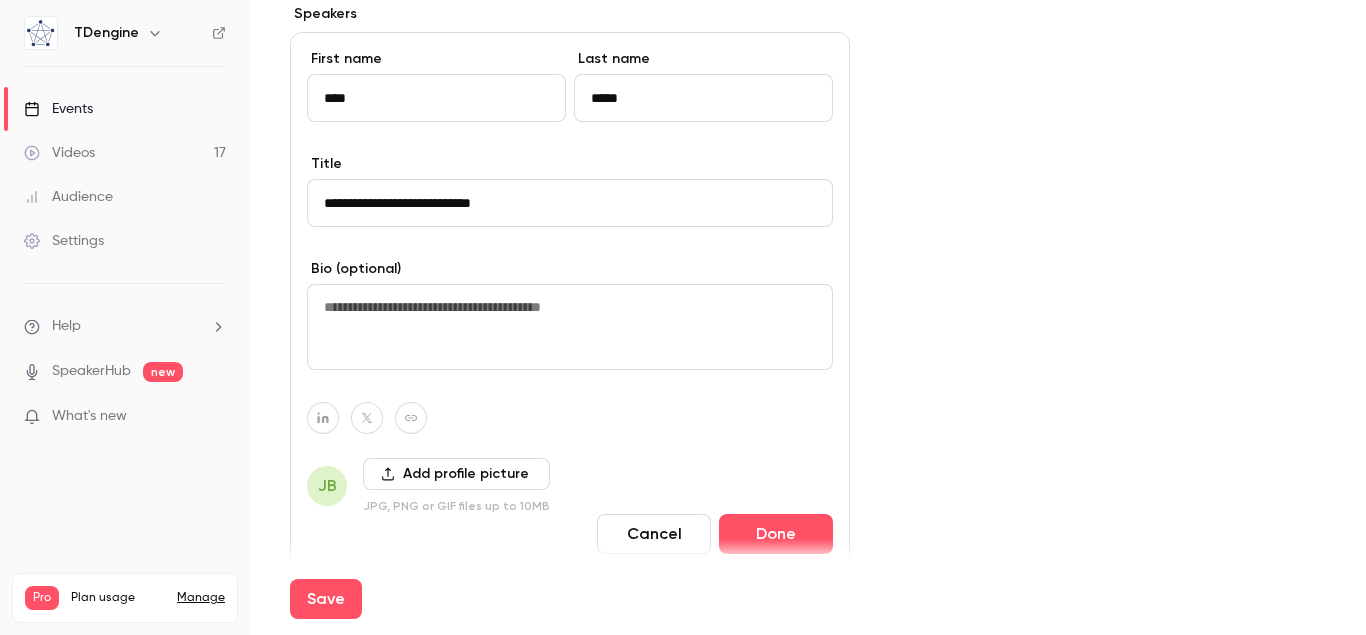 scroll, scrollTop: 1135, scrollLeft: 0, axis: vertical 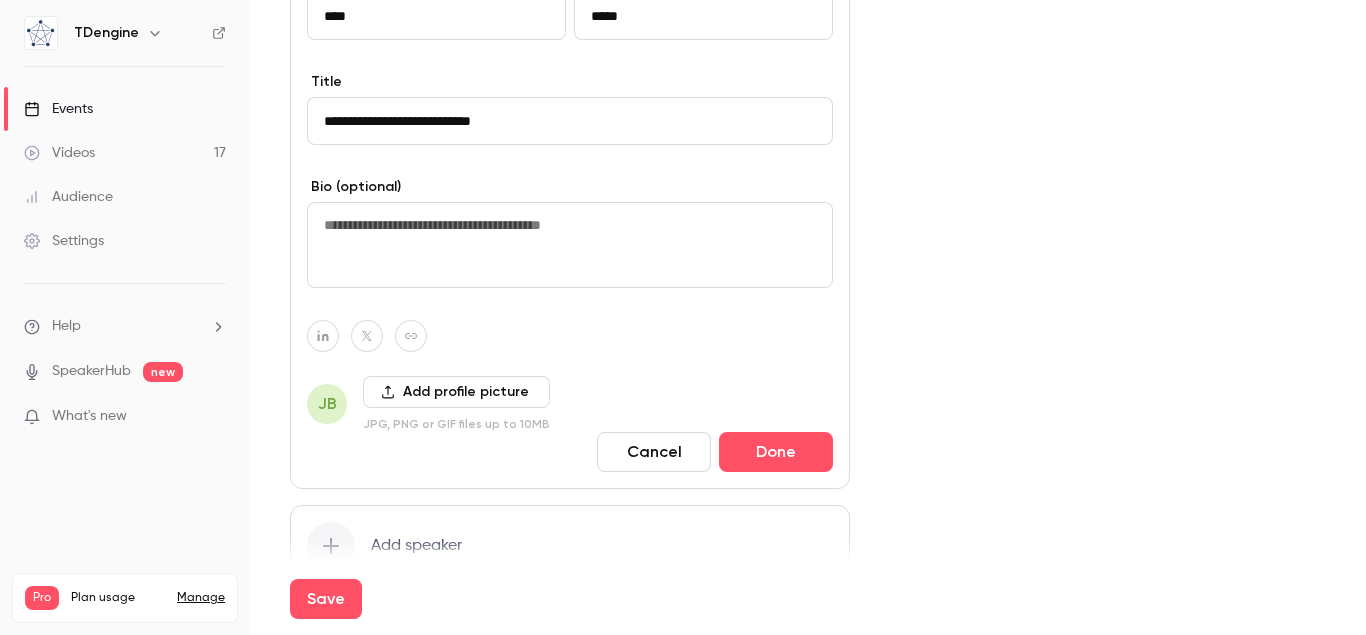 type on "**********" 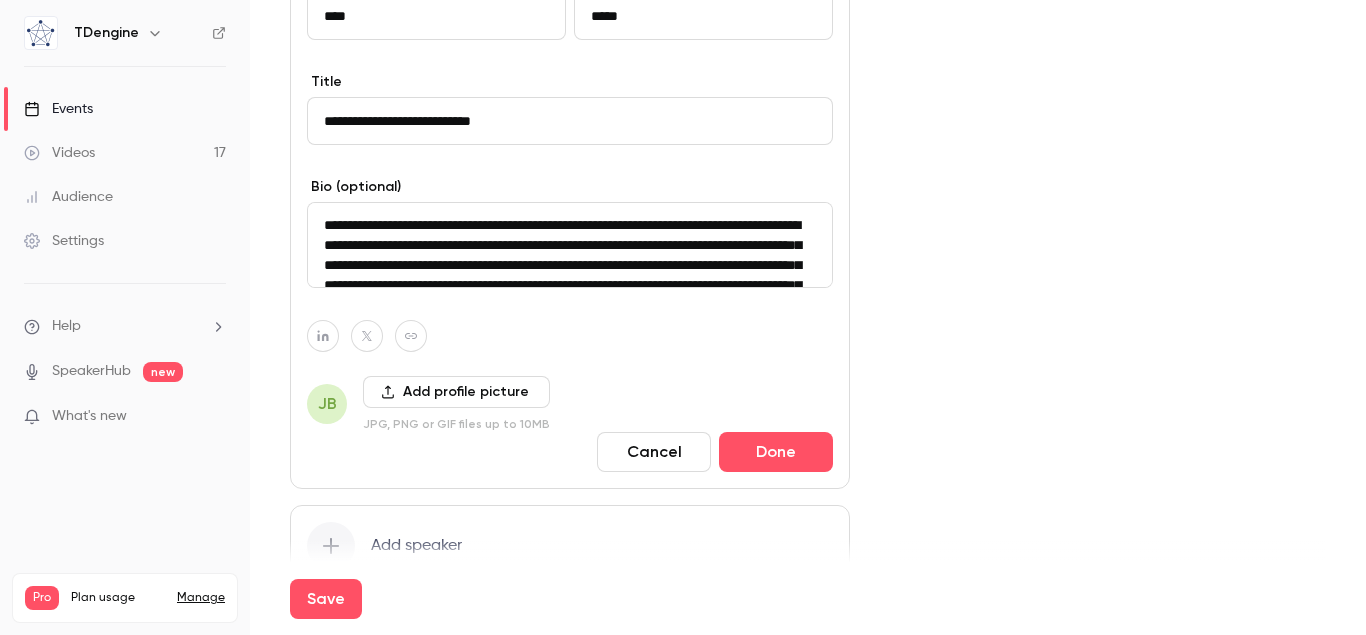 scroll, scrollTop: 106, scrollLeft: 0, axis: vertical 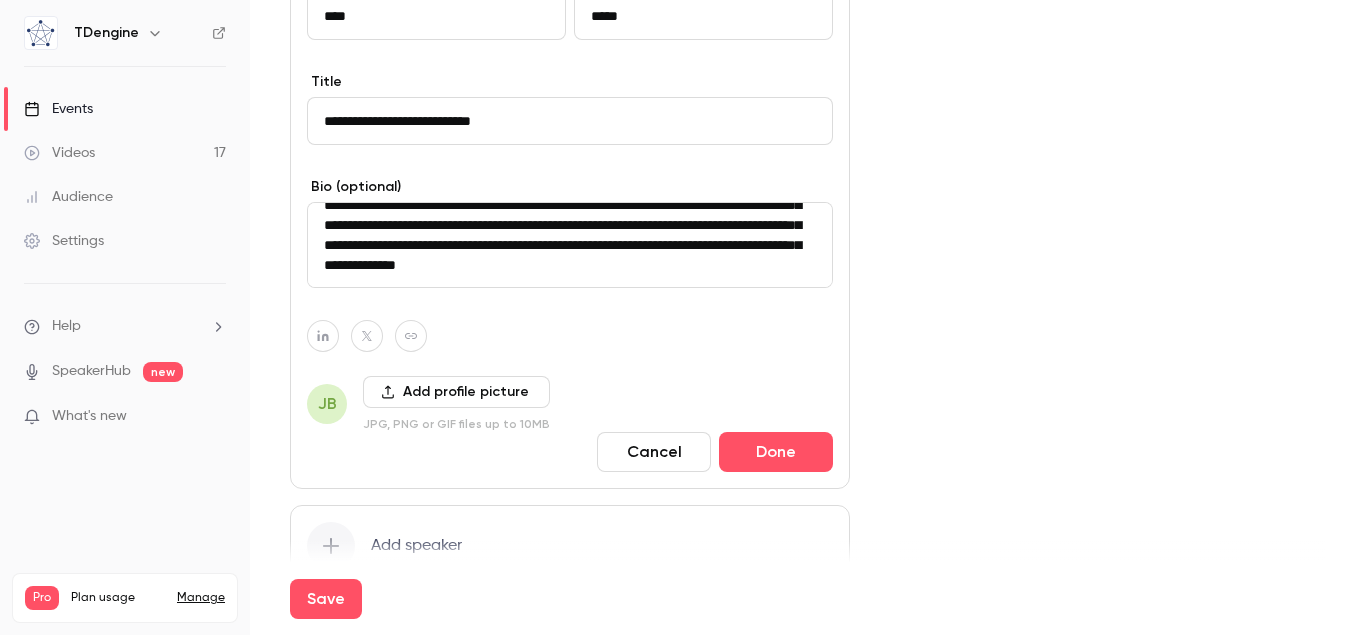 type on "**********" 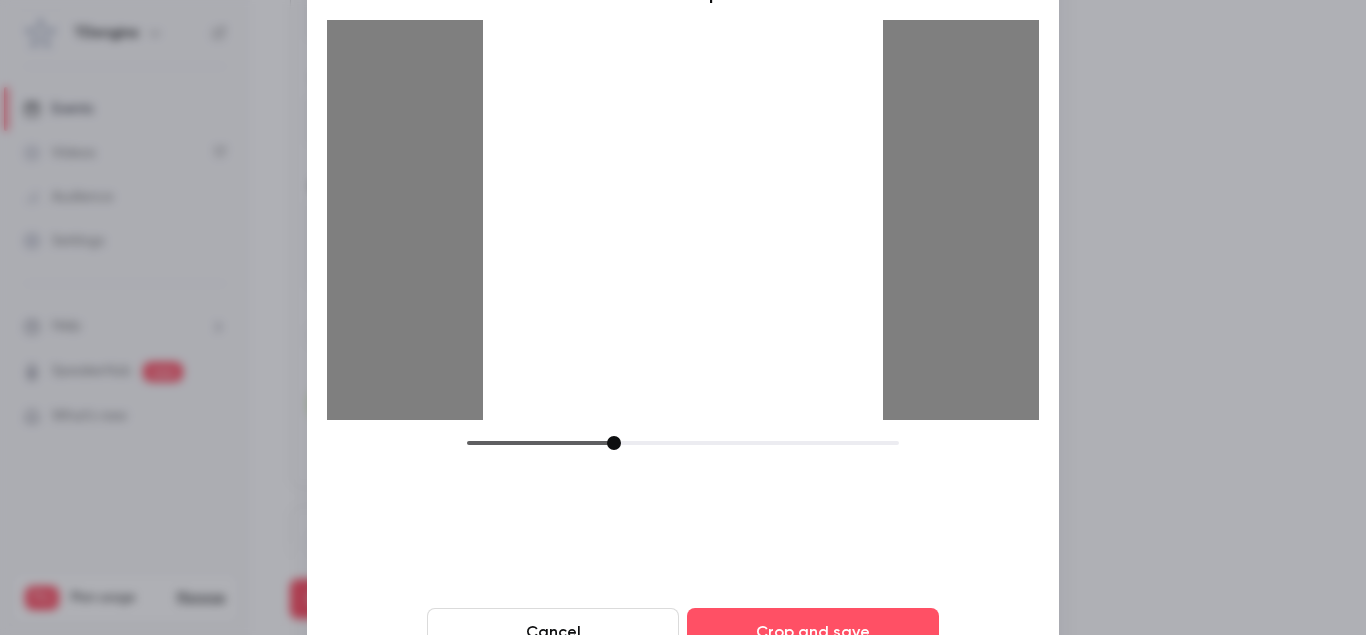 drag, startPoint x: 609, startPoint y: 438, endPoint x: 613, endPoint y: 450, distance: 12.649111 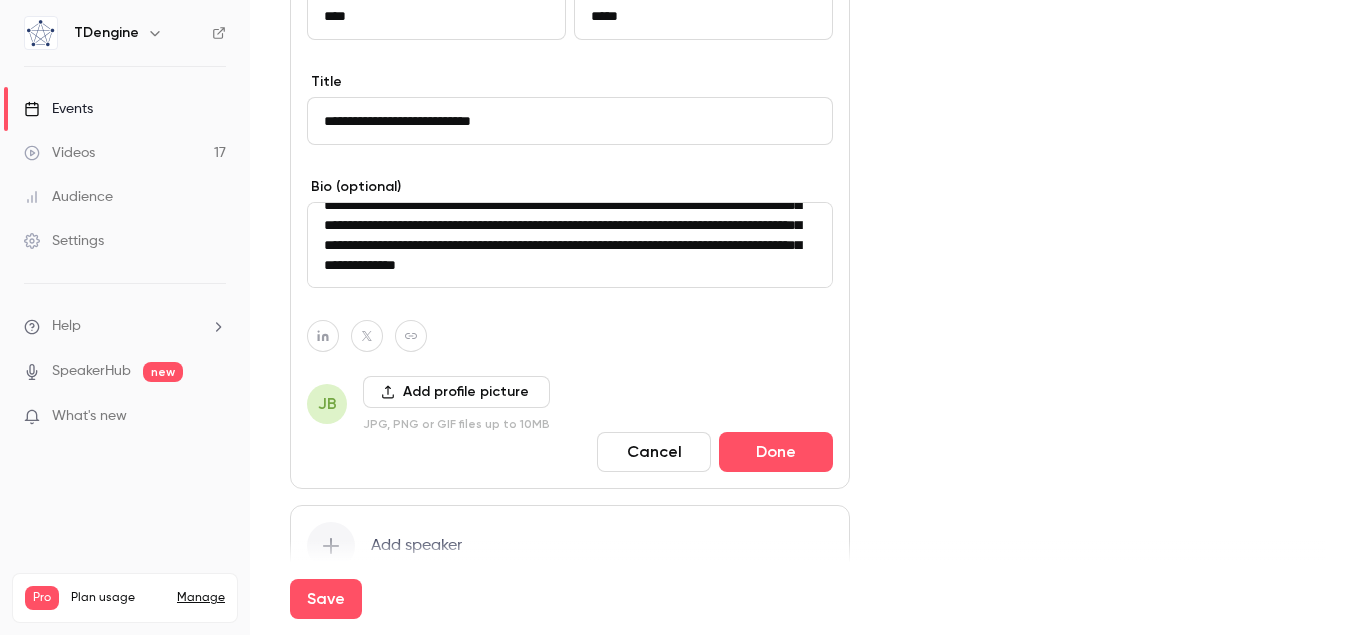 click on "Add profile picture" at bounding box center [456, 392] 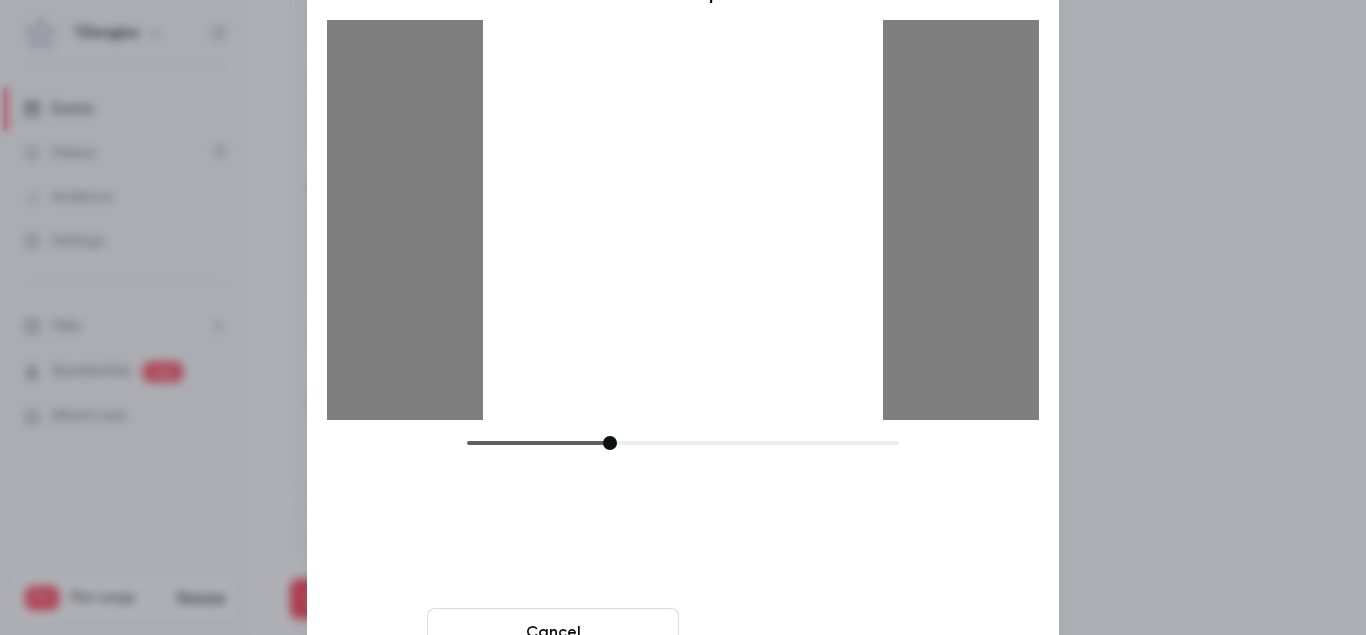 click on "Crop and save" at bounding box center (813, 632) 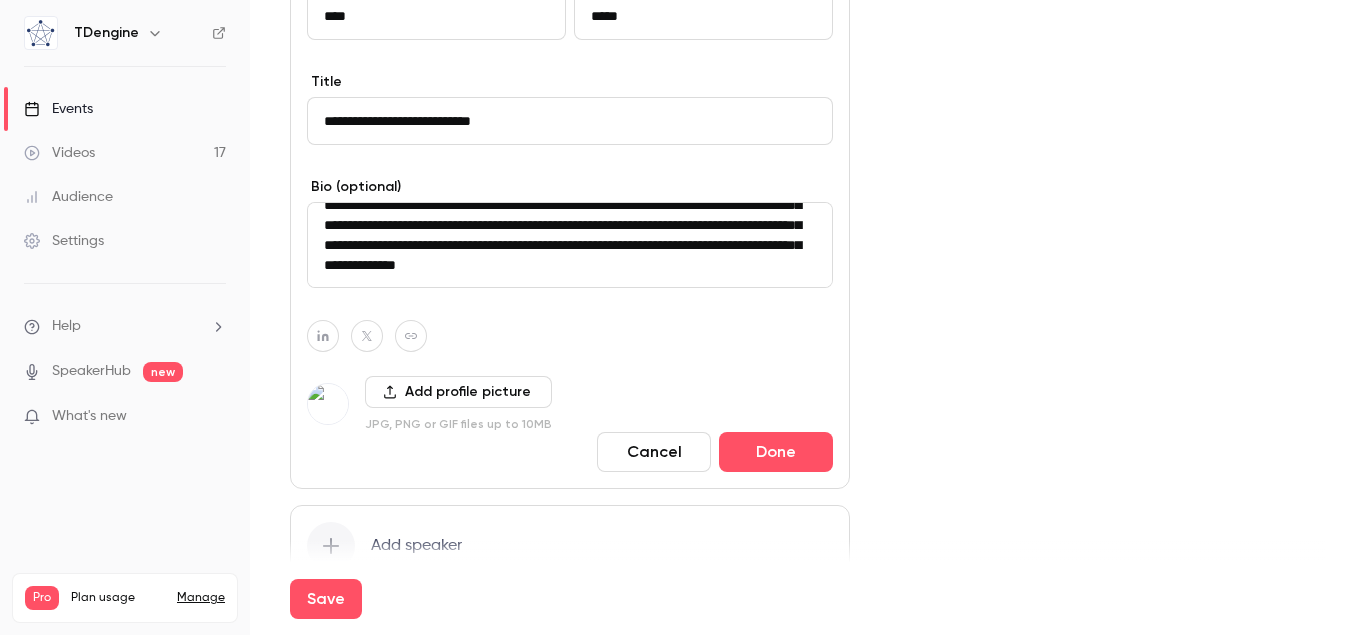 click 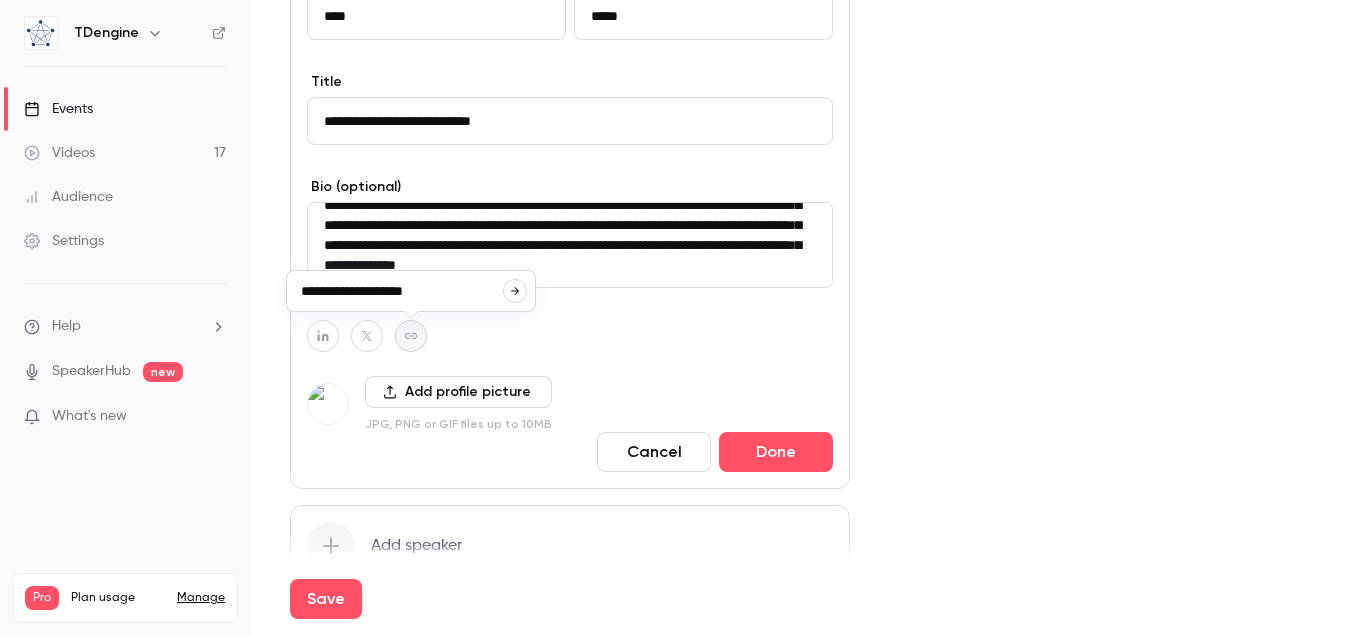 type on "**********" 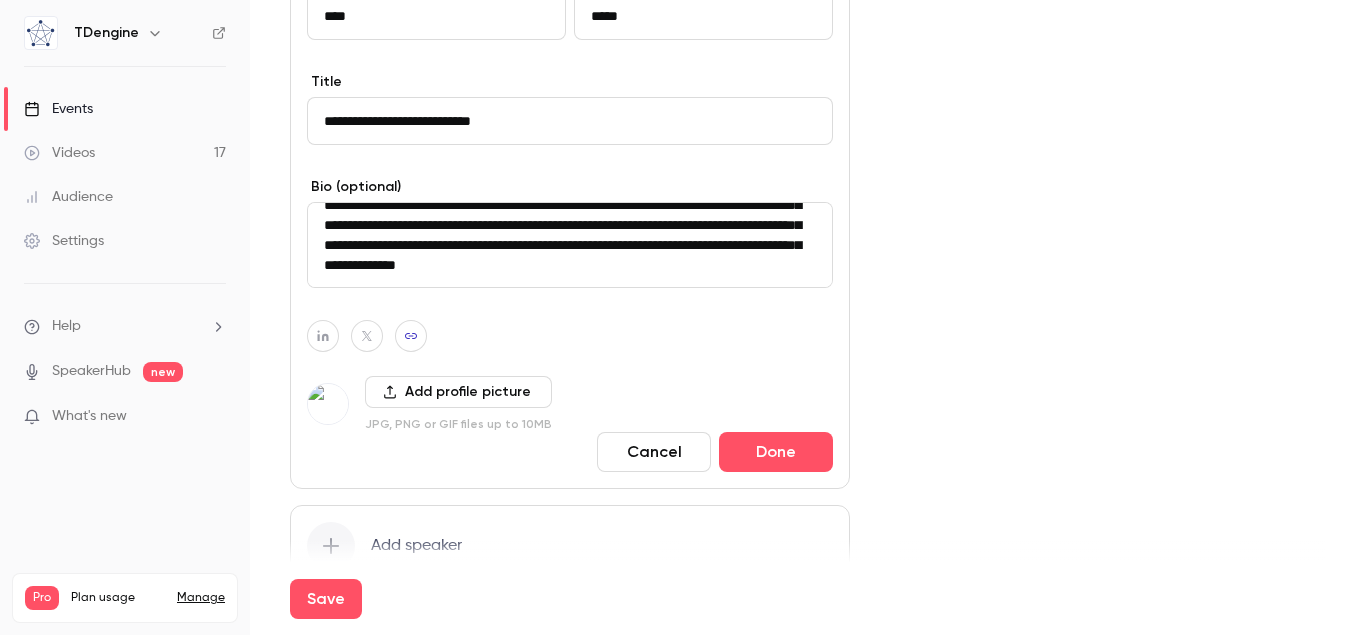 scroll, scrollTop: 0, scrollLeft: 0, axis: both 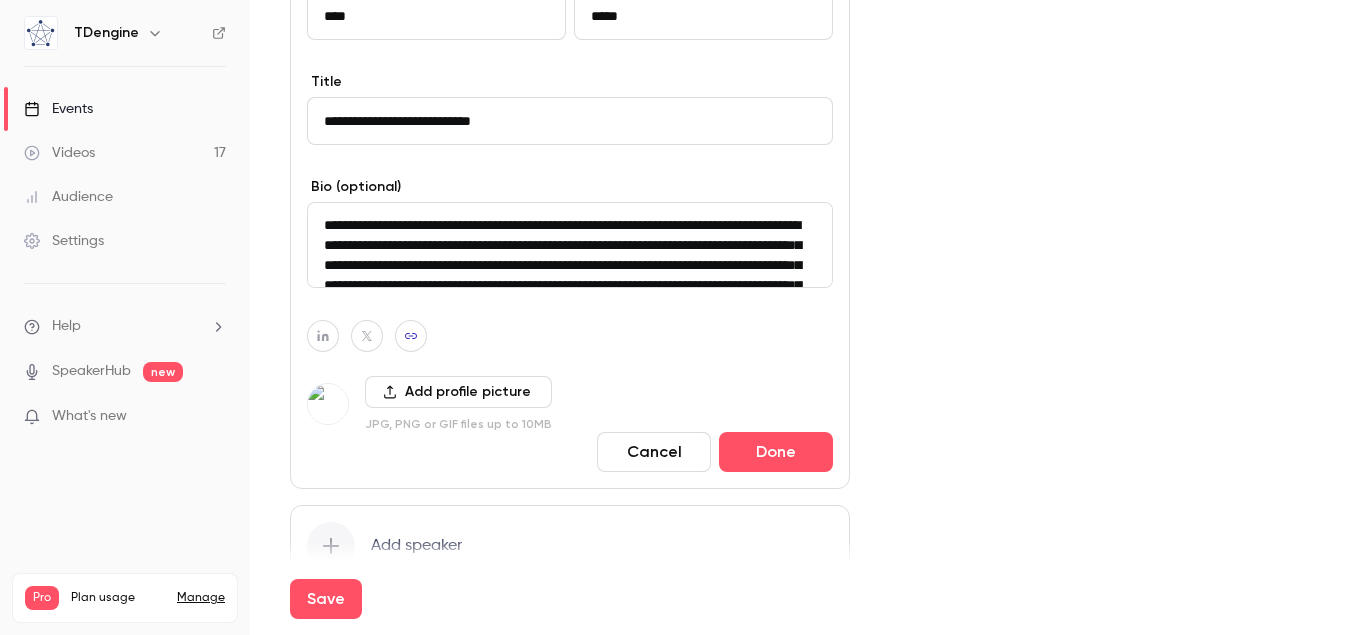 click 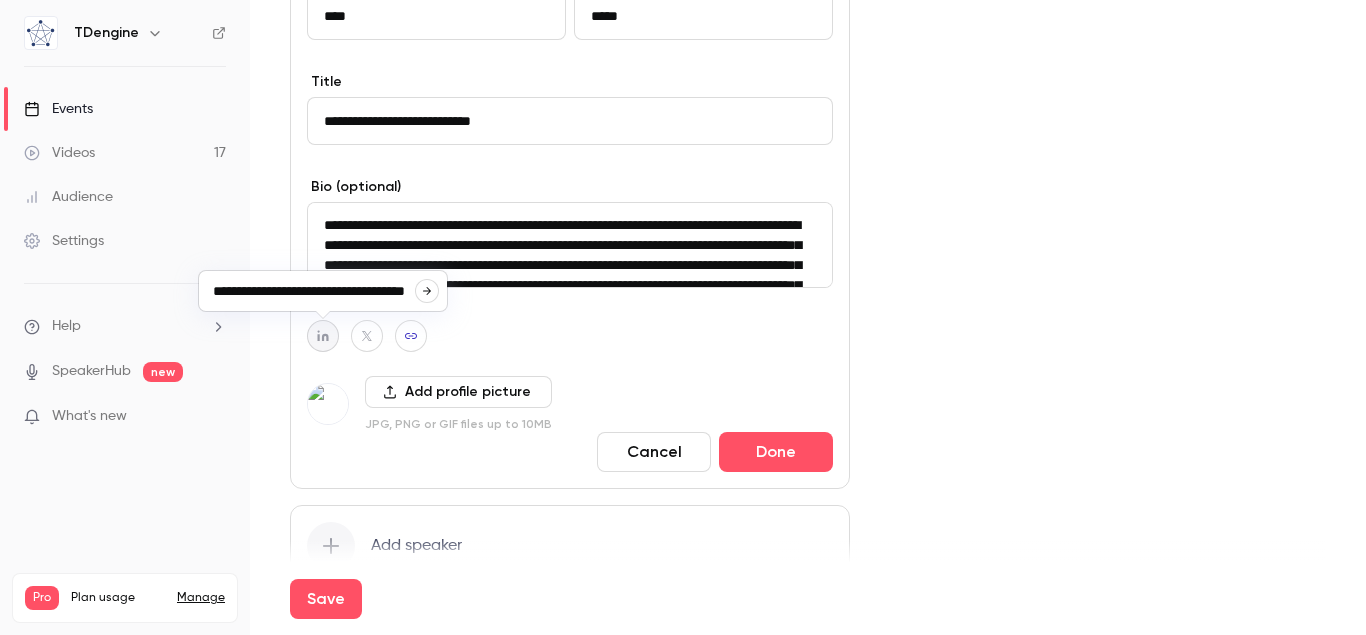 scroll, scrollTop: 0, scrollLeft: 40, axis: horizontal 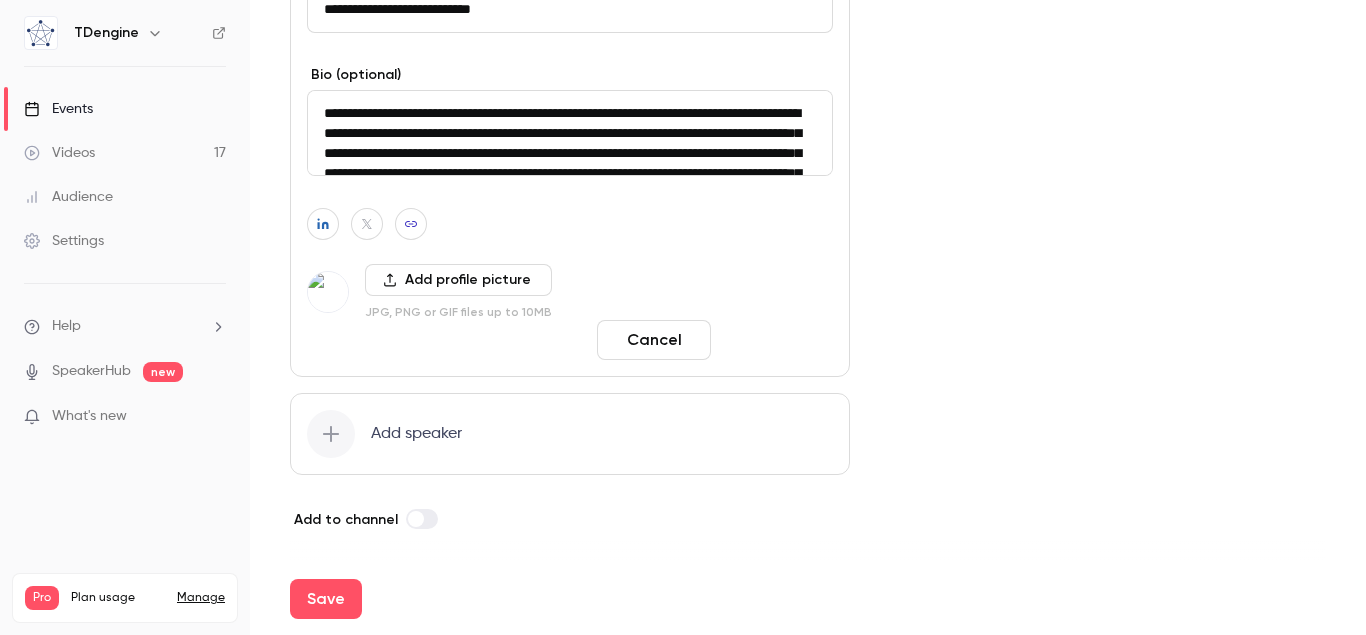 click on "Done" at bounding box center [776, 340] 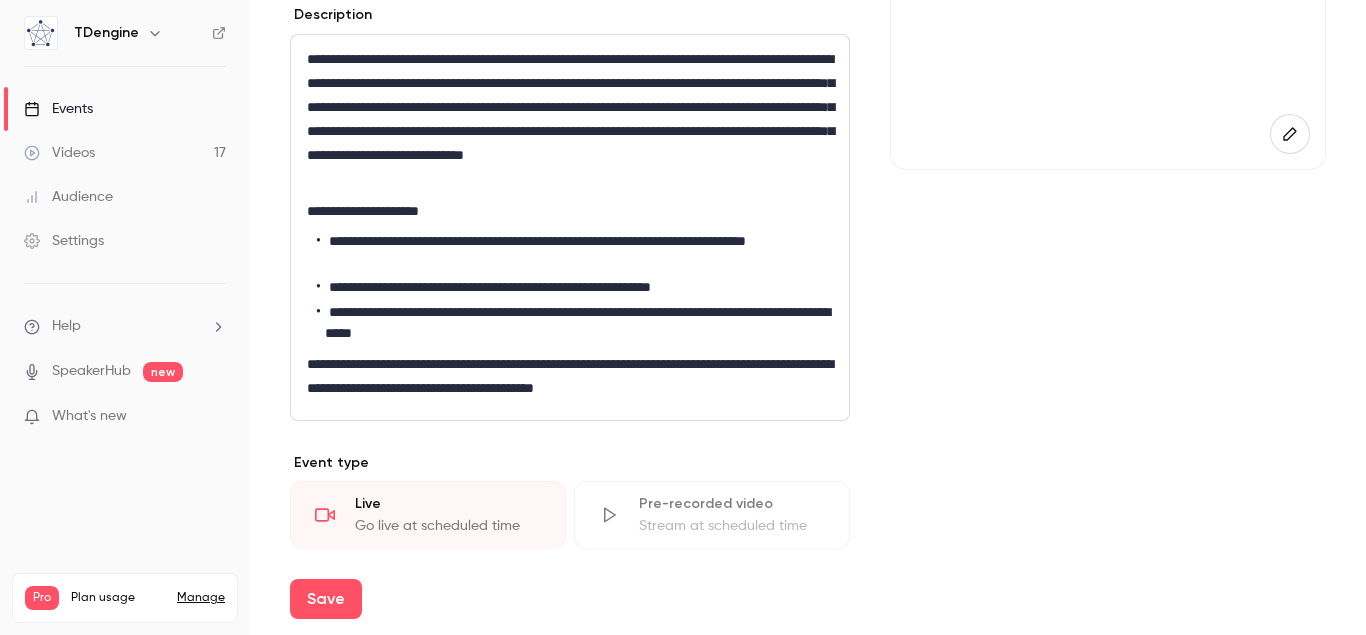 scroll, scrollTop: 0, scrollLeft: 0, axis: both 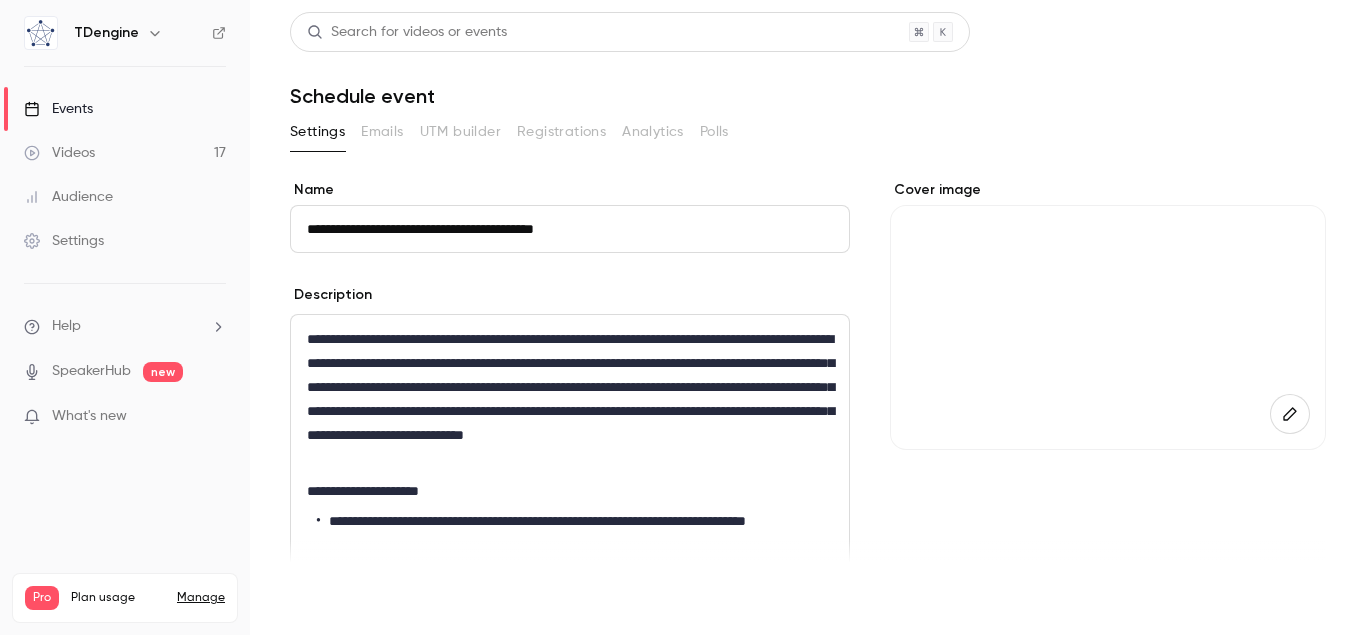 click on "Save" at bounding box center [326, 599] 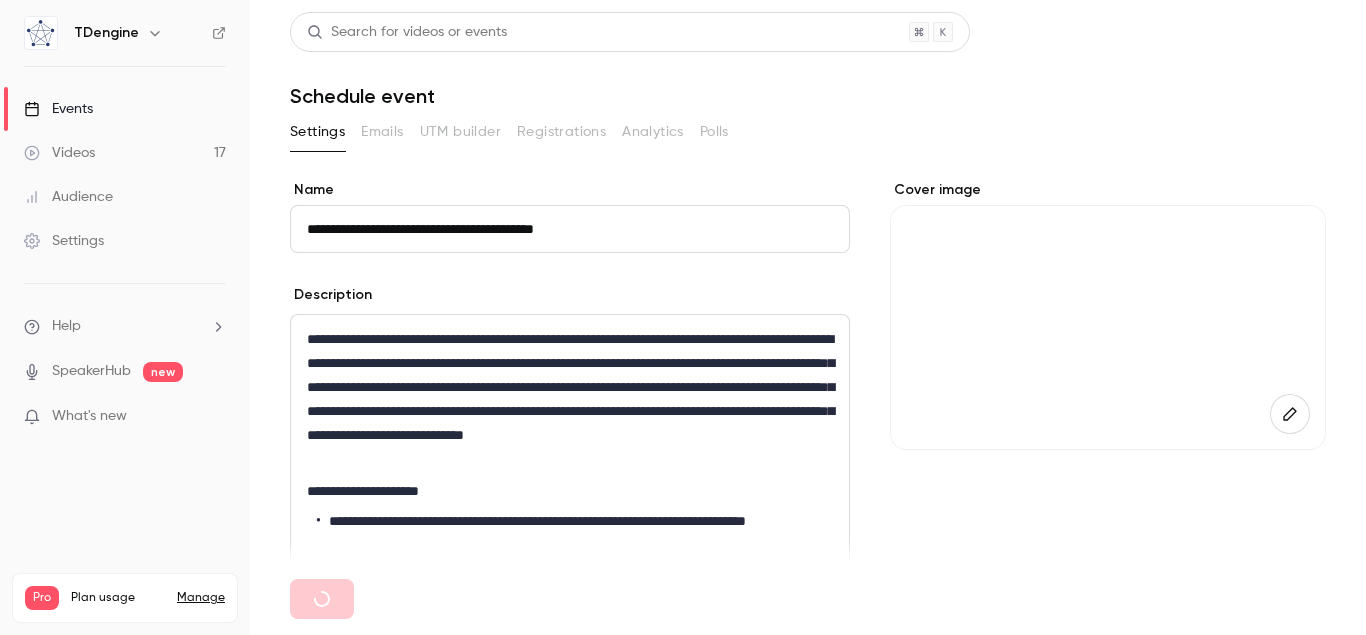 type 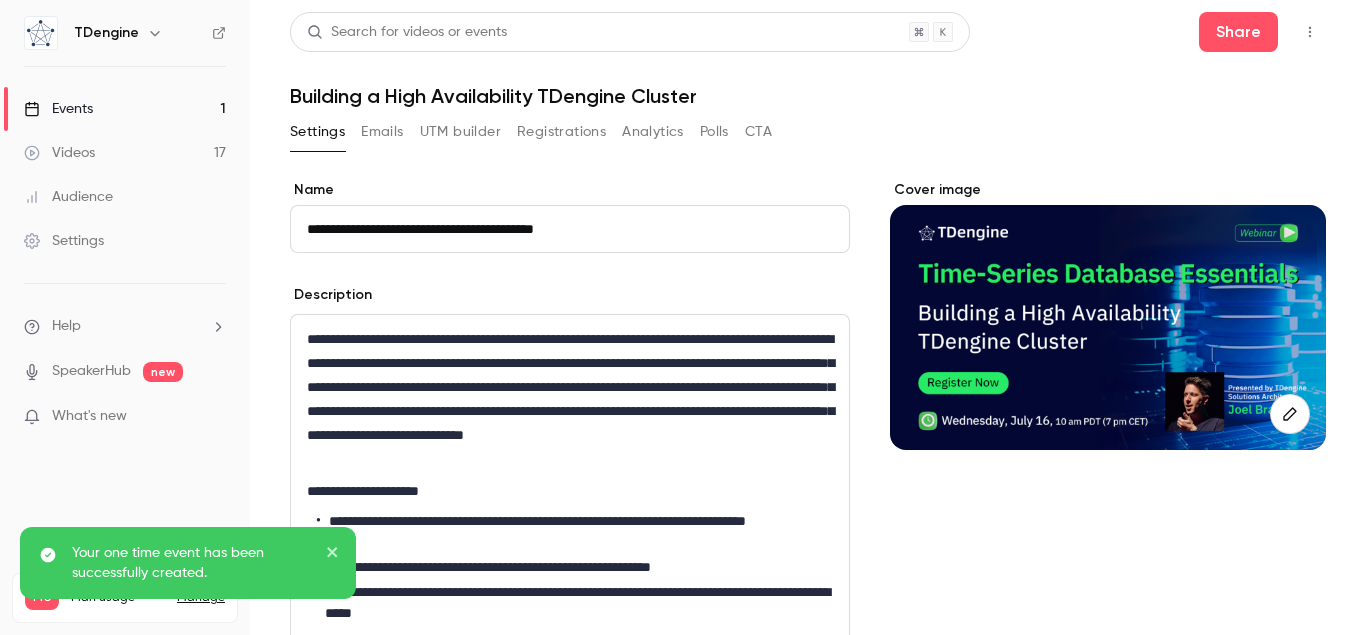 click on "Events 1" at bounding box center [125, 109] 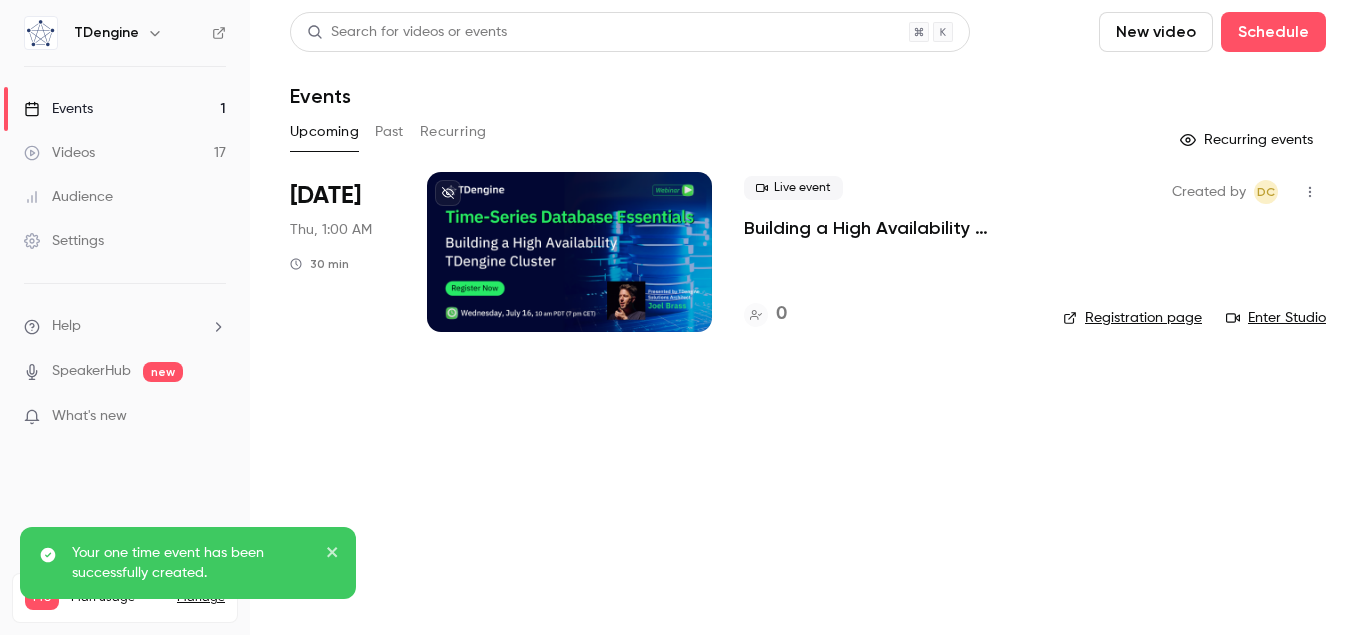 click on "Past" at bounding box center (389, 132) 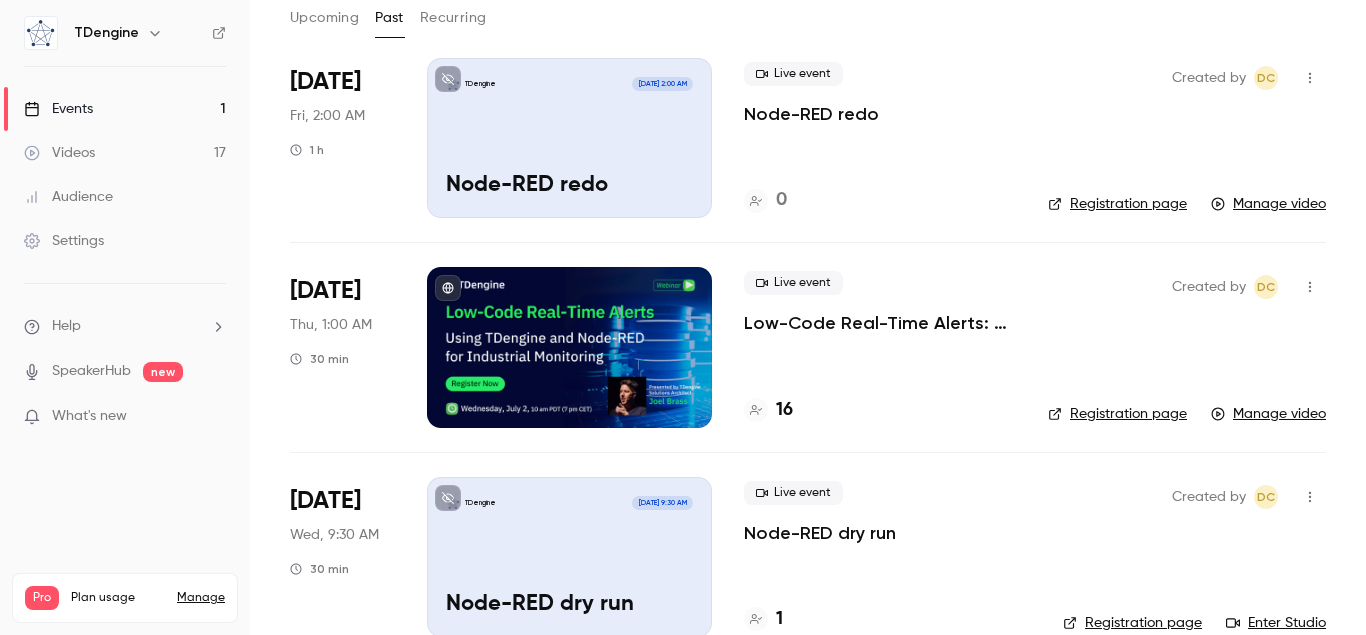 scroll, scrollTop: 0, scrollLeft: 0, axis: both 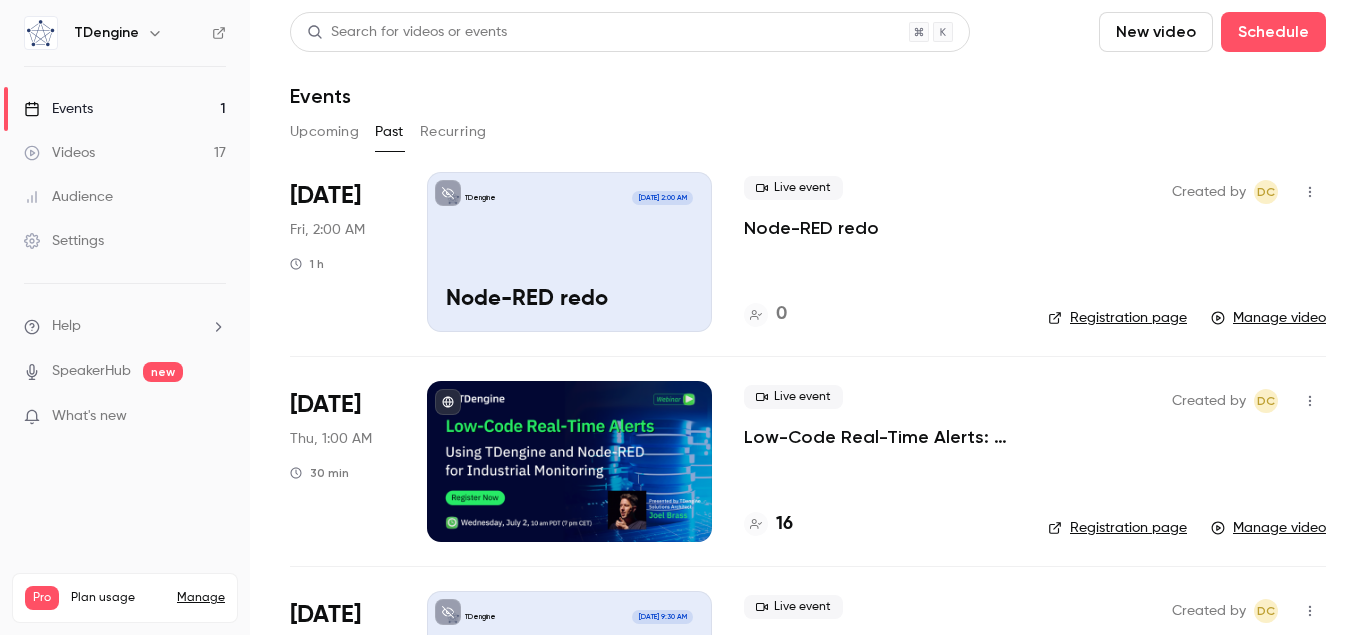click on "Upcoming" at bounding box center [324, 132] 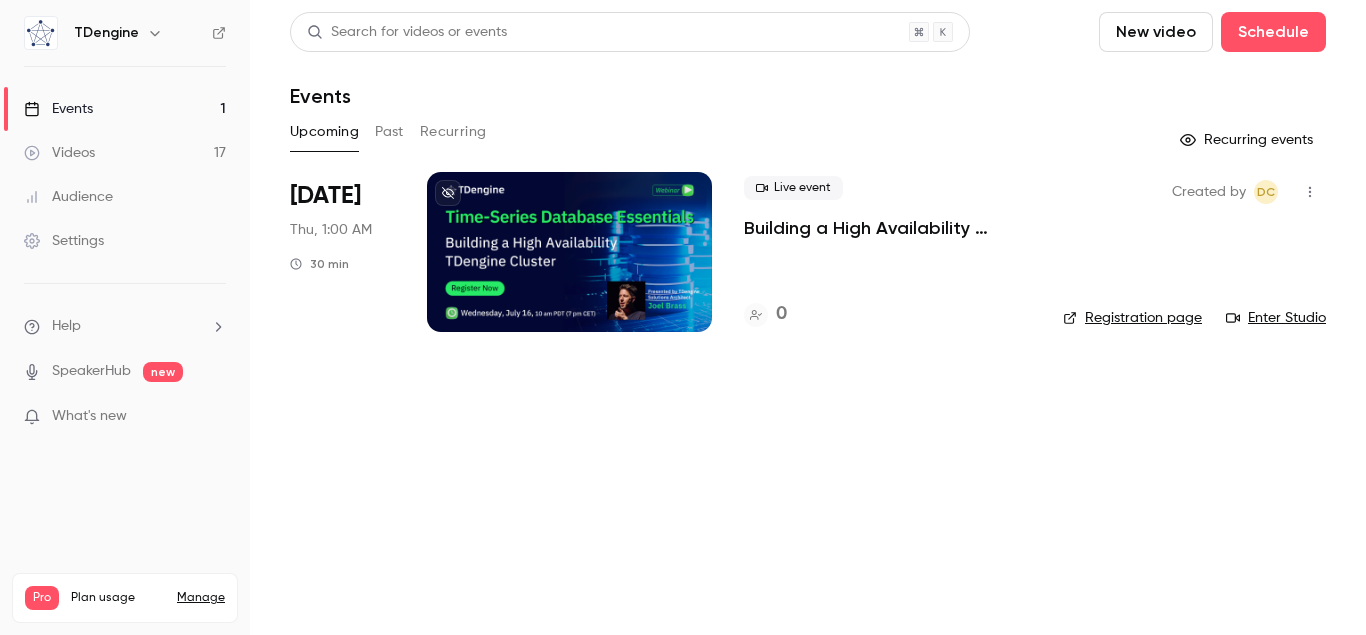 click at bounding box center (569, 252) 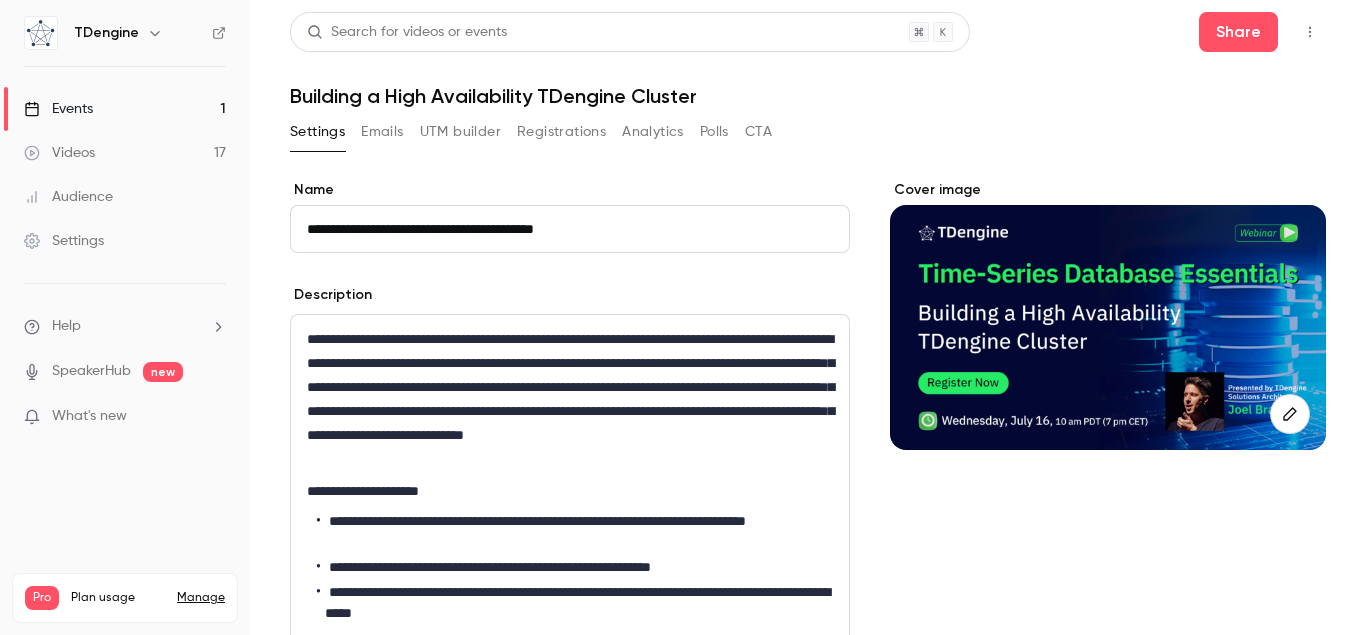 click on "Emails" at bounding box center [382, 132] 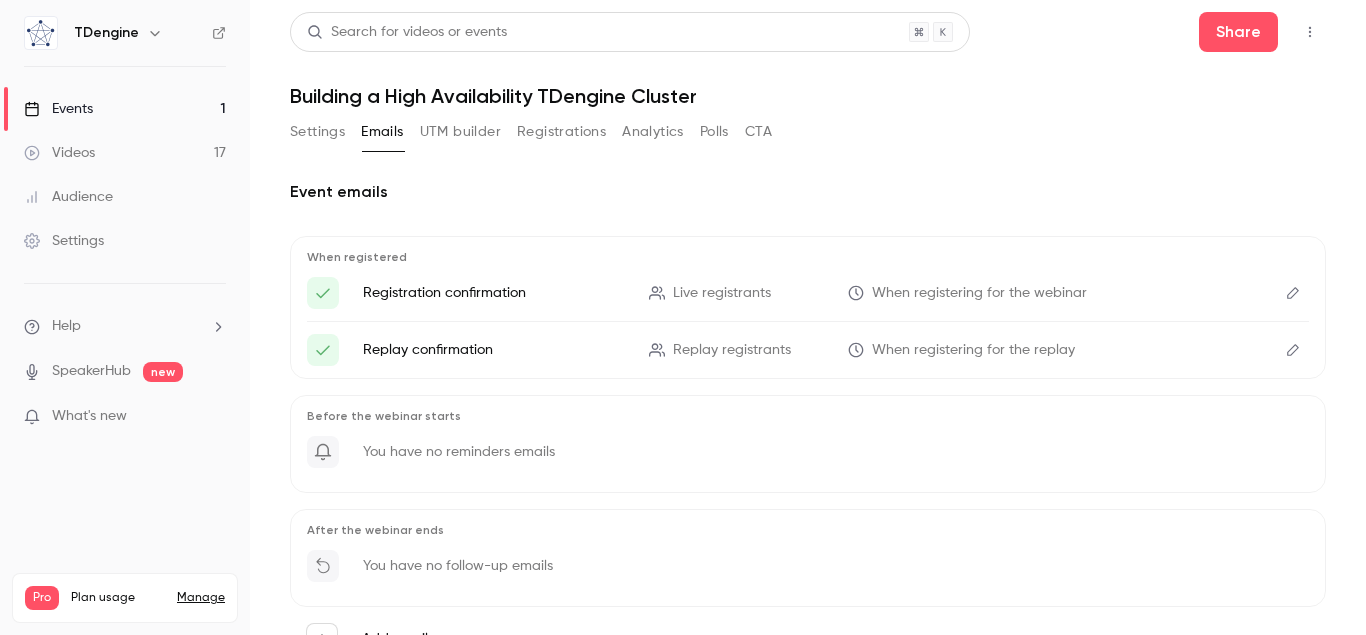 scroll, scrollTop: 88, scrollLeft: 0, axis: vertical 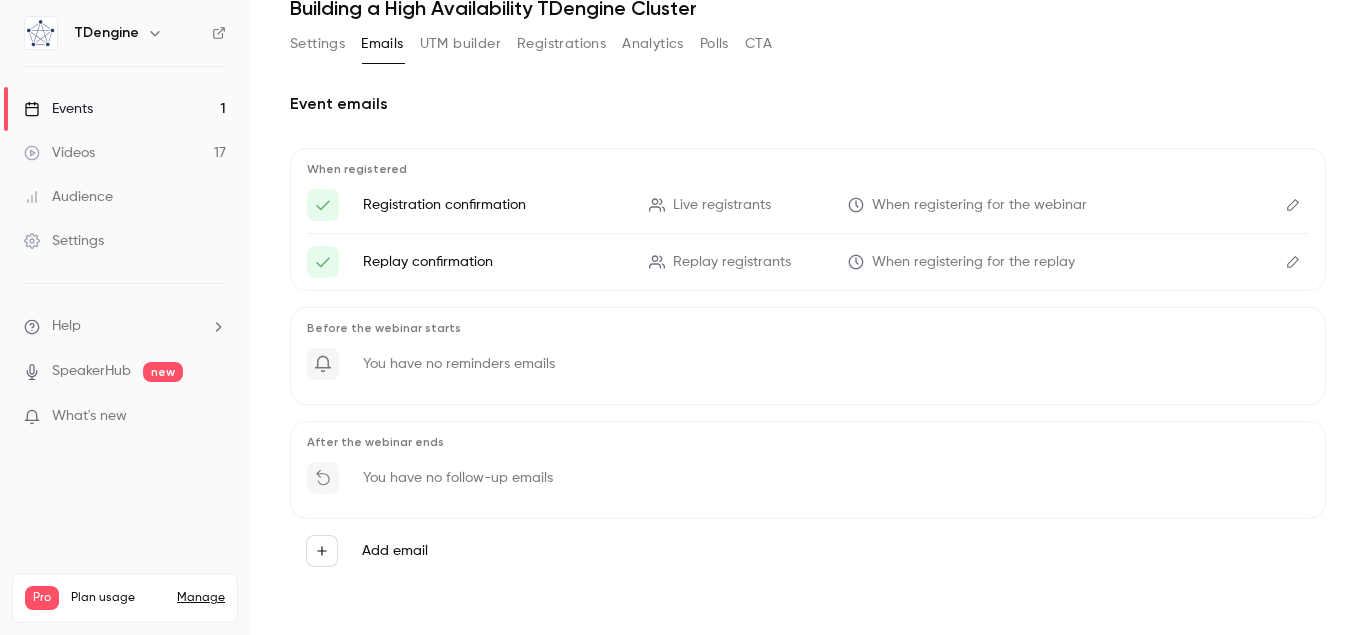 click on "Settings" at bounding box center (125, 241) 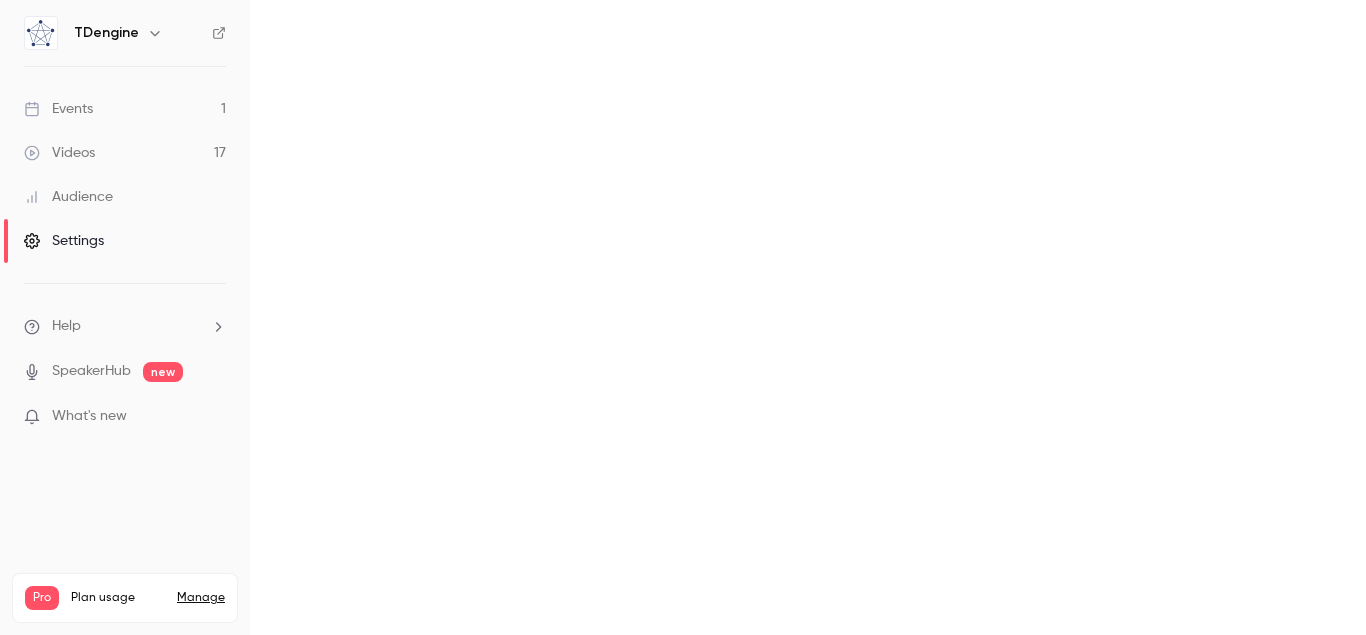 scroll, scrollTop: 0, scrollLeft: 0, axis: both 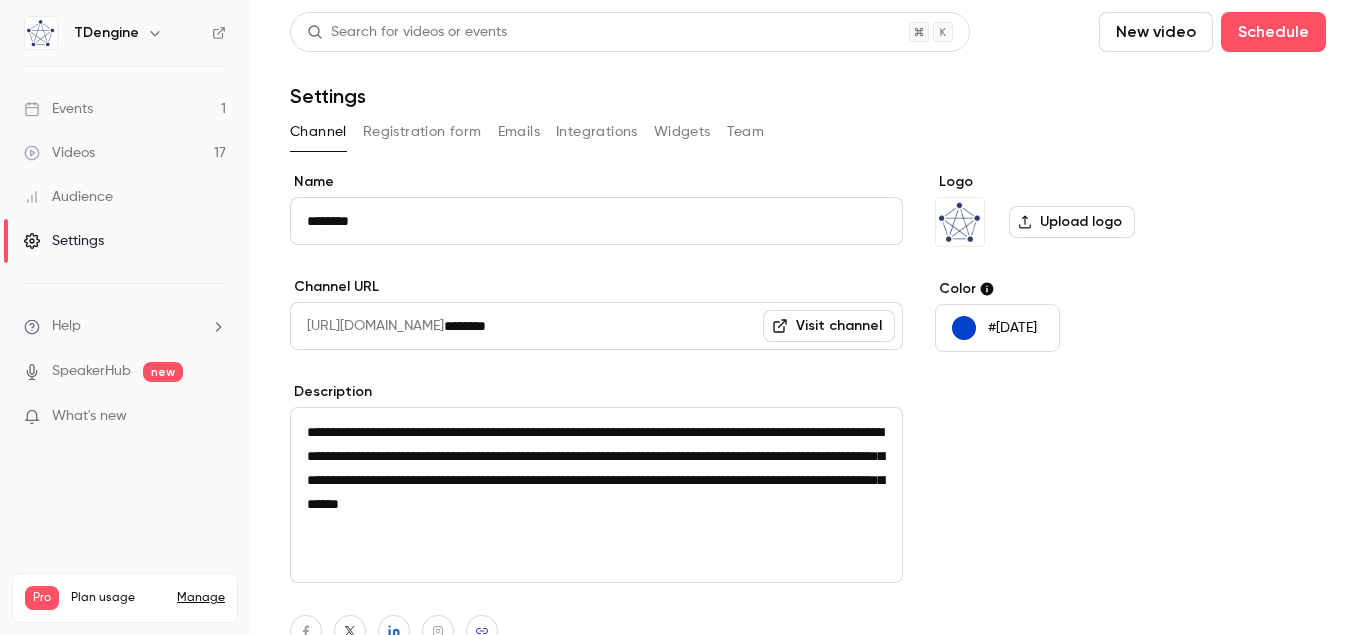 click on "Emails" at bounding box center (519, 132) 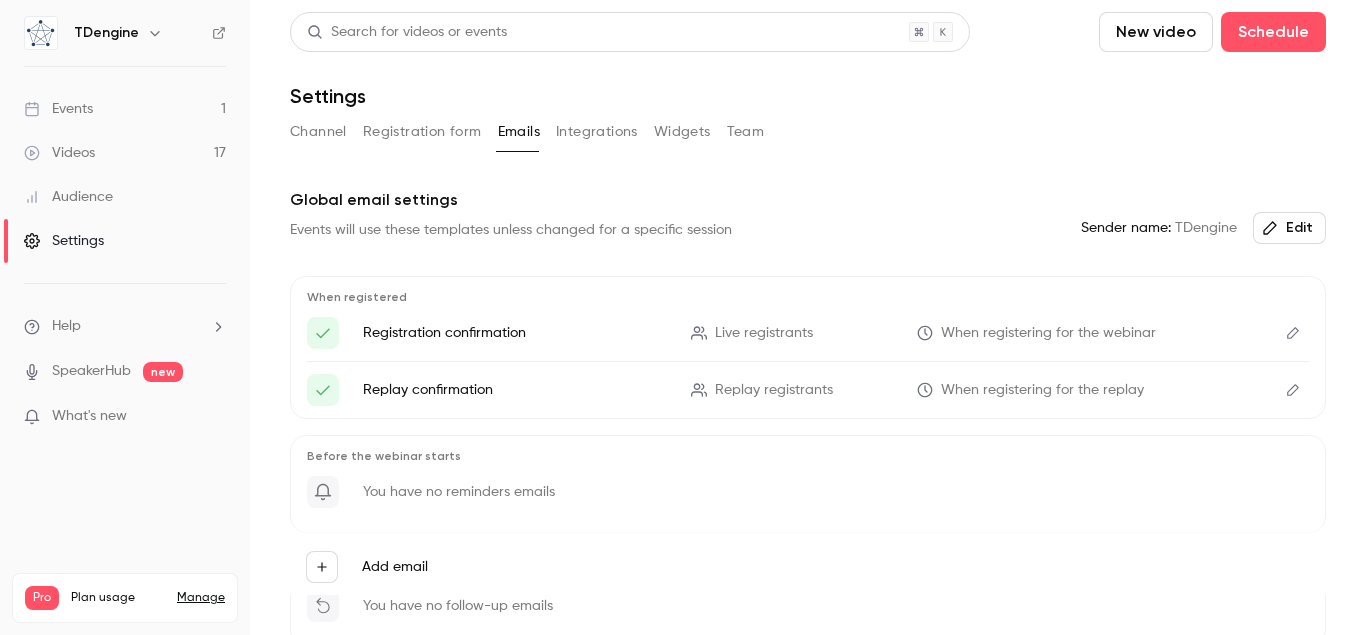 click 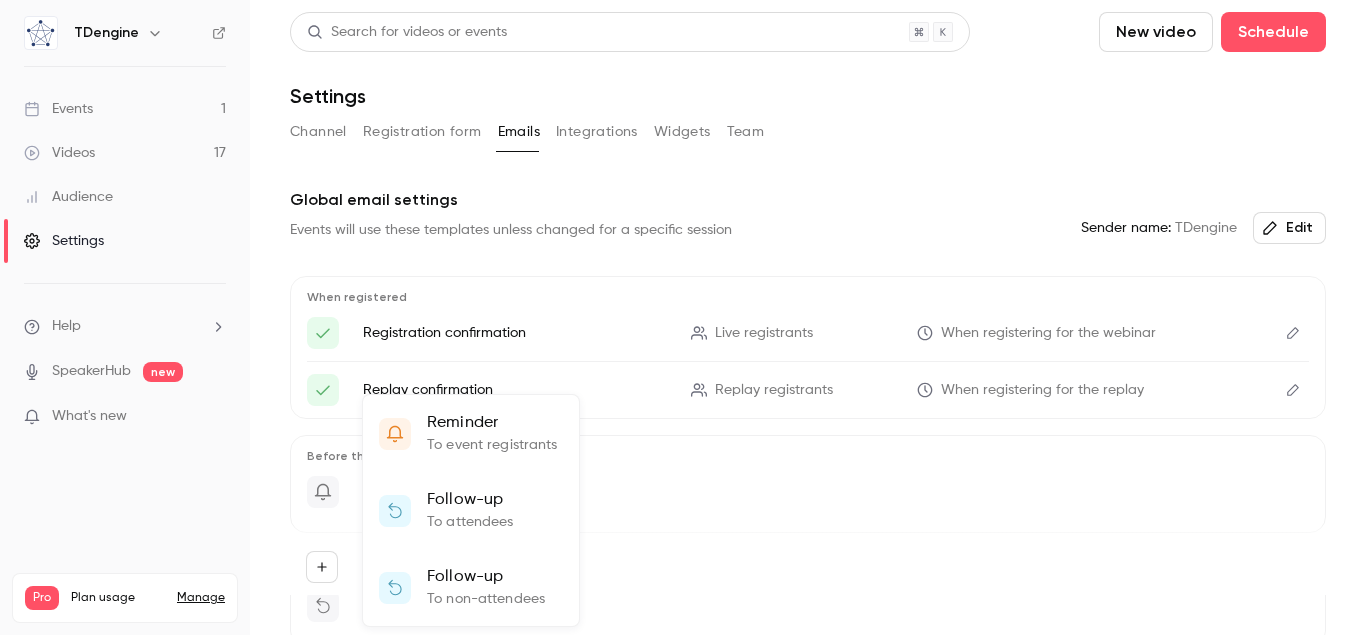 click on "Reminder" at bounding box center [492, 423] 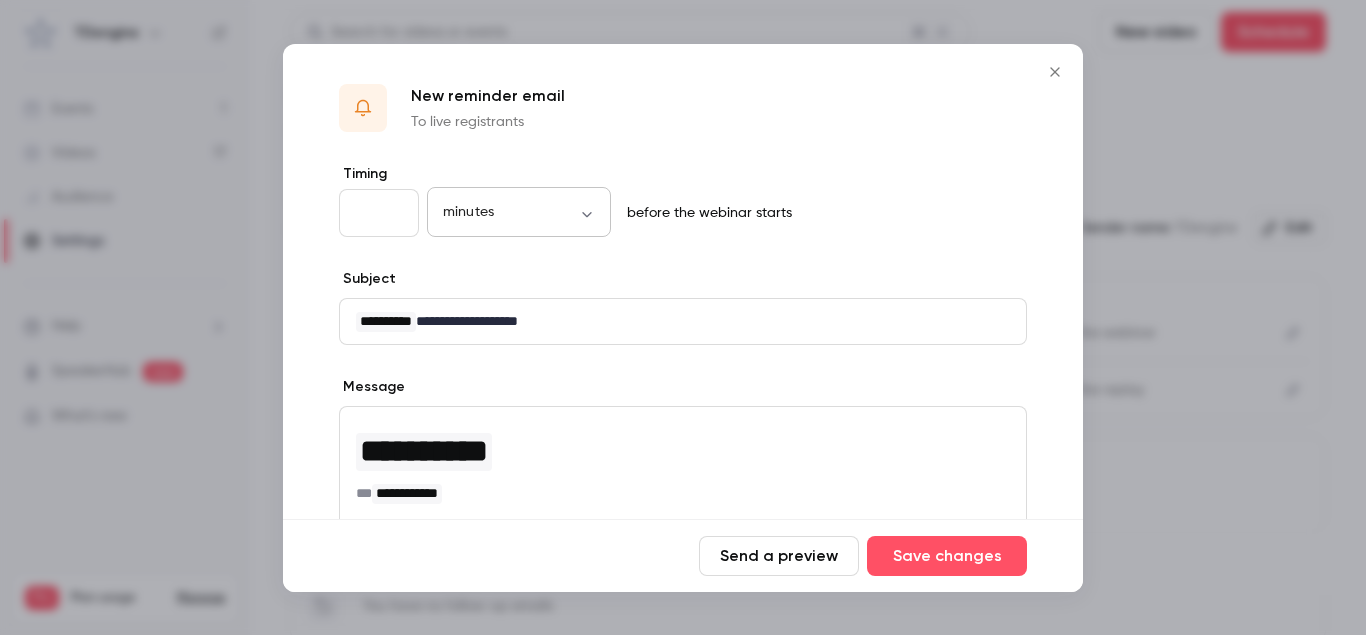 click on "**********" at bounding box center (683, 317) 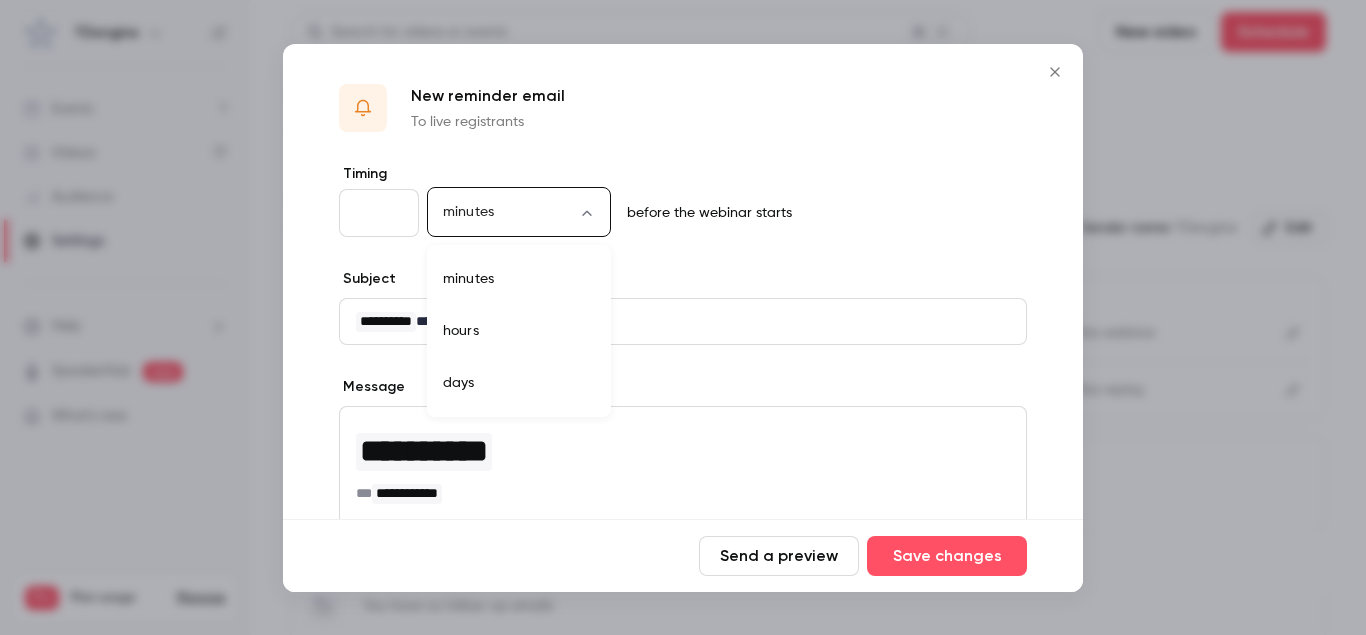 click at bounding box center [683, 317] 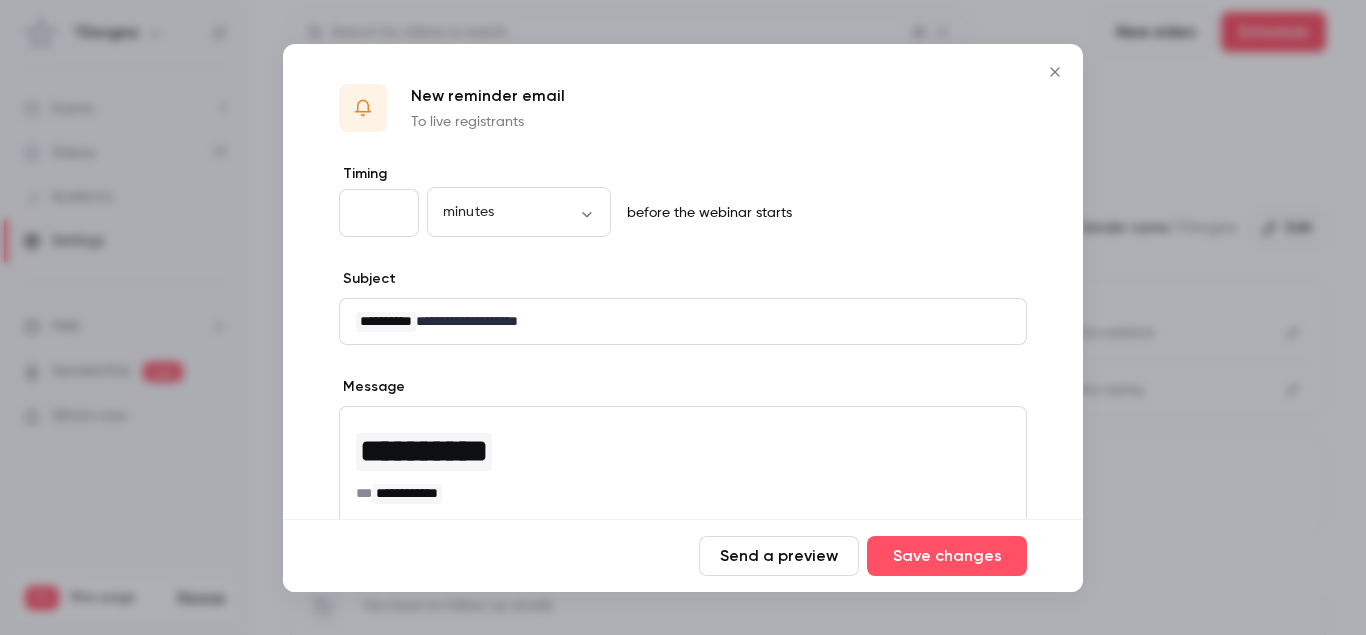 click on "**" at bounding box center (379, 213) 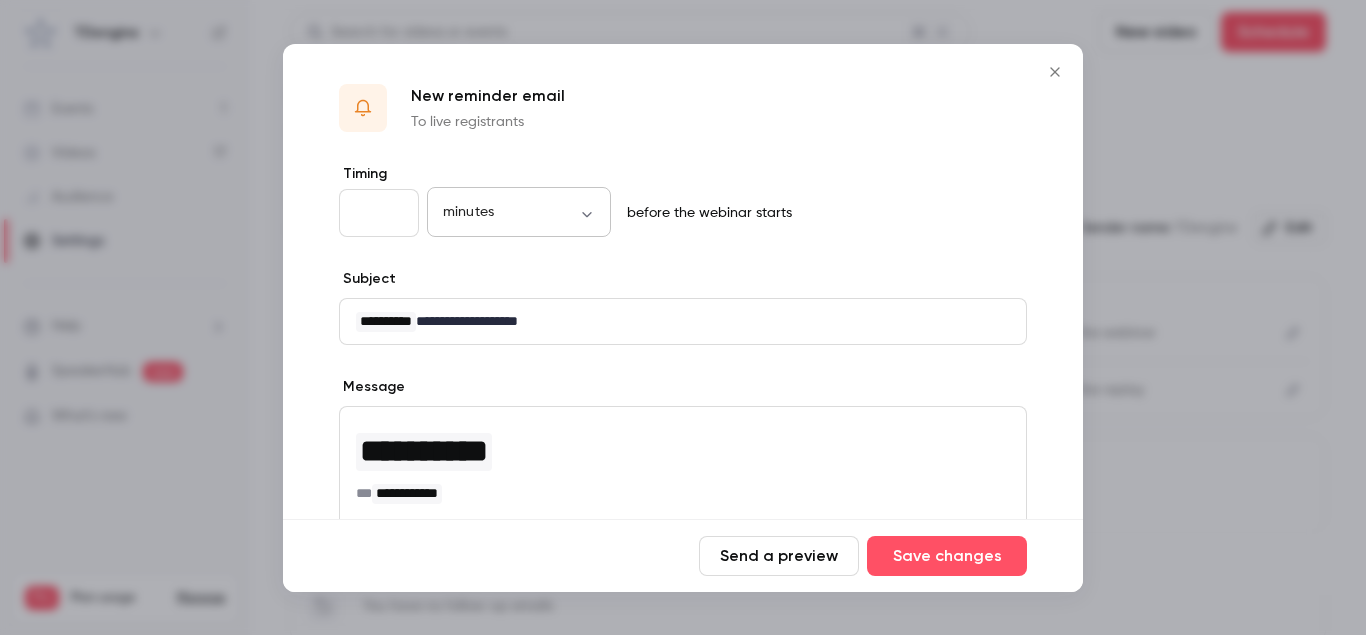 type on "*" 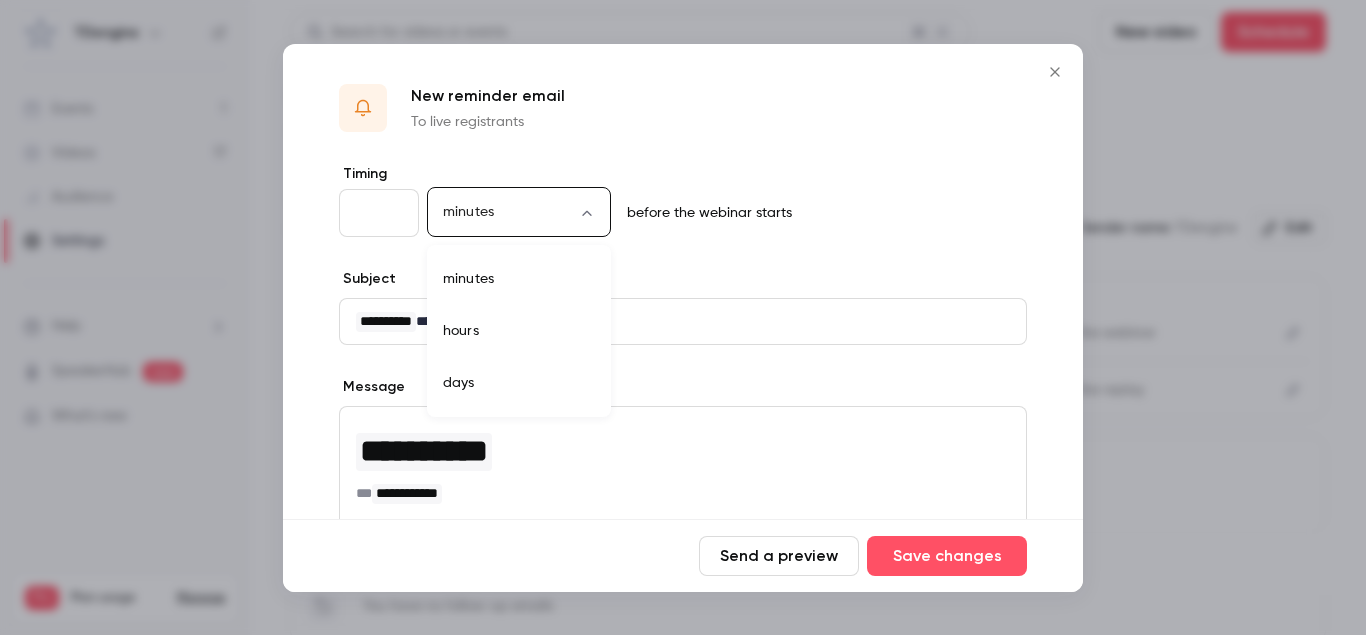 click on "days" at bounding box center [519, 383] 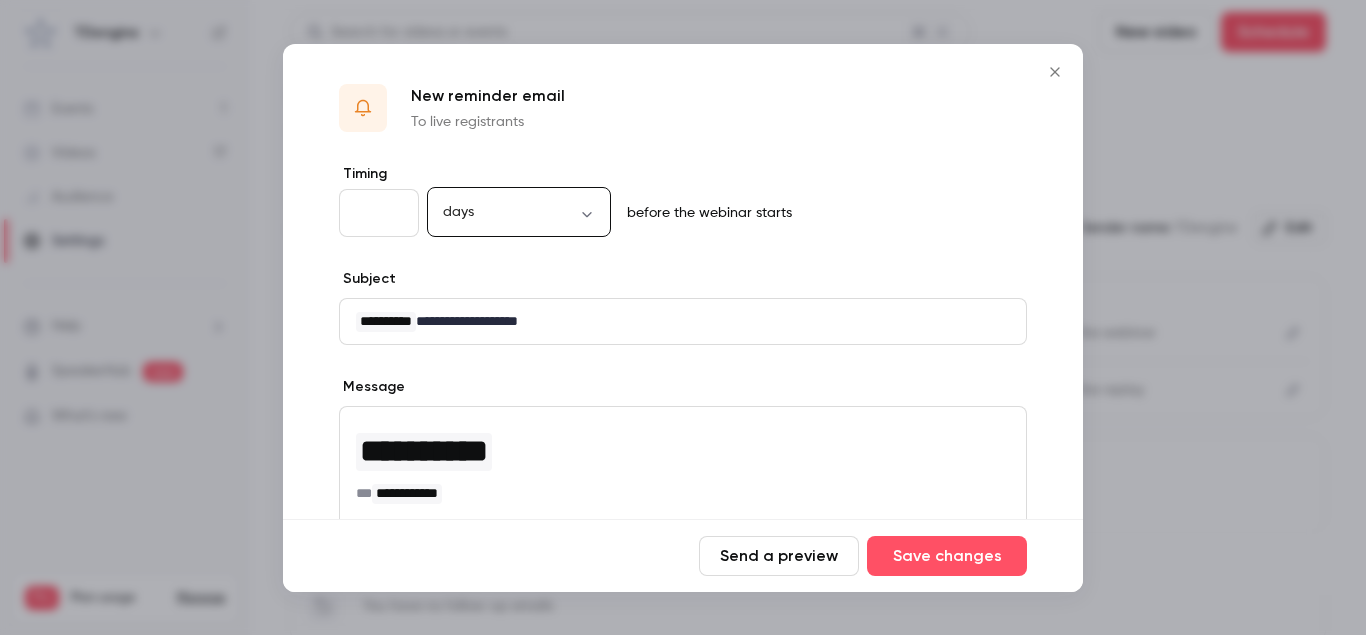 type on "****" 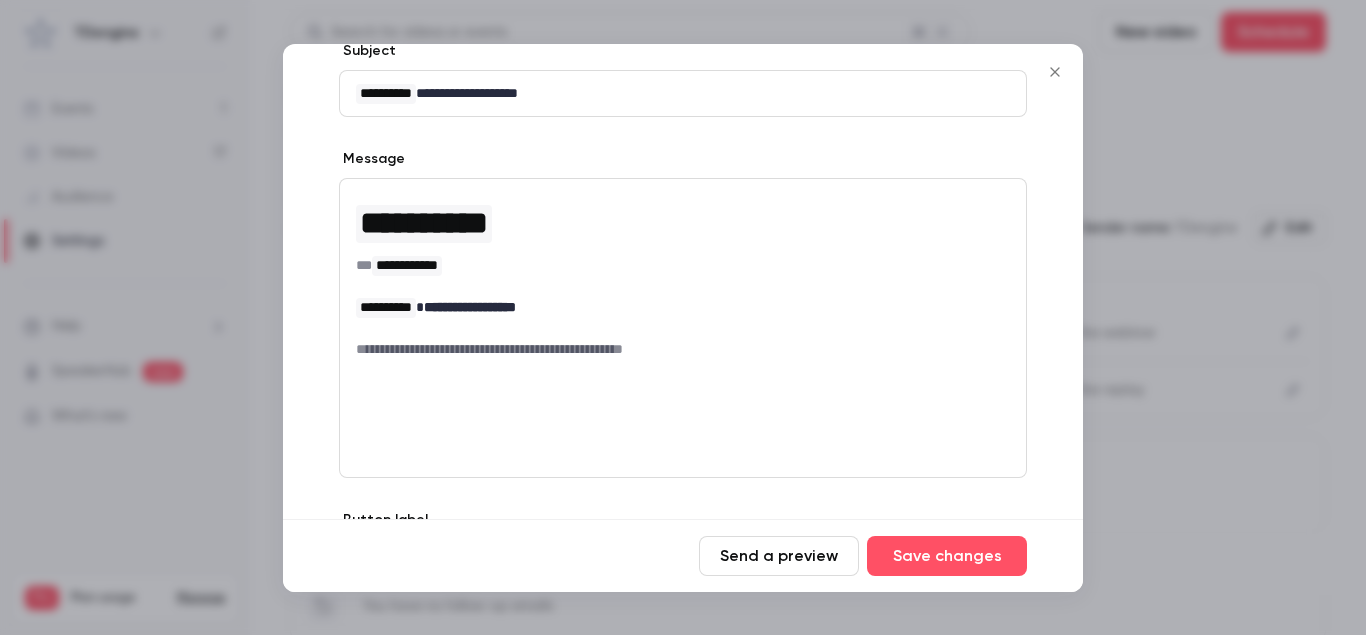 scroll, scrollTop: 367, scrollLeft: 0, axis: vertical 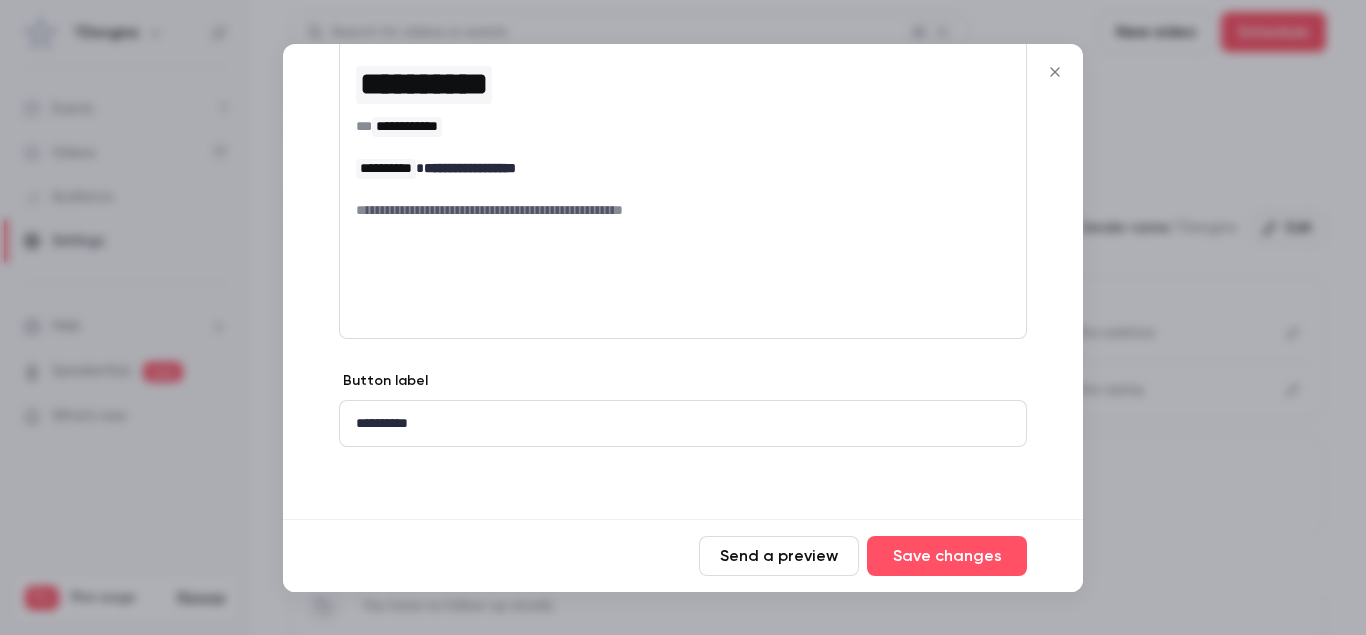 click on "**********" at bounding box center [683, 423] 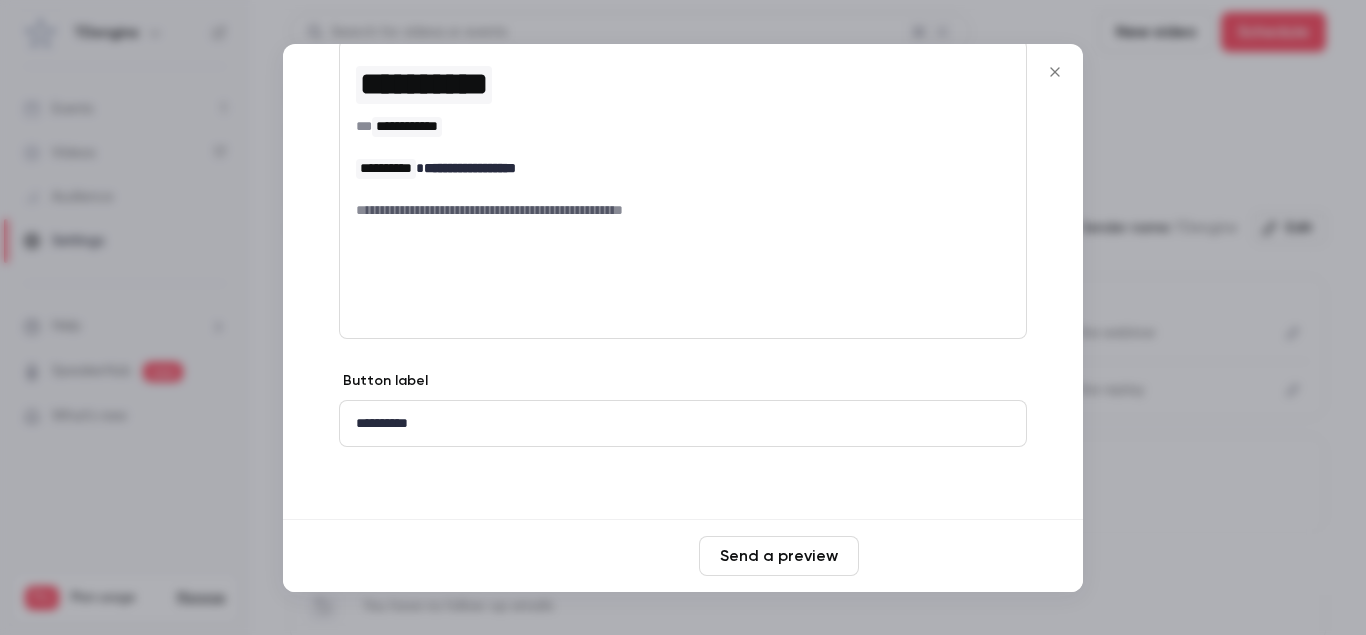 click on "Save changes" at bounding box center (947, 556) 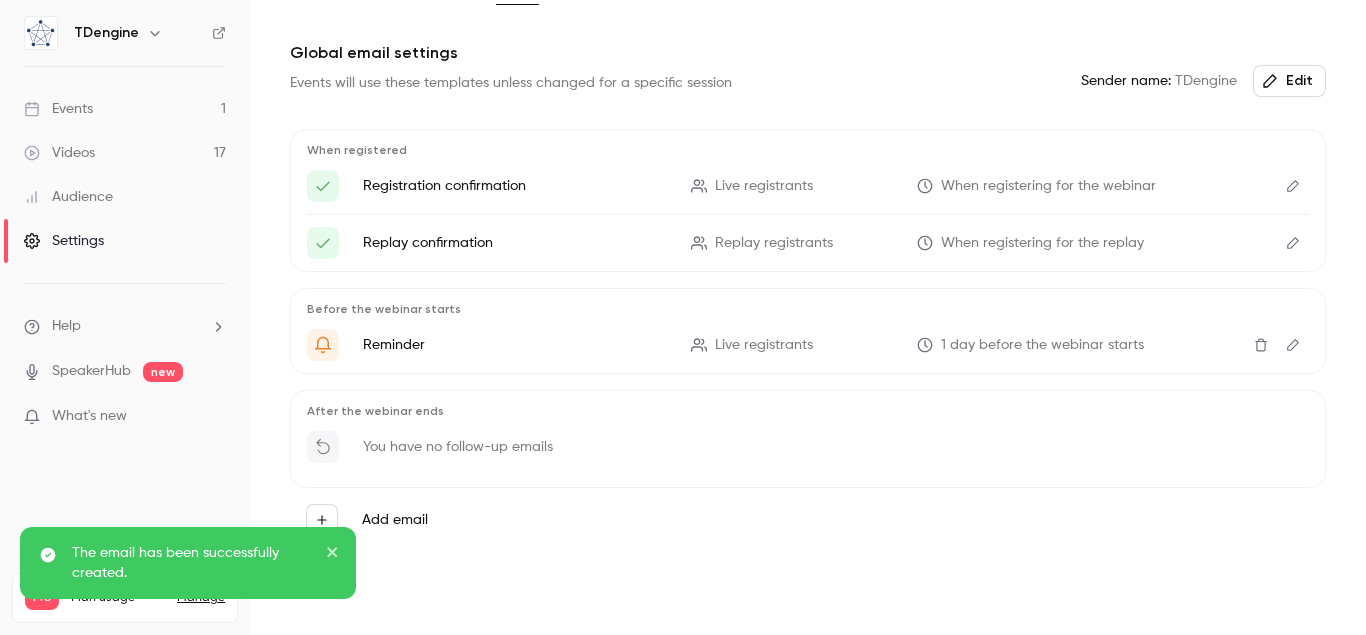 scroll, scrollTop: 148, scrollLeft: 0, axis: vertical 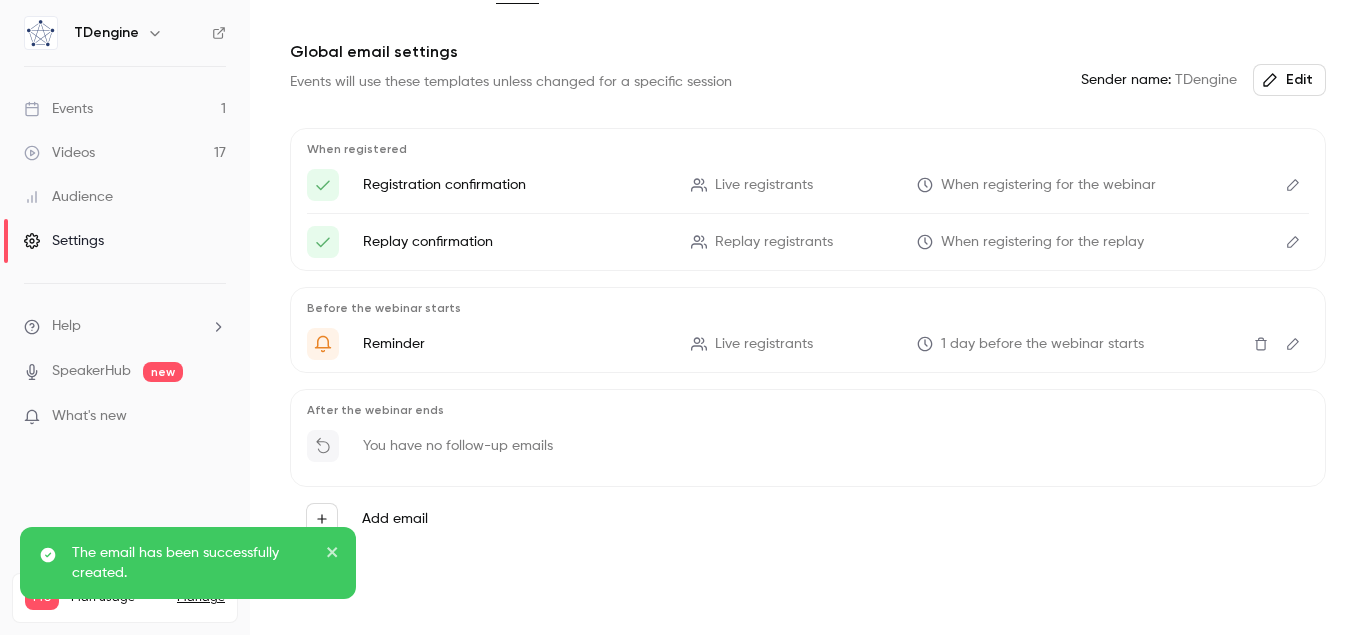 click on "Add email" at bounding box center (322, 519) 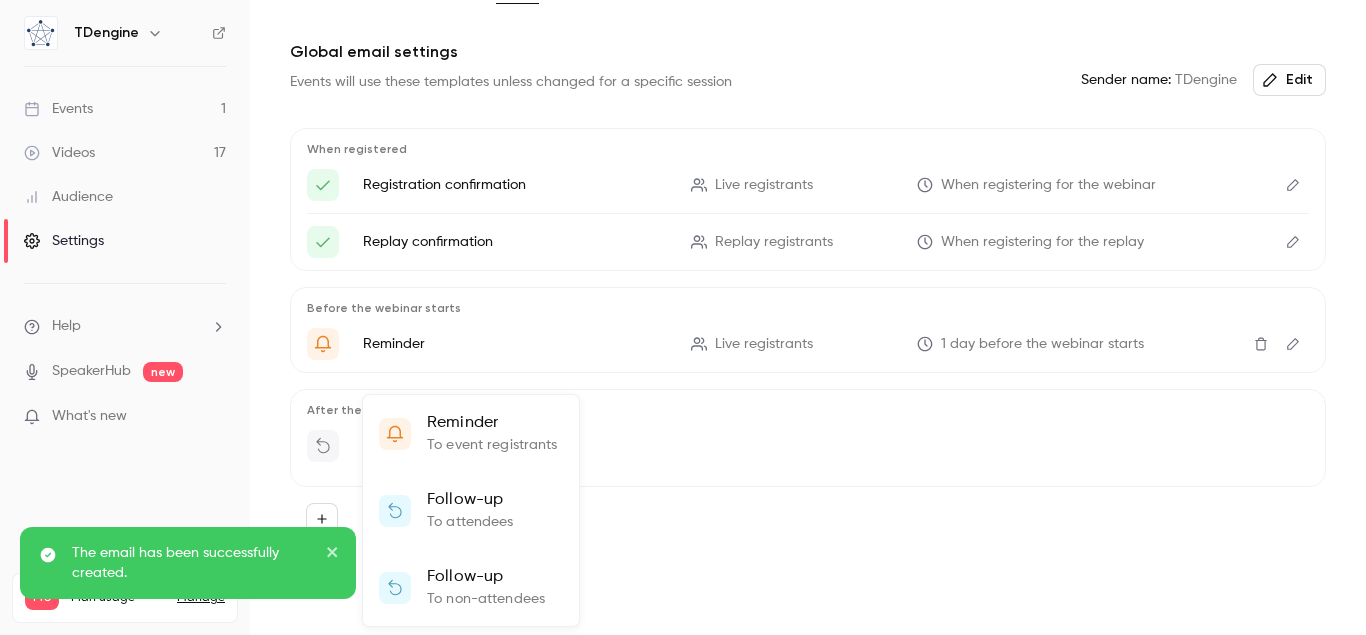 click on "Reminder" at bounding box center [492, 423] 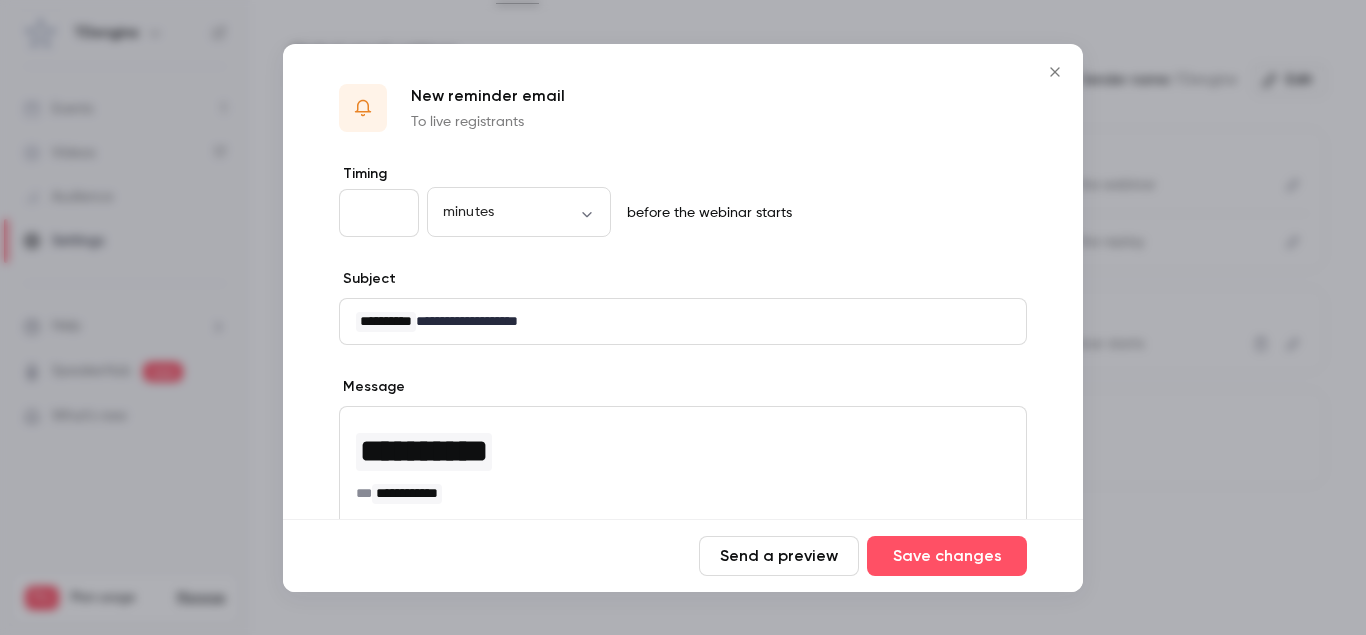drag, startPoint x: 376, startPoint y: 210, endPoint x: 280, endPoint y: 211, distance: 96.00521 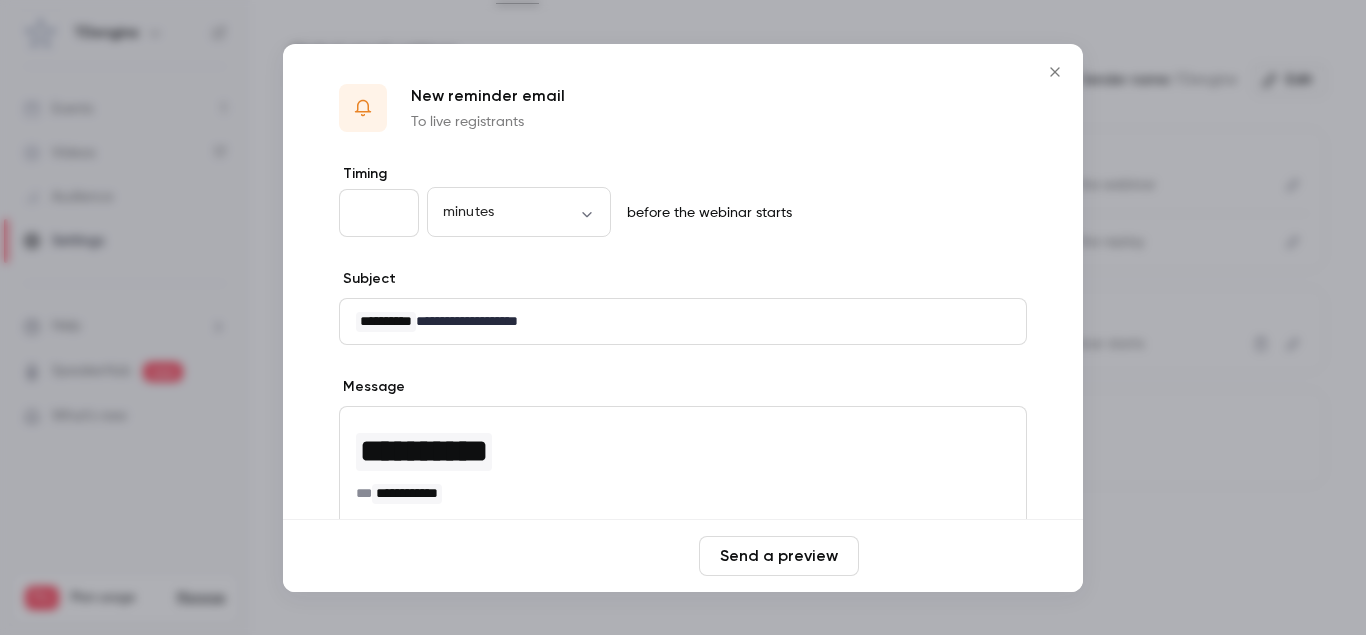 type on "**" 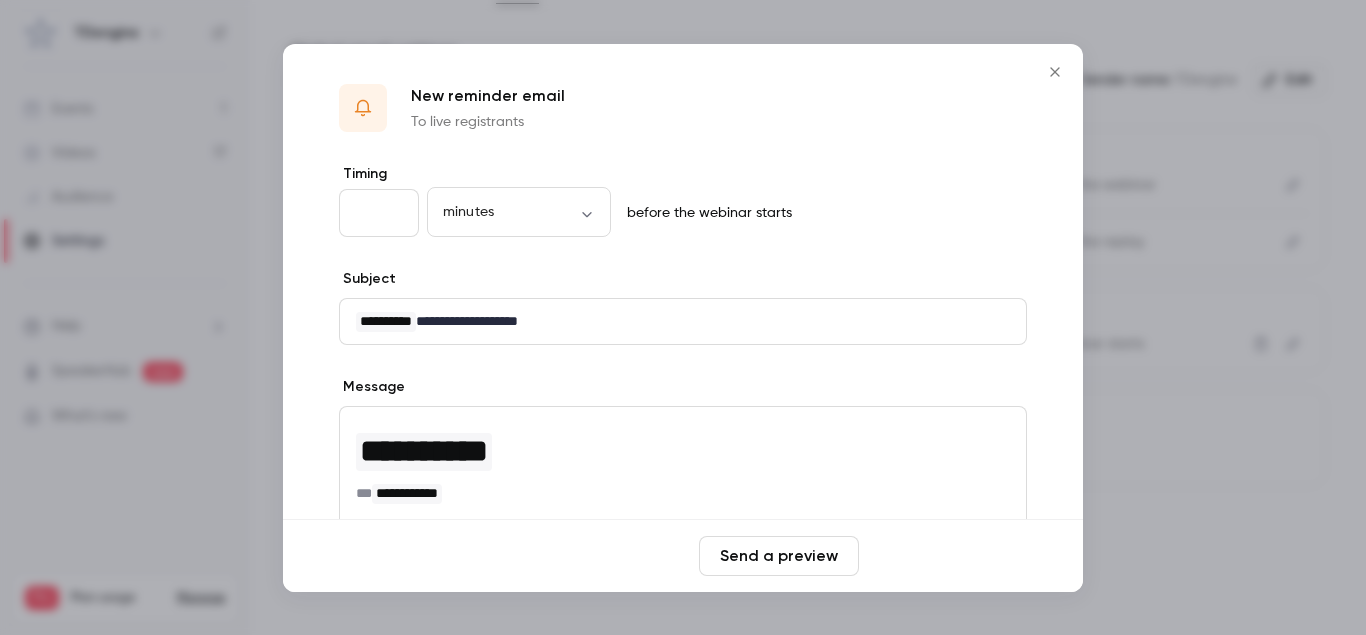 click on "Save changes" at bounding box center (947, 556) 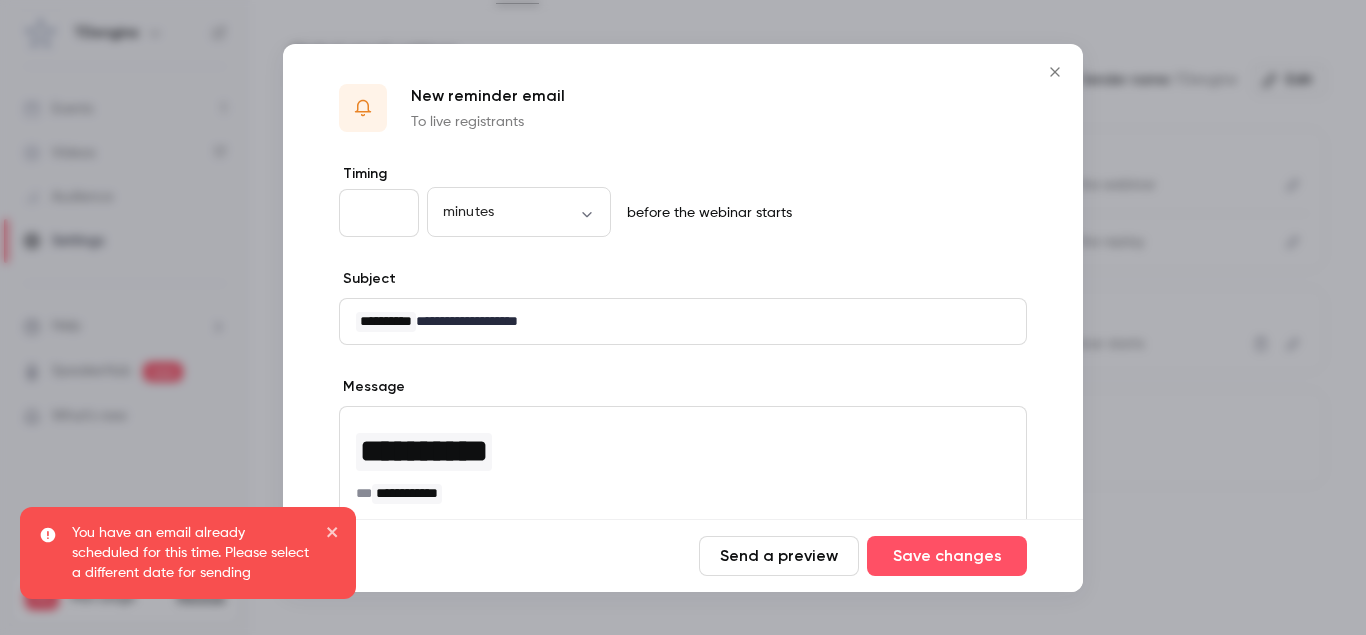 click 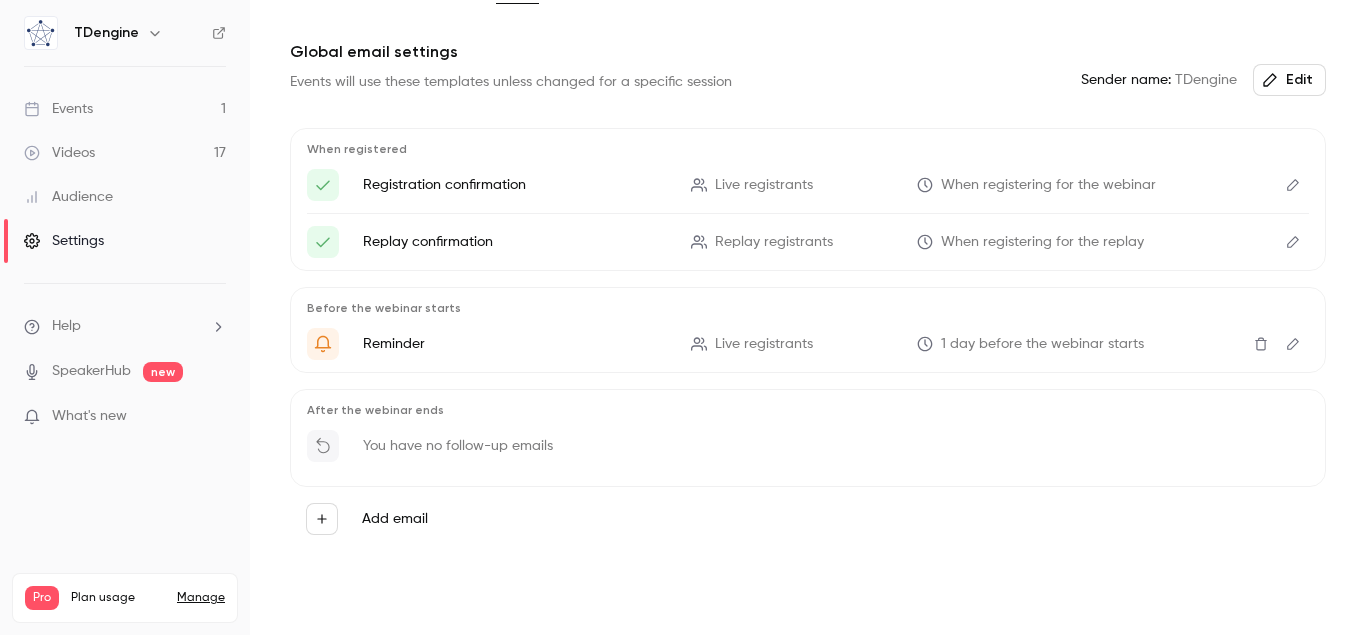 click on "Add email" at bounding box center [322, 519] 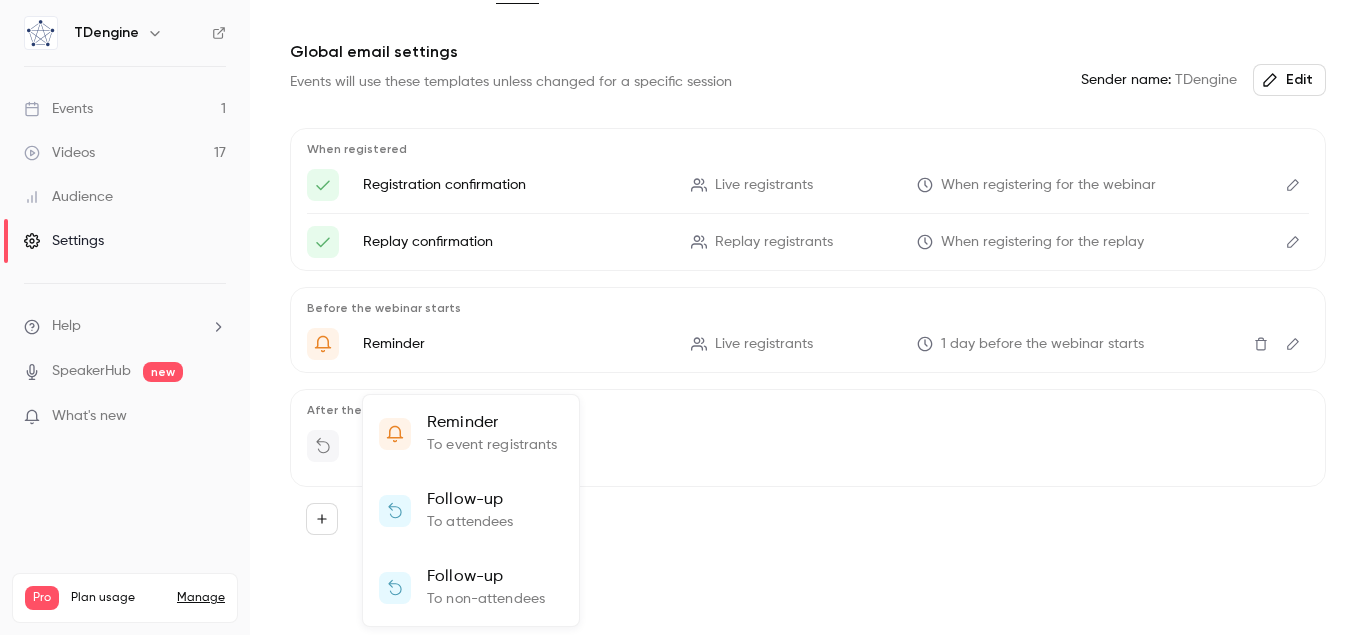 click on "To event registrants" at bounding box center (492, 445) 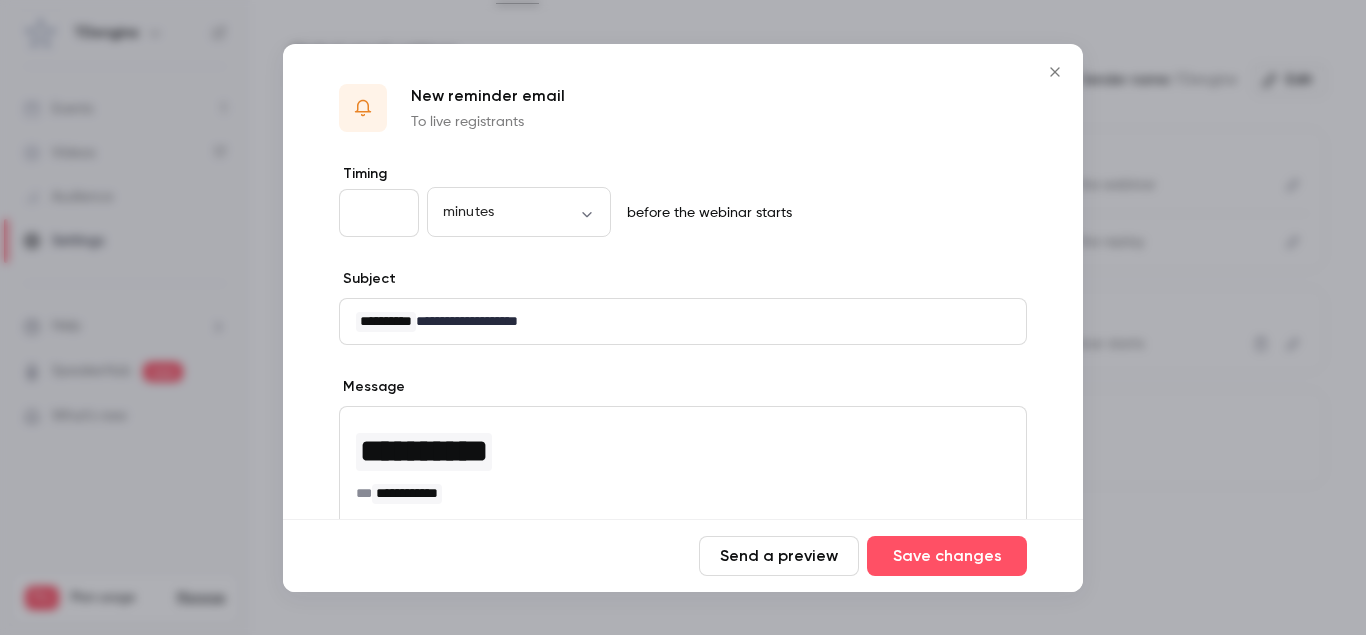 click on "**" at bounding box center (379, 213) 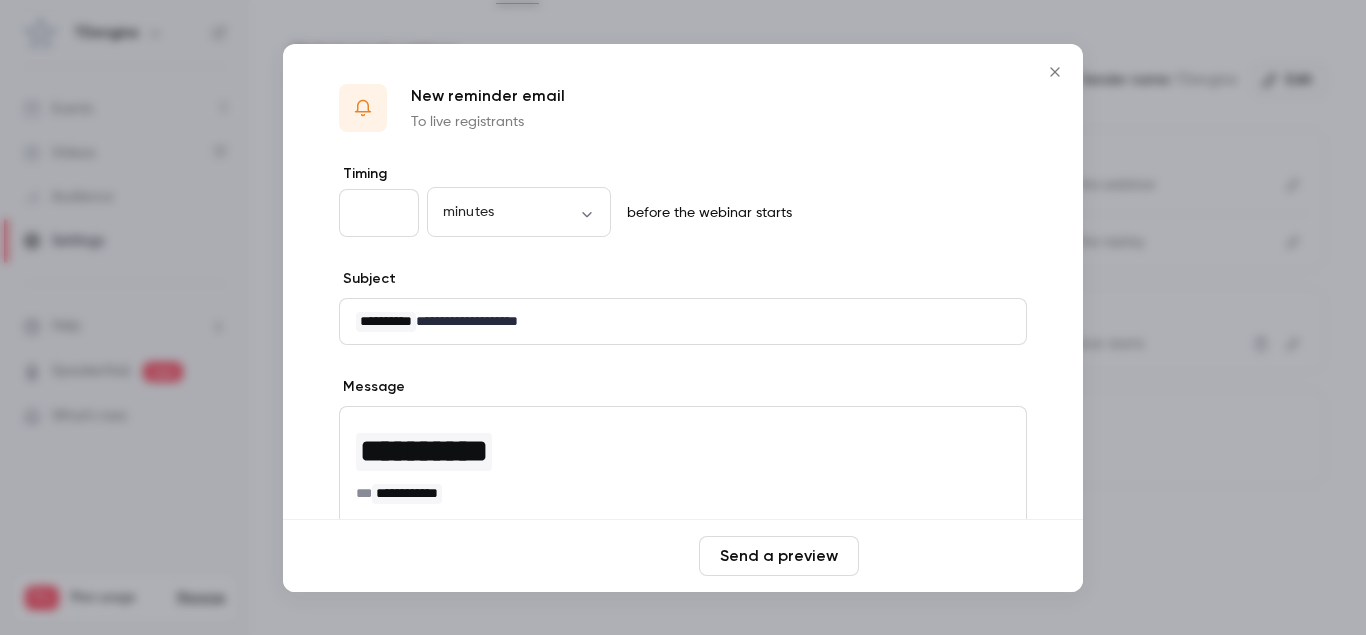 click on "Save changes" at bounding box center [947, 556] 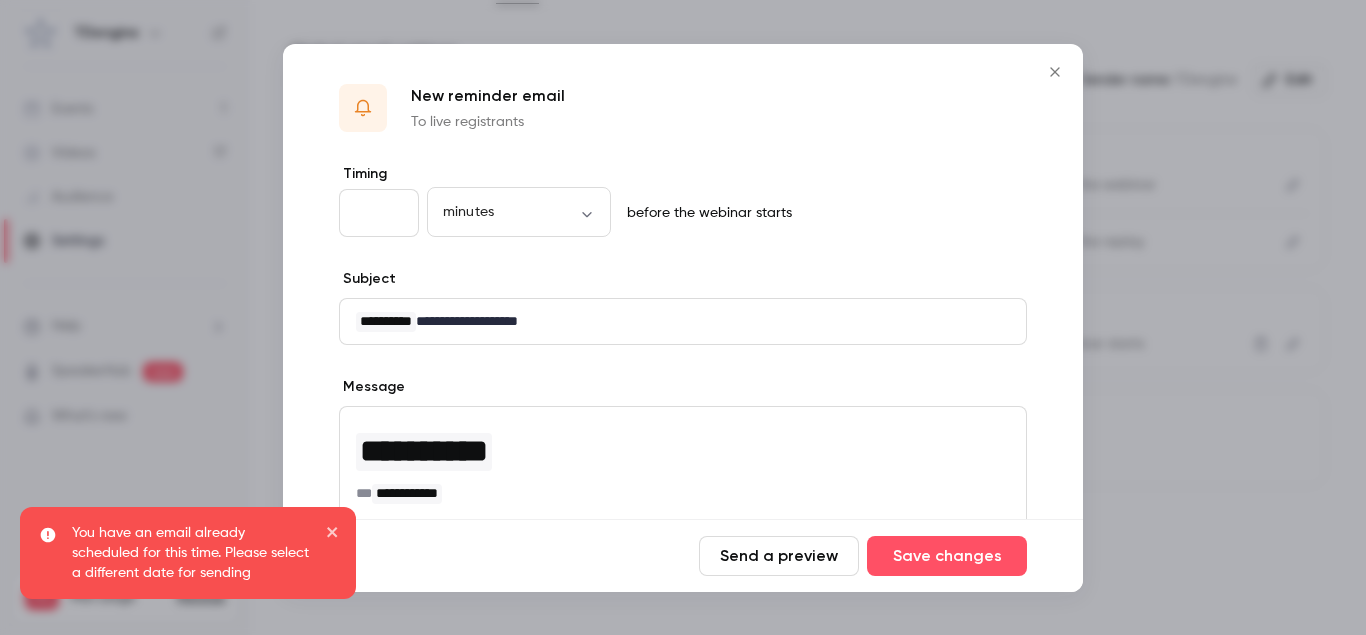 click at bounding box center (1055, 72) 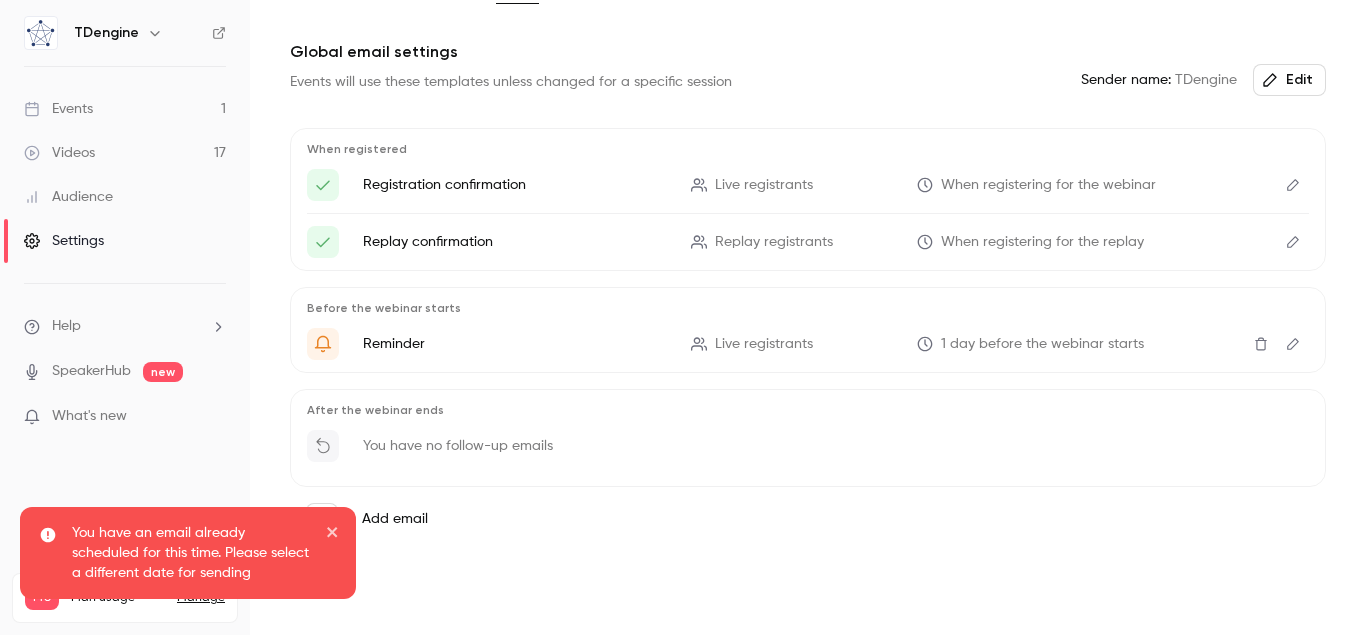 click 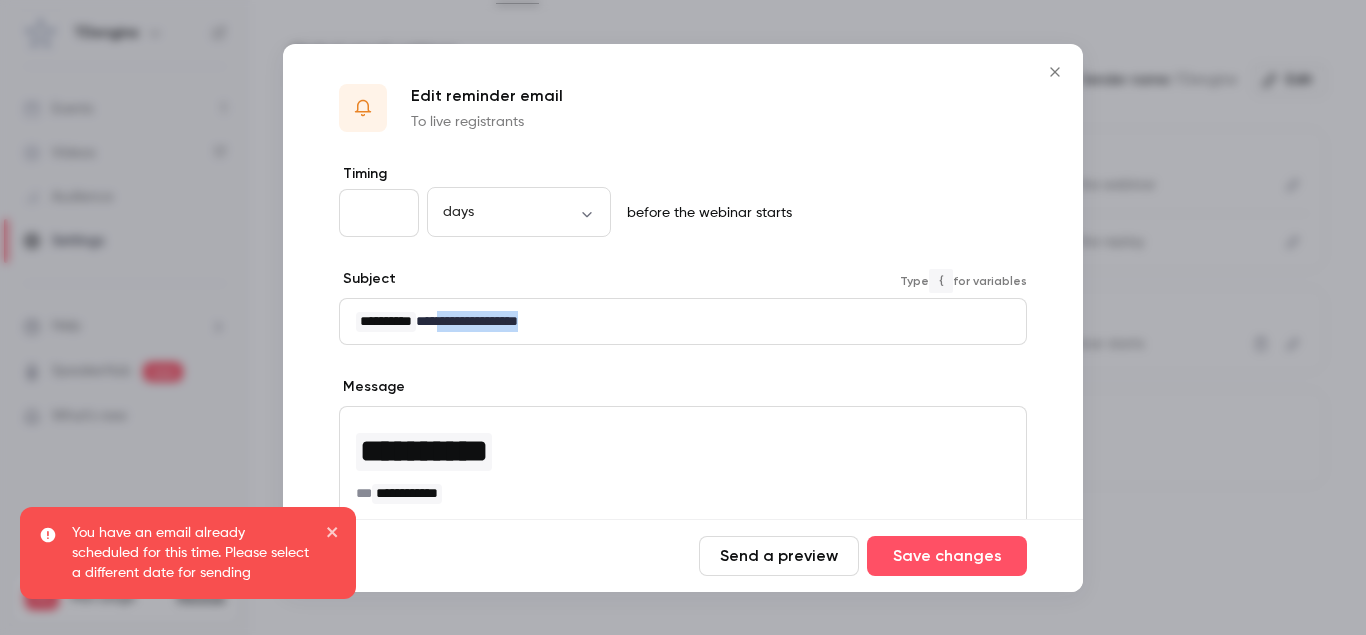 drag, startPoint x: 458, startPoint y: 324, endPoint x: 694, endPoint y: 314, distance: 236.21178 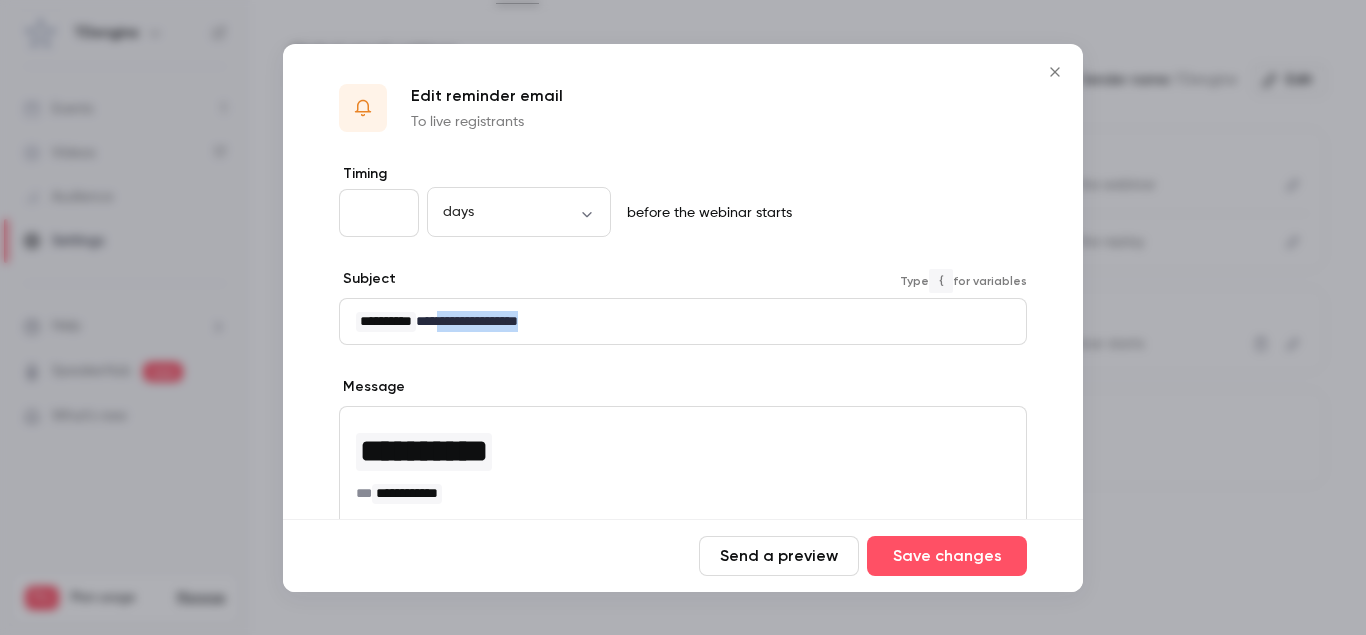 type 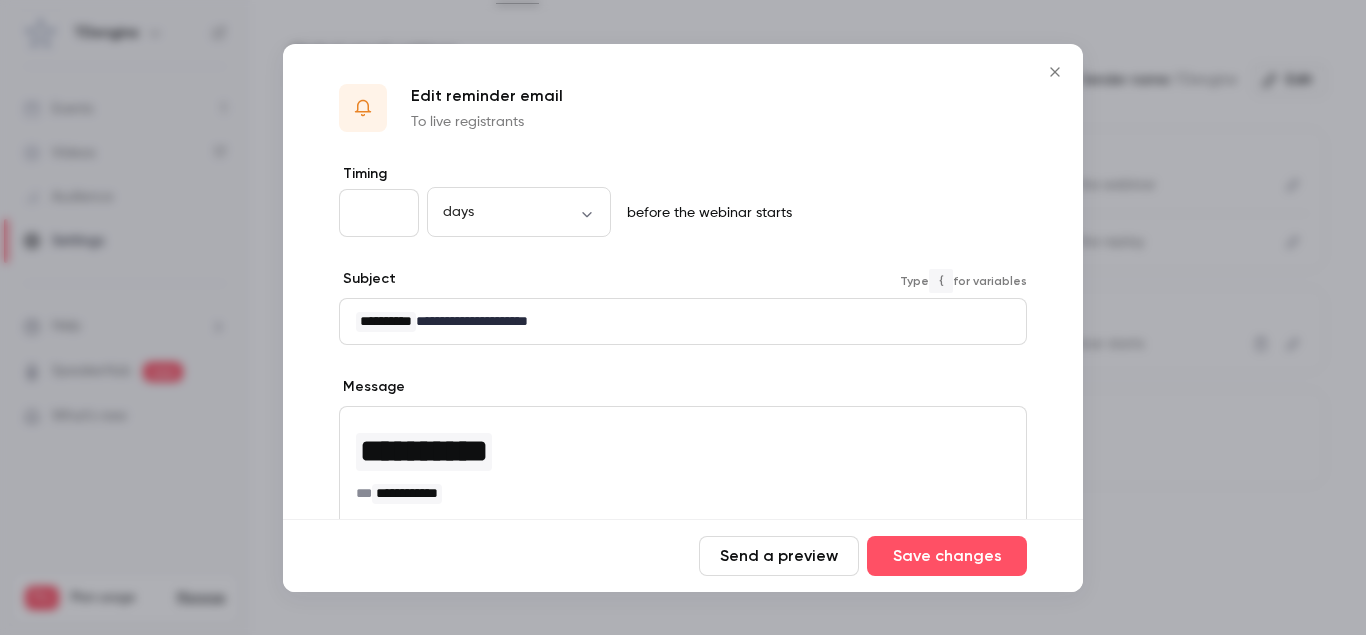scroll, scrollTop: 342, scrollLeft: 0, axis: vertical 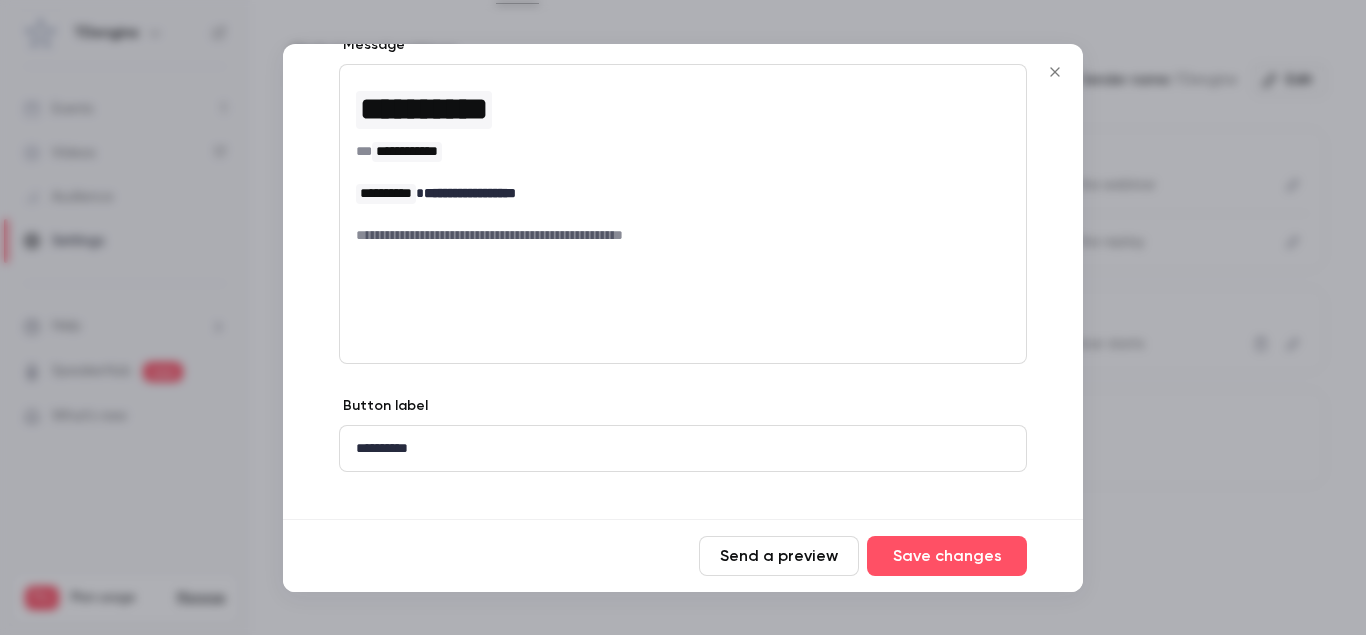 click on "**********" at bounding box center (470, 193) 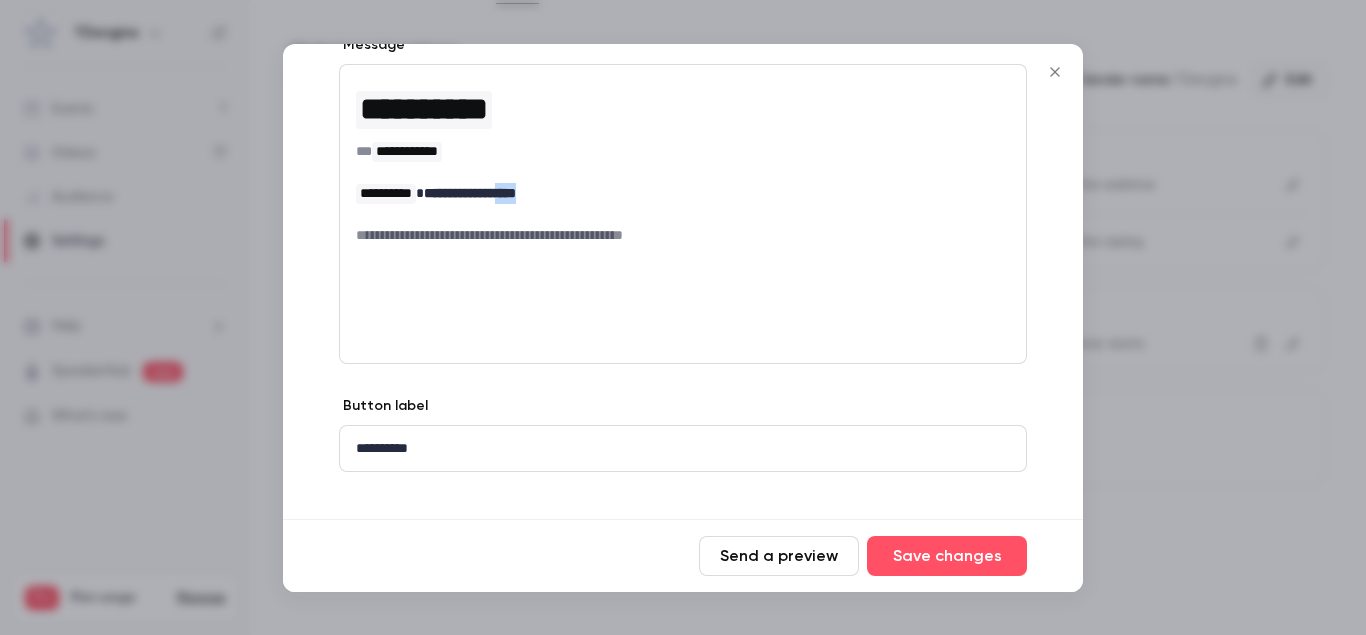 click on "**********" at bounding box center [470, 193] 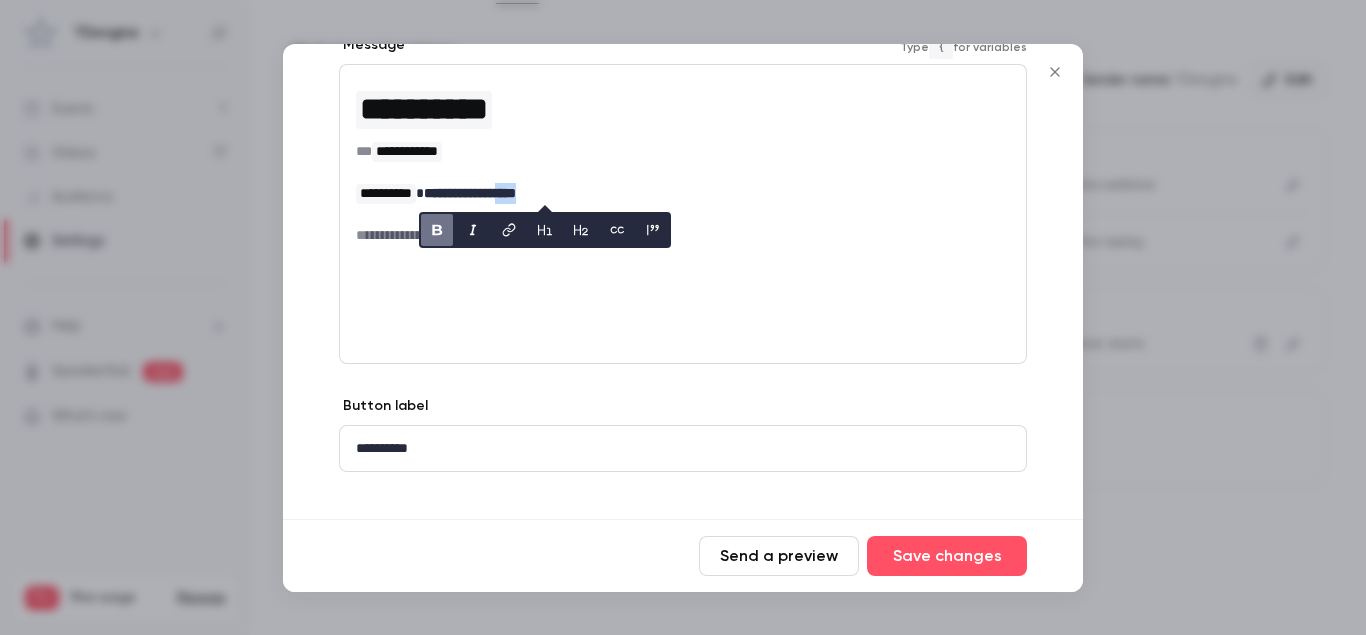 type 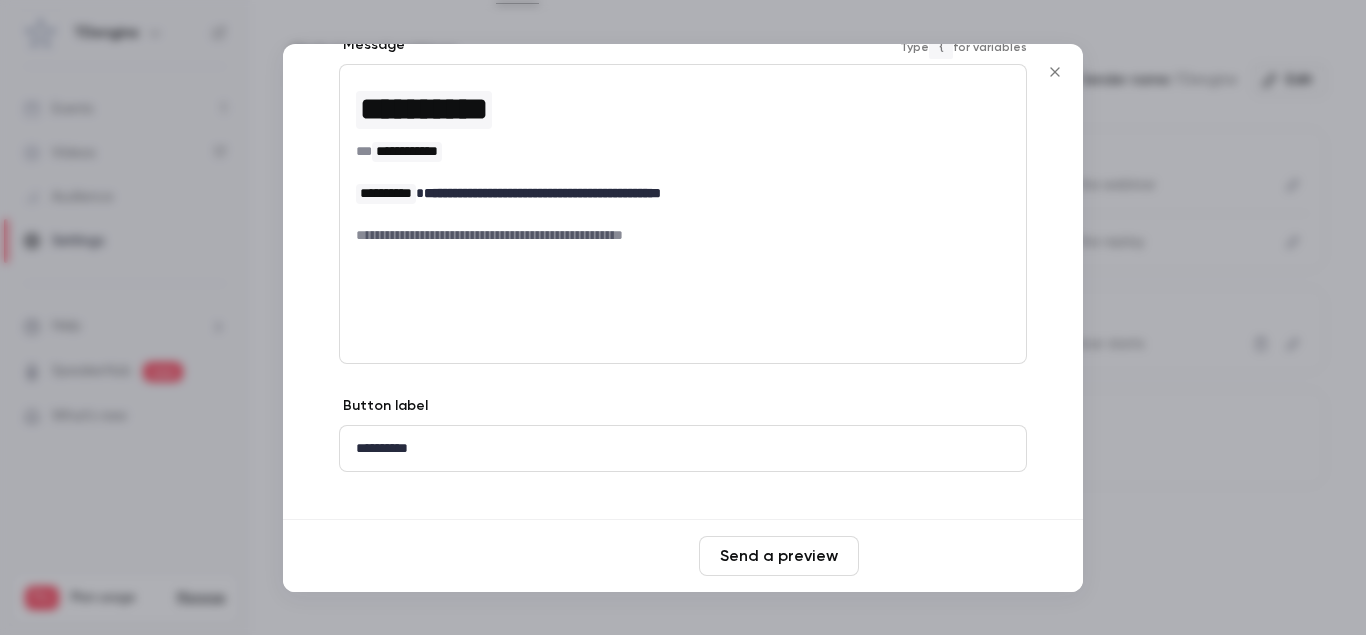 click on "Save changes" at bounding box center (947, 556) 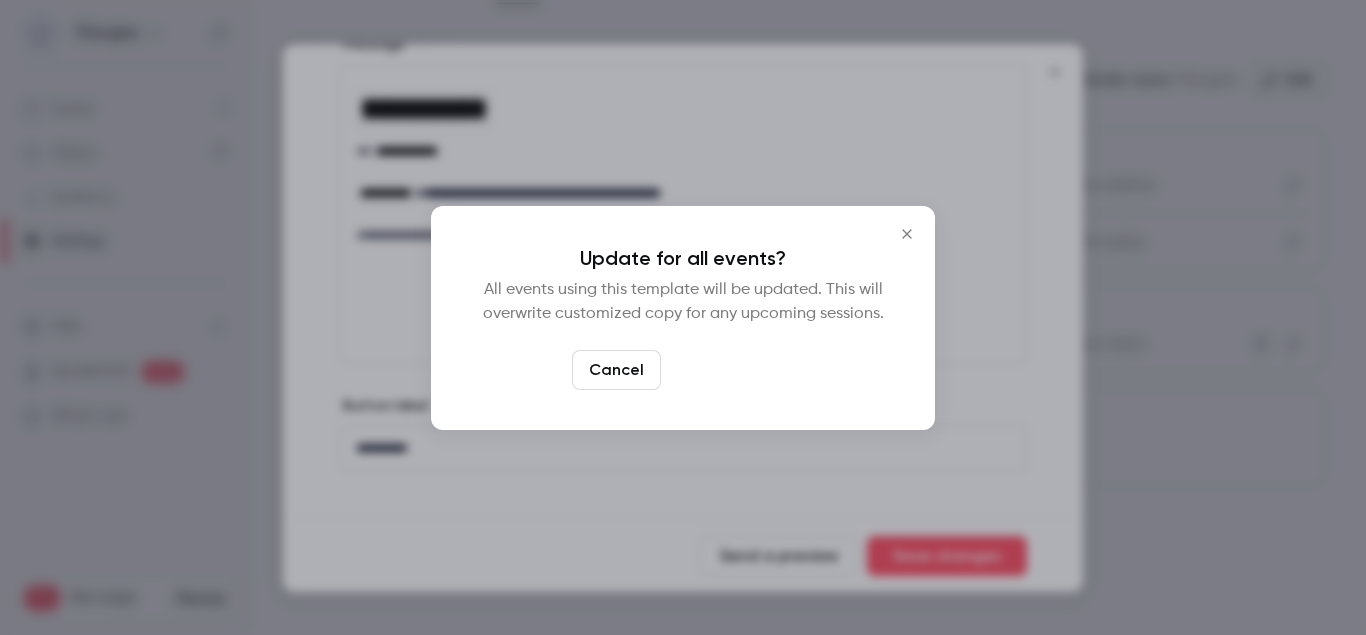 click on "Yes, update" at bounding box center [732, 370] 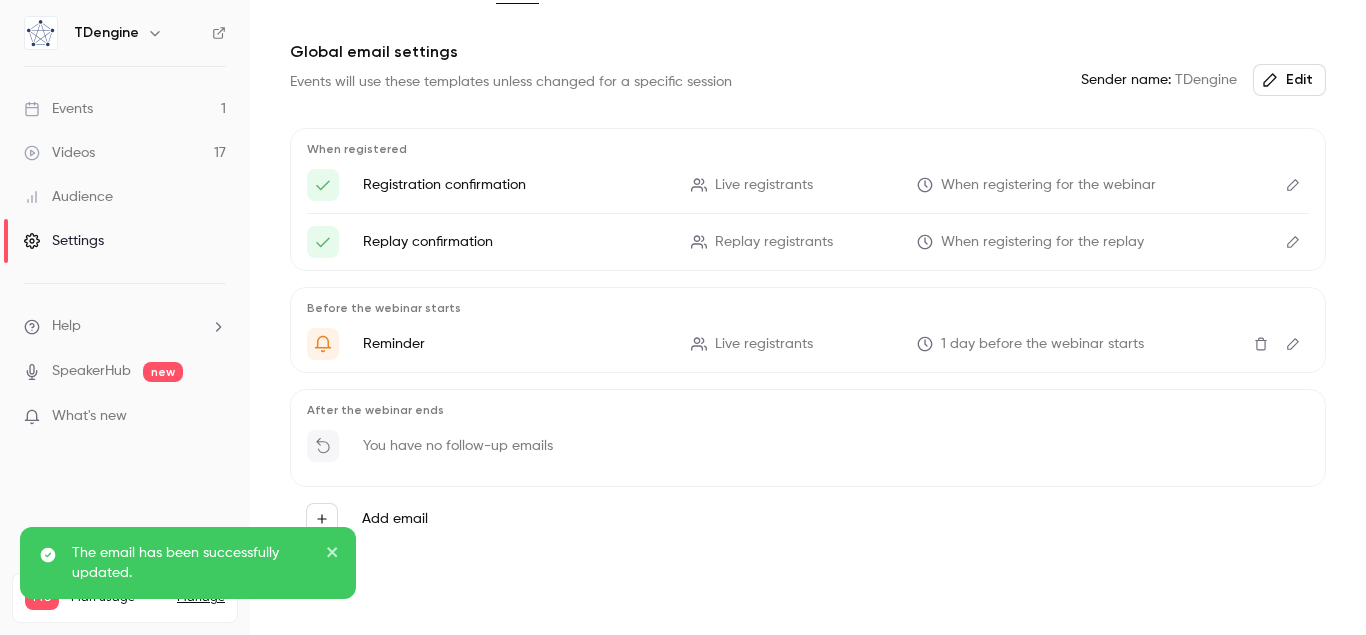 click 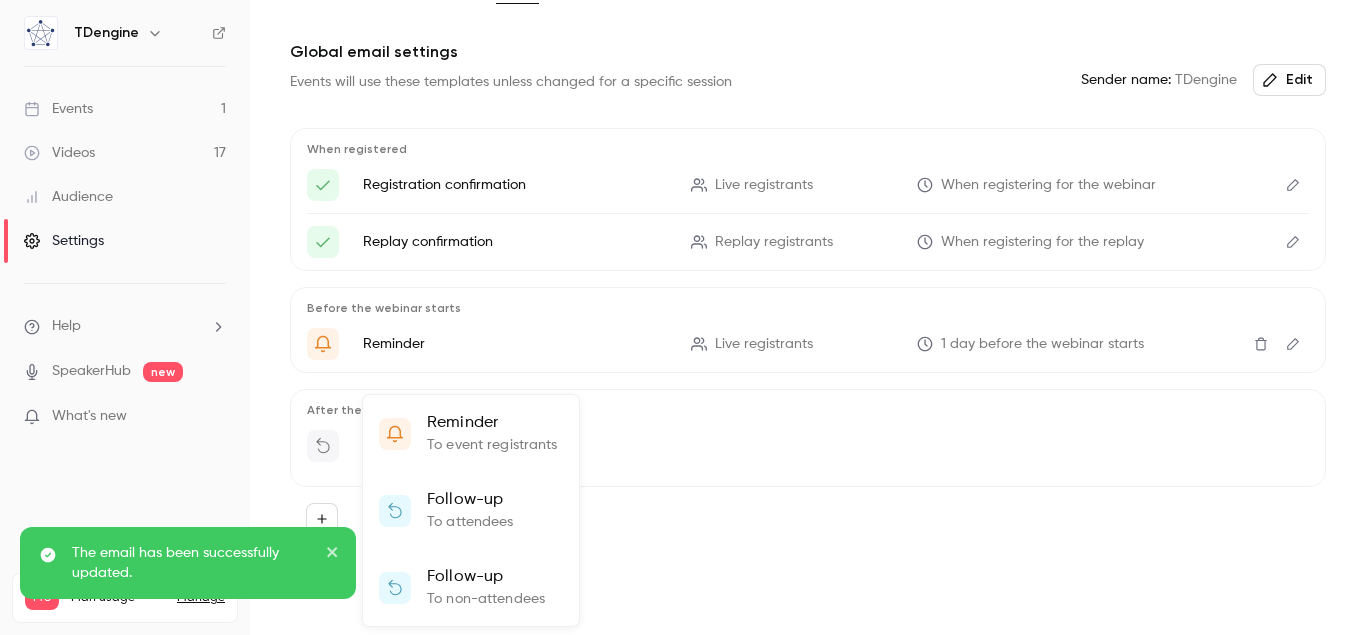 click on "Reminder" at bounding box center [492, 423] 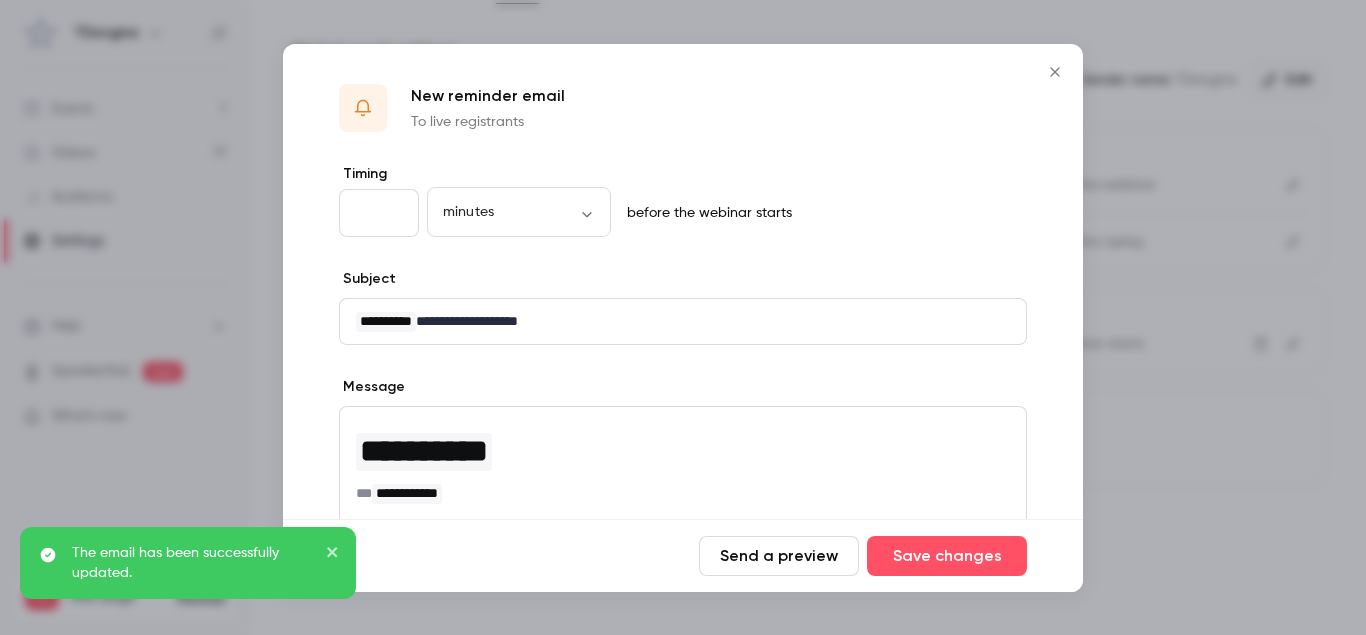 drag, startPoint x: 300, startPoint y: 205, endPoint x: 188, endPoint y: 205, distance: 112 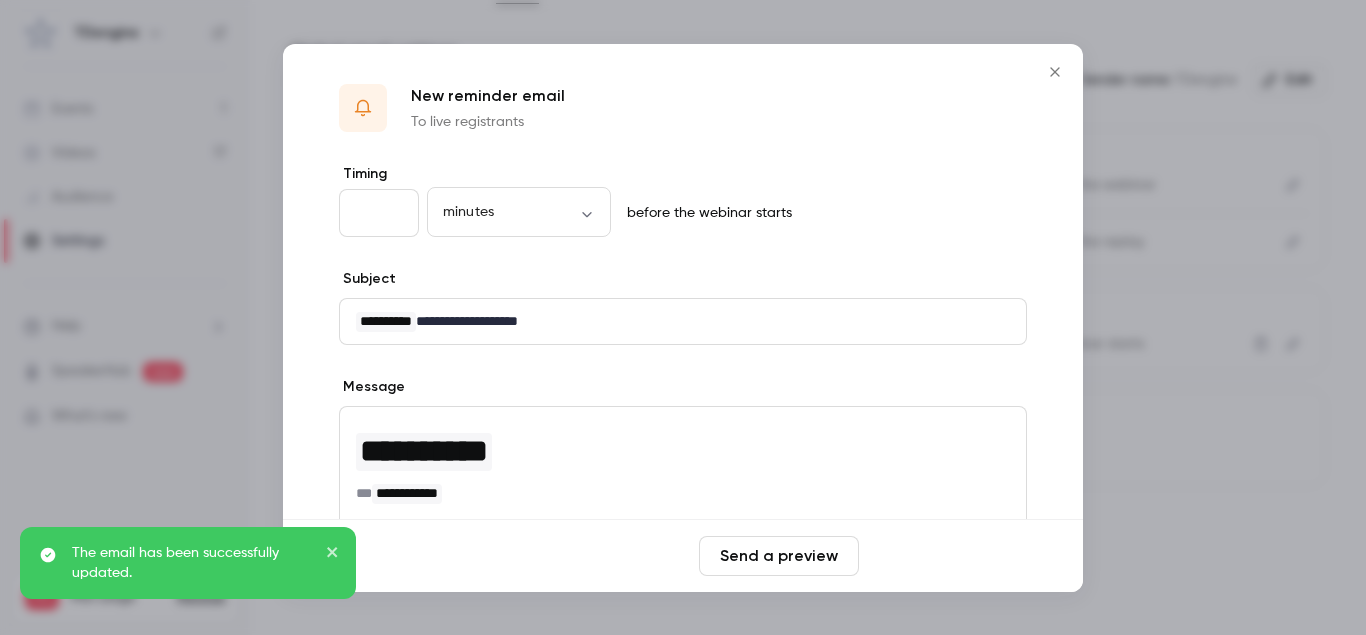 click on "Save changes" at bounding box center [947, 556] 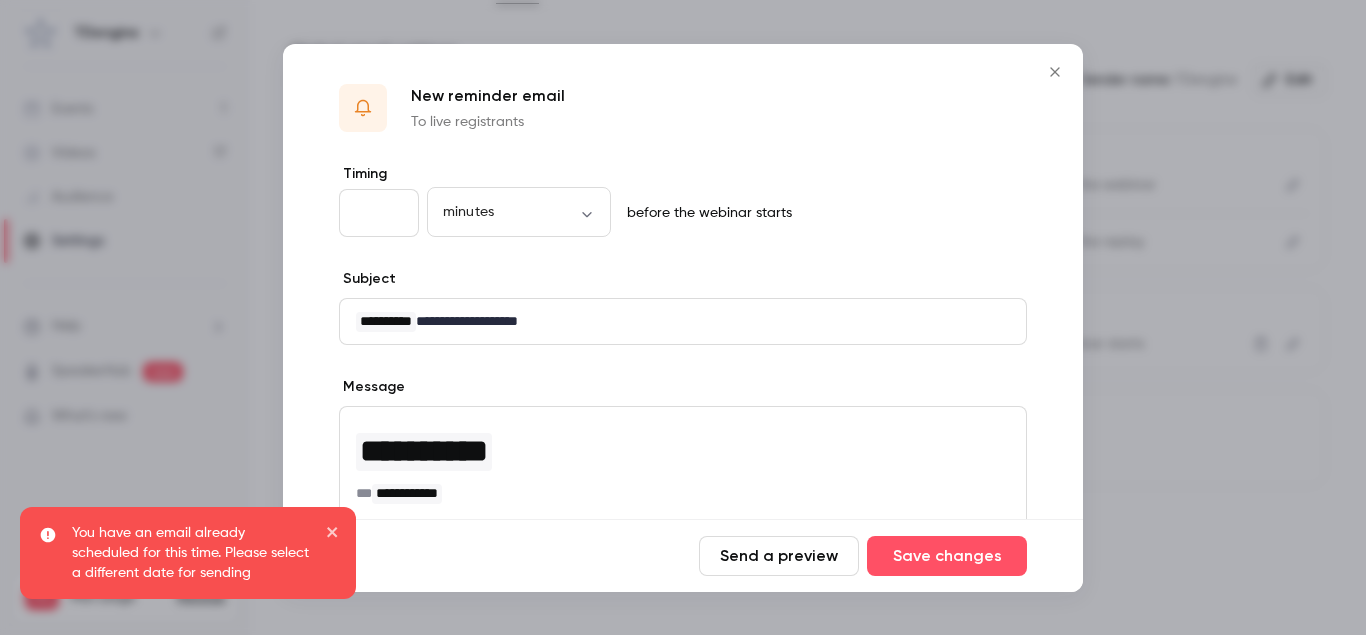 type on "**" 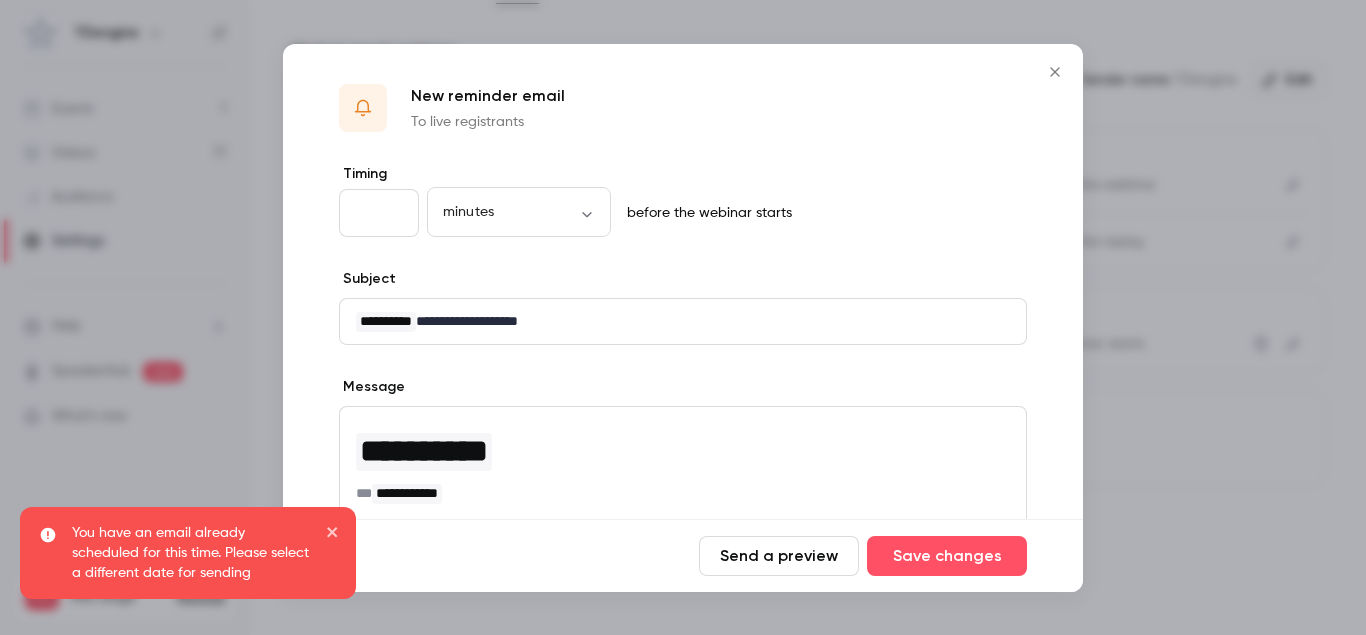 click on "**" at bounding box center (379, 213) 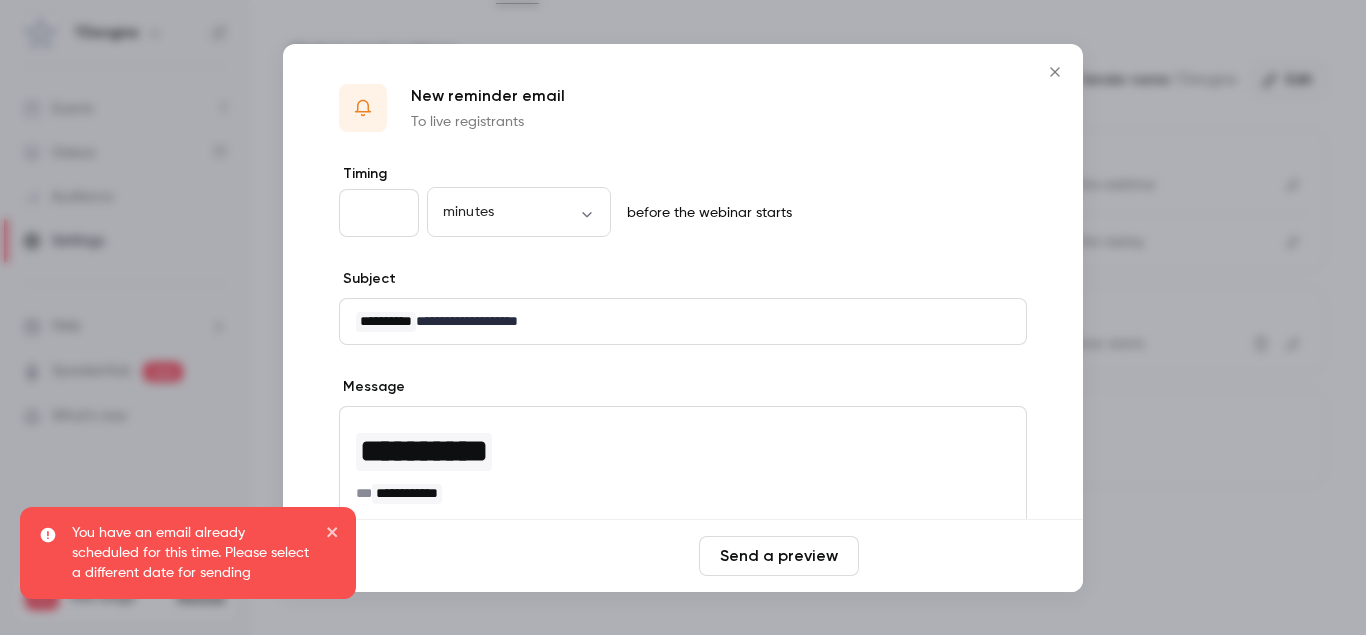 click on "Save changes" at bounding box center (947, 556) 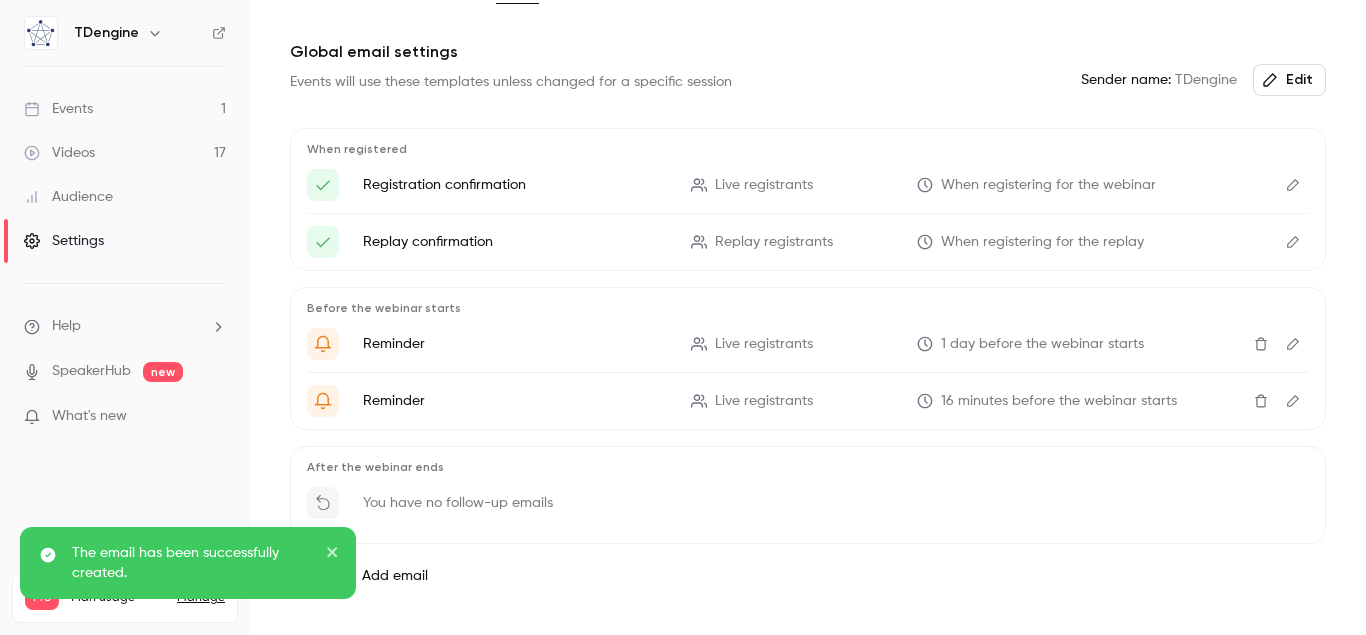 scroll, scrollTop: 205, scrollLeft: 0, axis: vertical 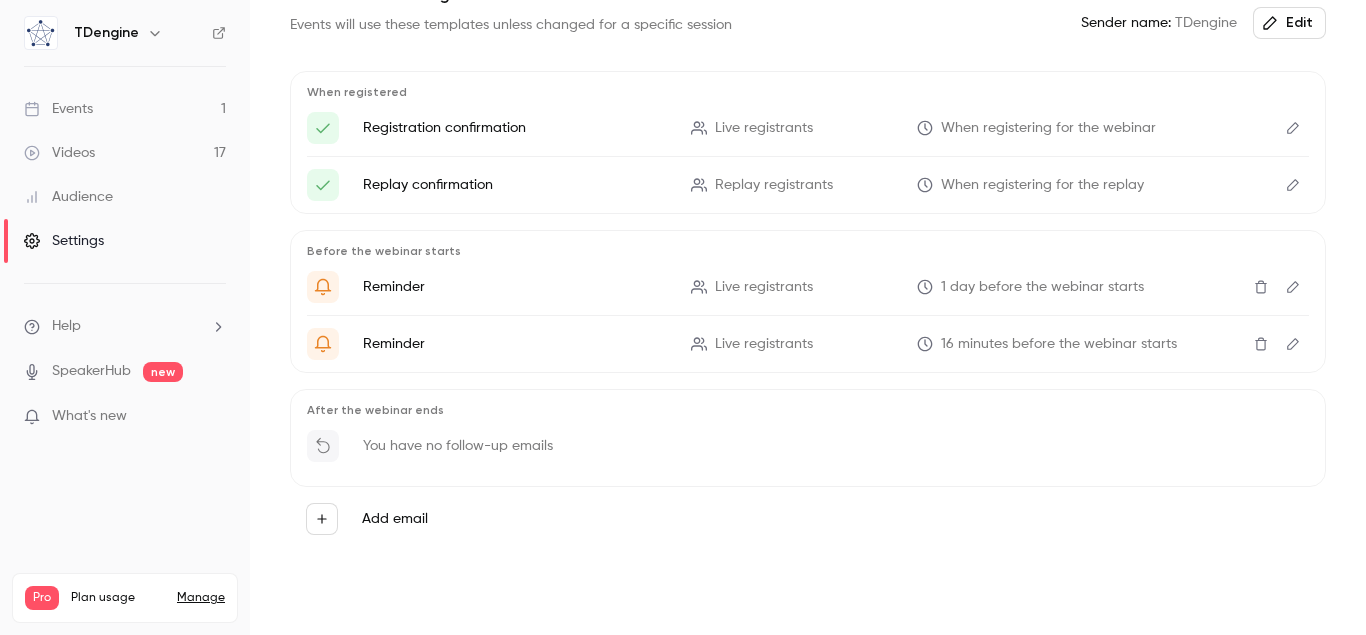 click on "Events 1" at bounding box center [125, 109] 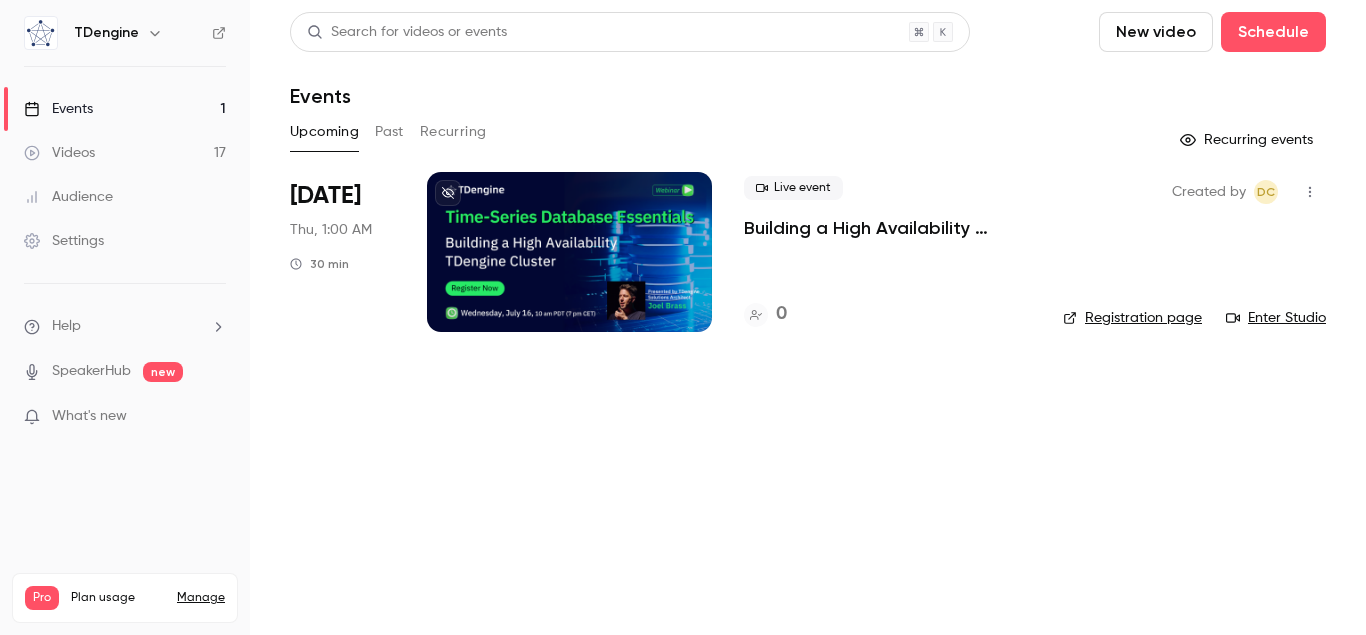 click on "Building a High Availability TDengine Cluster" at bounding box center (887, 228) 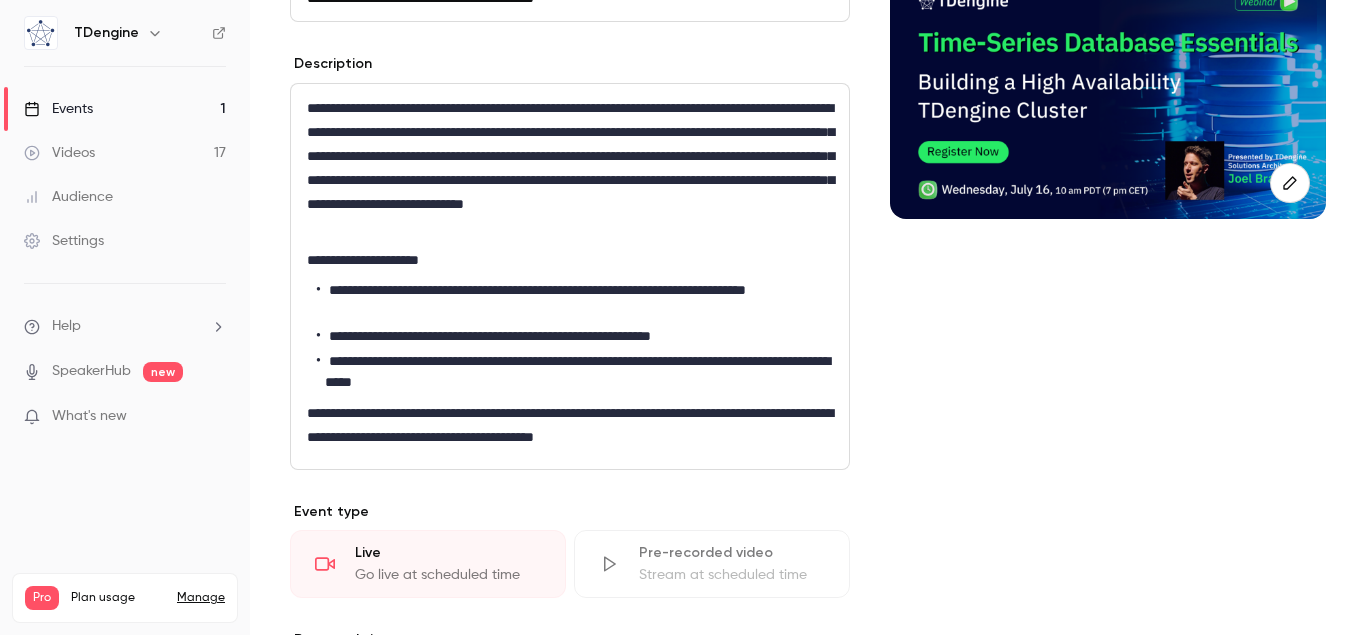 scroll, scrollTop: 60, scrollLeft: 0, axis: vertical 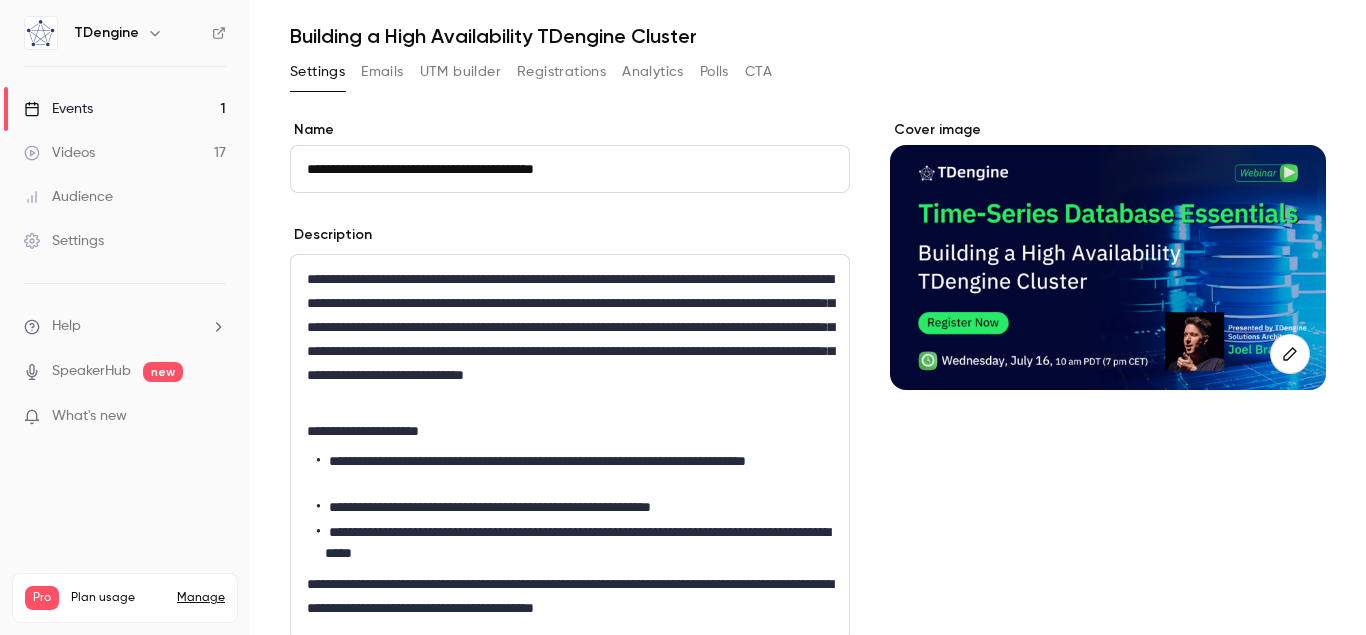 click on "Emails" at bounding box center (382, 72) 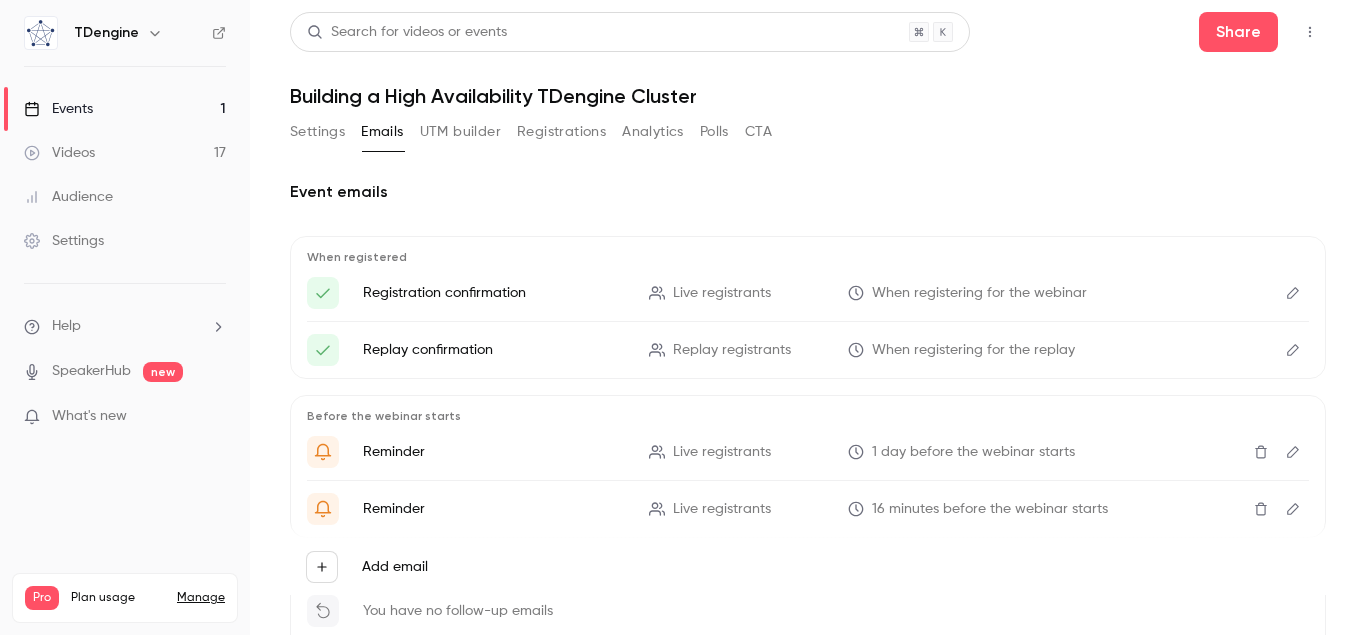 scroll, scrollTop: 29, scrollLeft: 0, axis: vertical 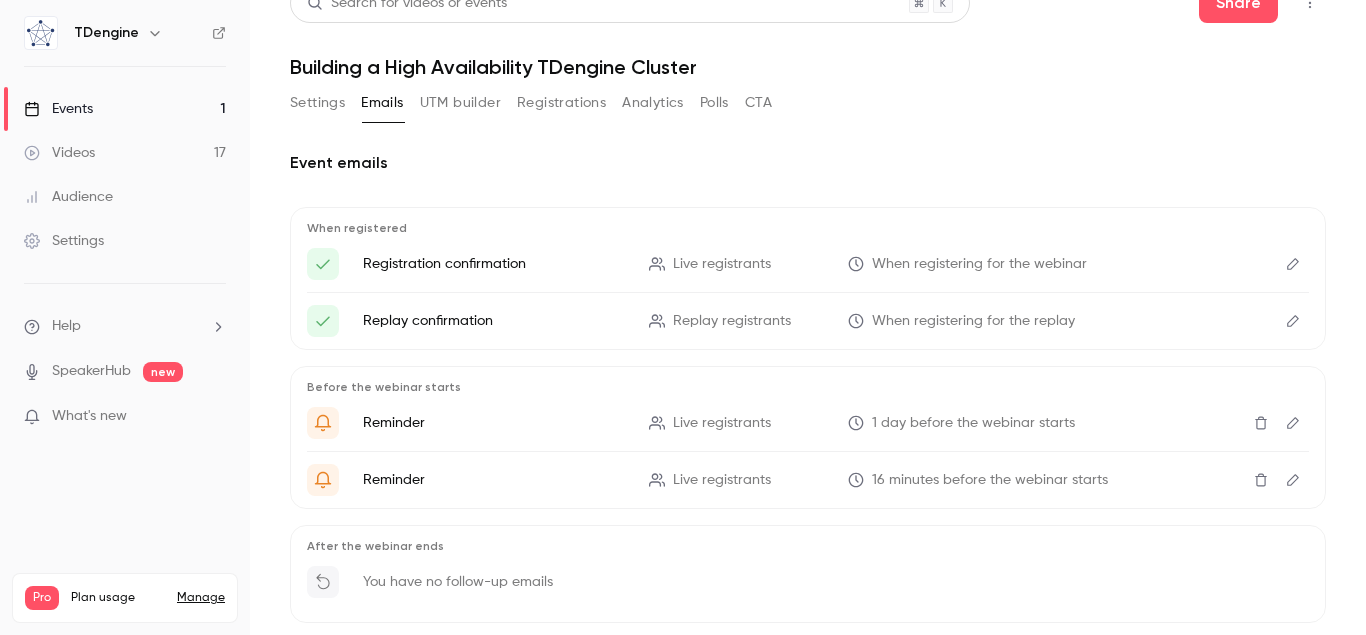 click 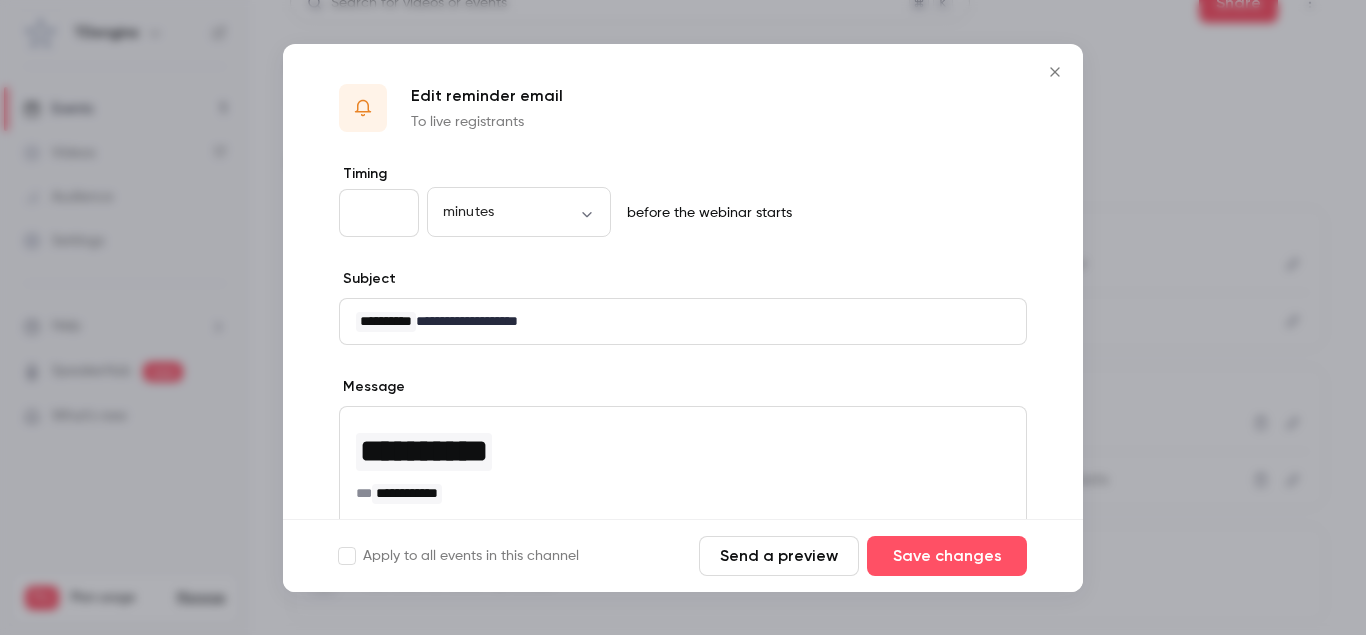 click on "**" at bounding box center [379, 213] 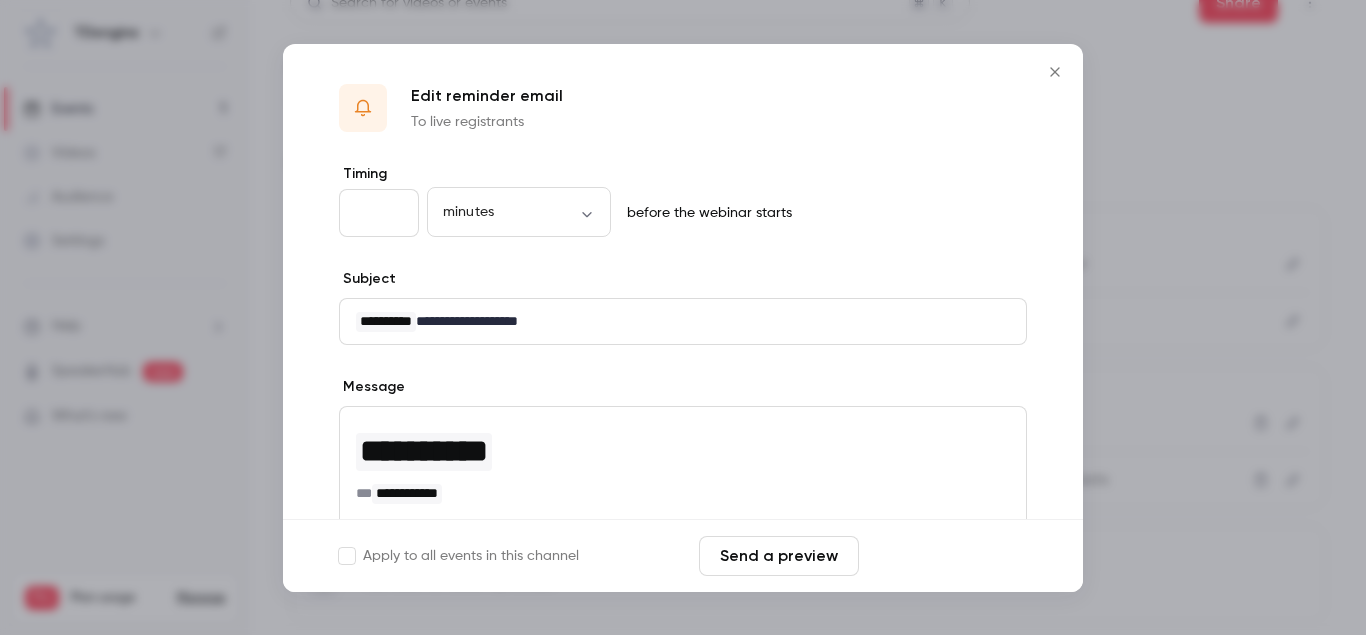 click on "Save changes" at bounding box center [947, 556] 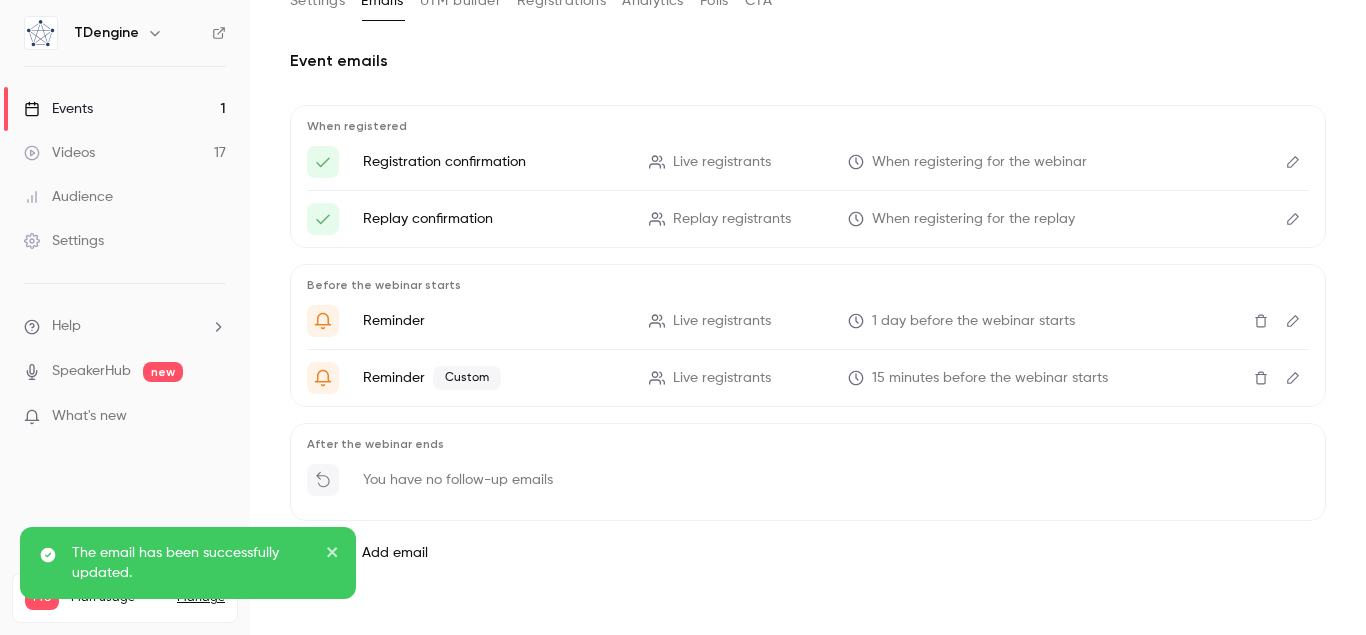 scroll, scrollTop: 133, scrollLeft: 0, axis: vertical 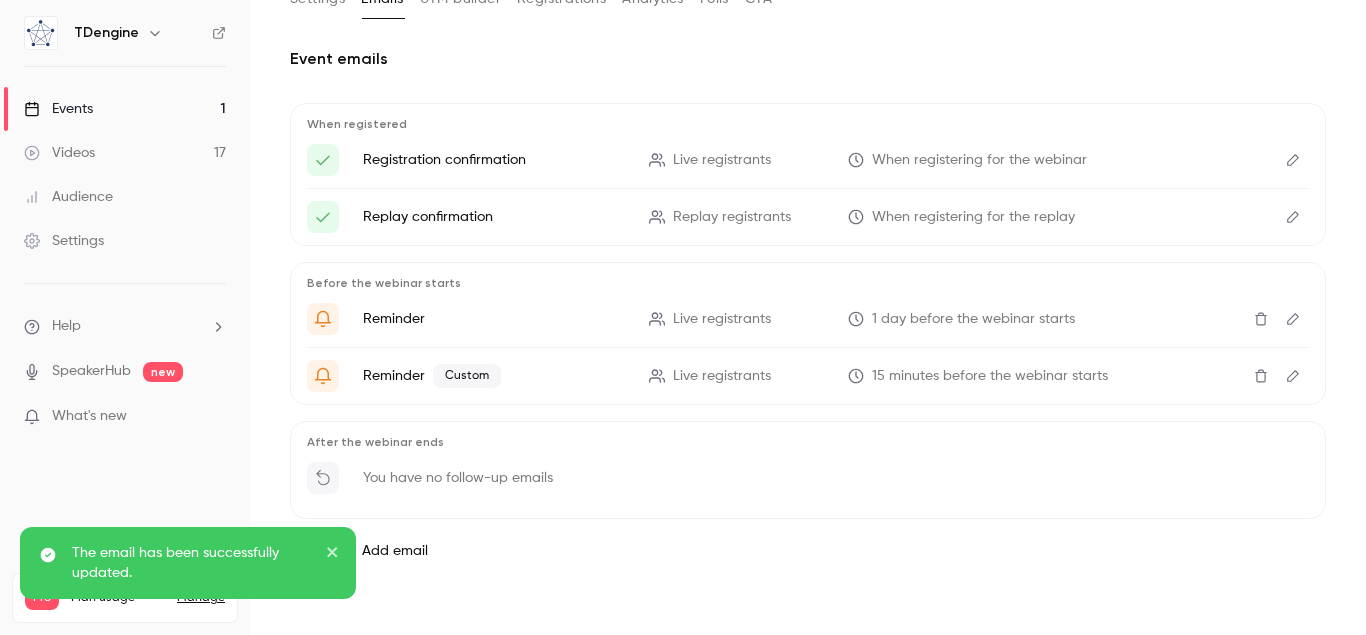 click 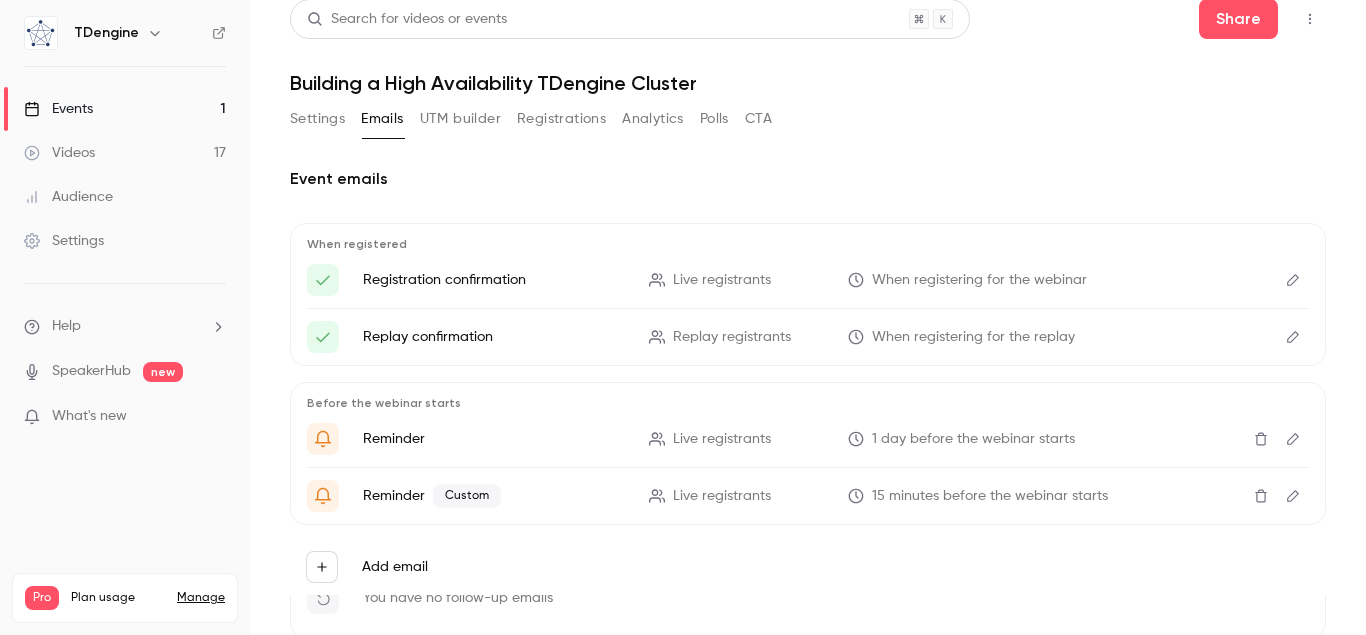 scroll, scrollTop: 0, scrollLeft: 0, axis: both 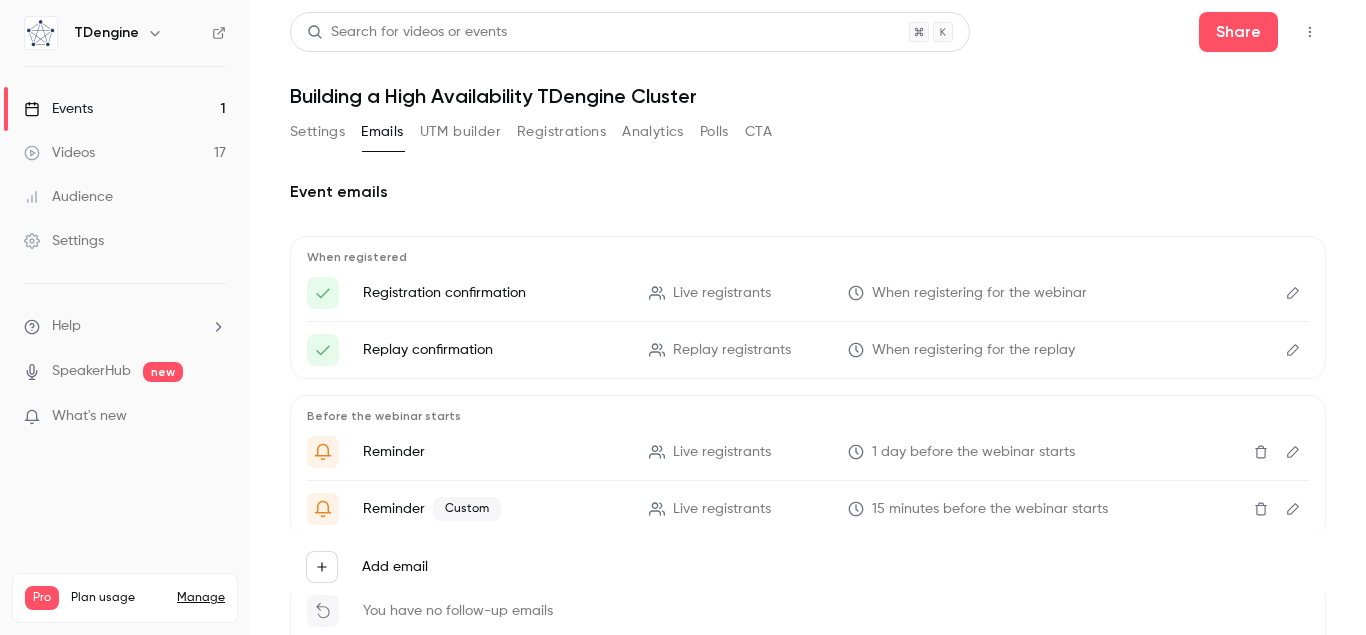 click on "Events 1" at bounding box center (125, 109) 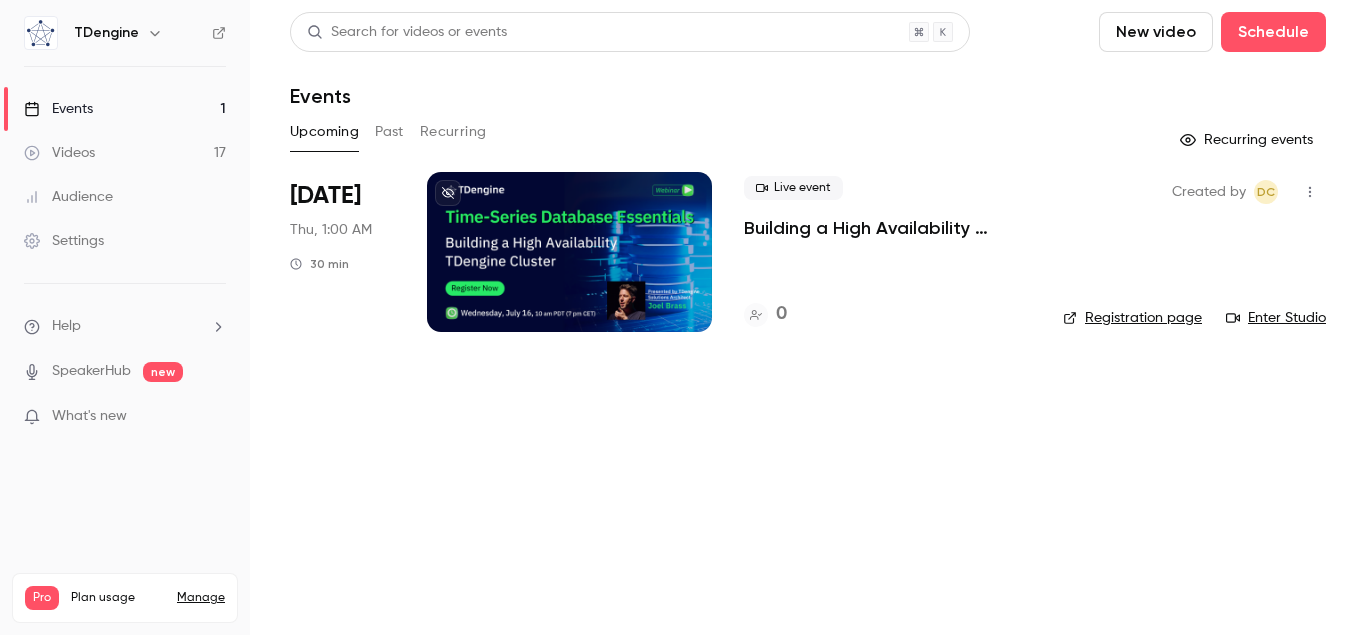click at bounding box center [569, 252] 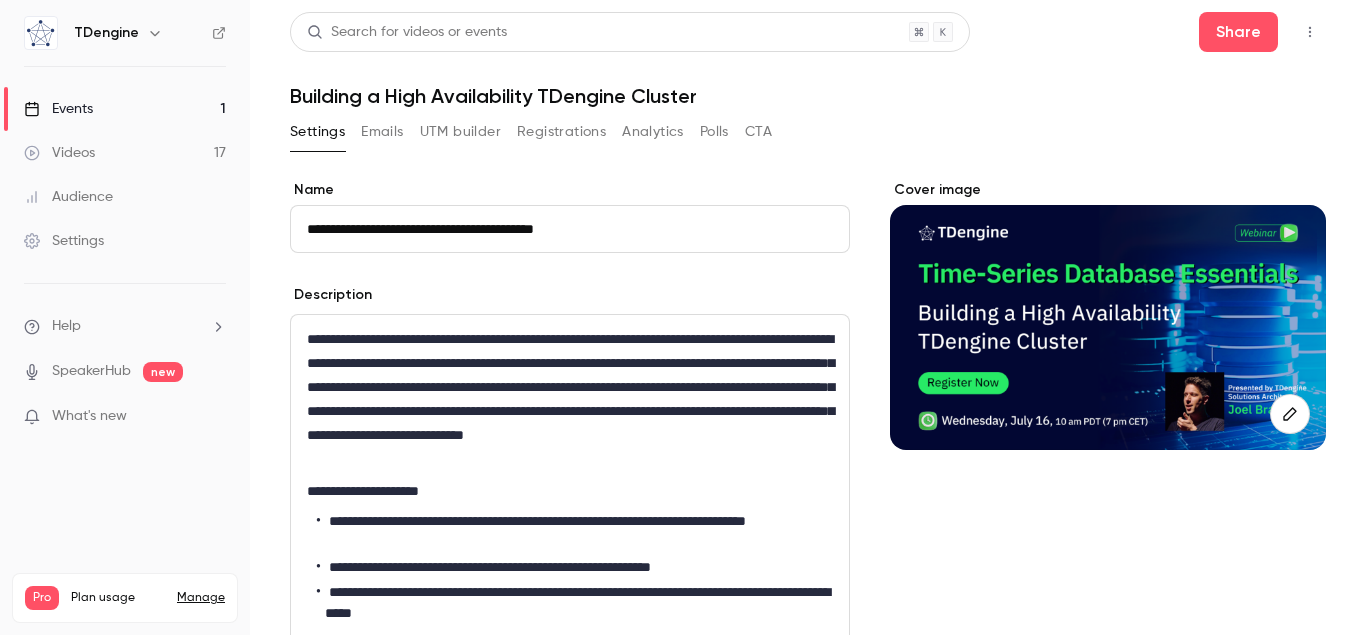click on "Registrations" at bounding box center (561, 132) 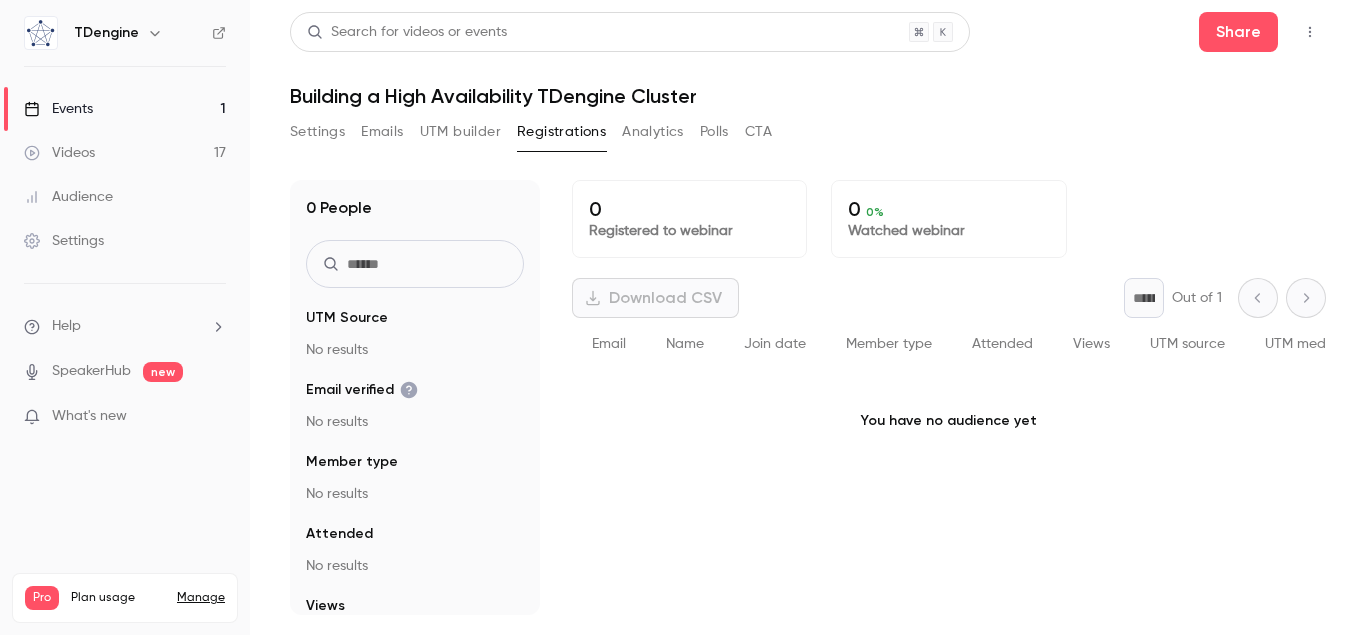 click on "UTM builder" at bounding box center (460, 132) 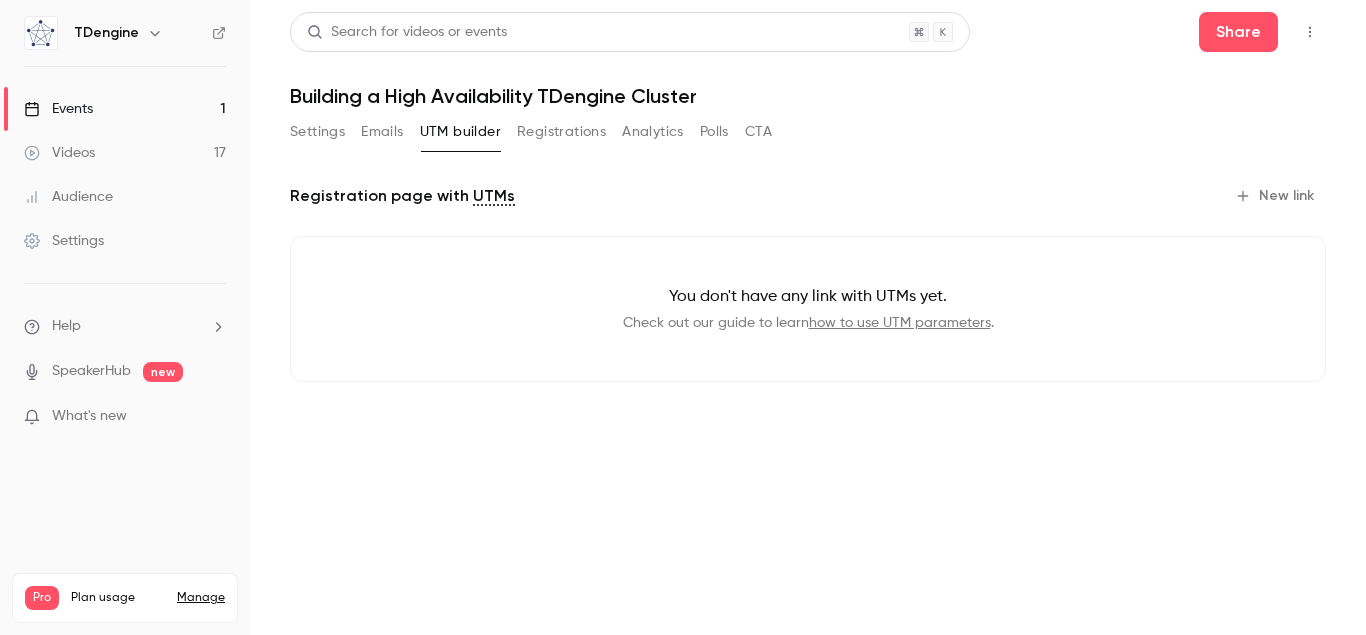 click on "New link" at bounding box center (1276, 196) 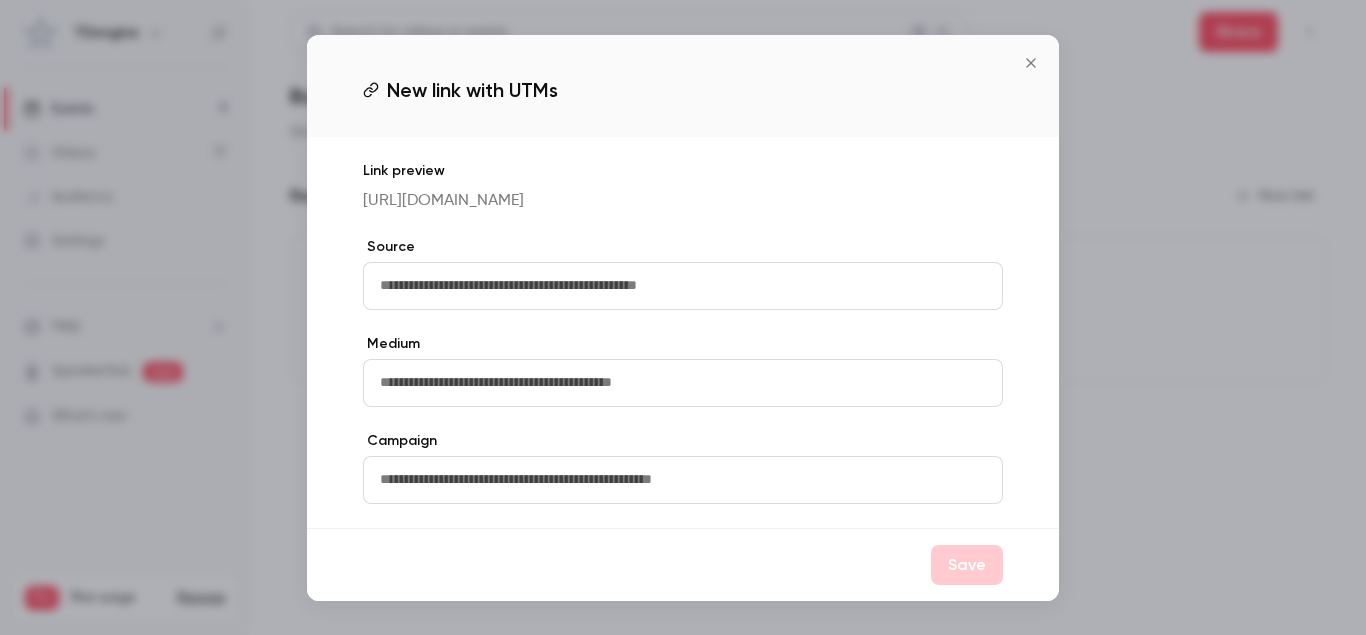click at bounding box center [683, 286] 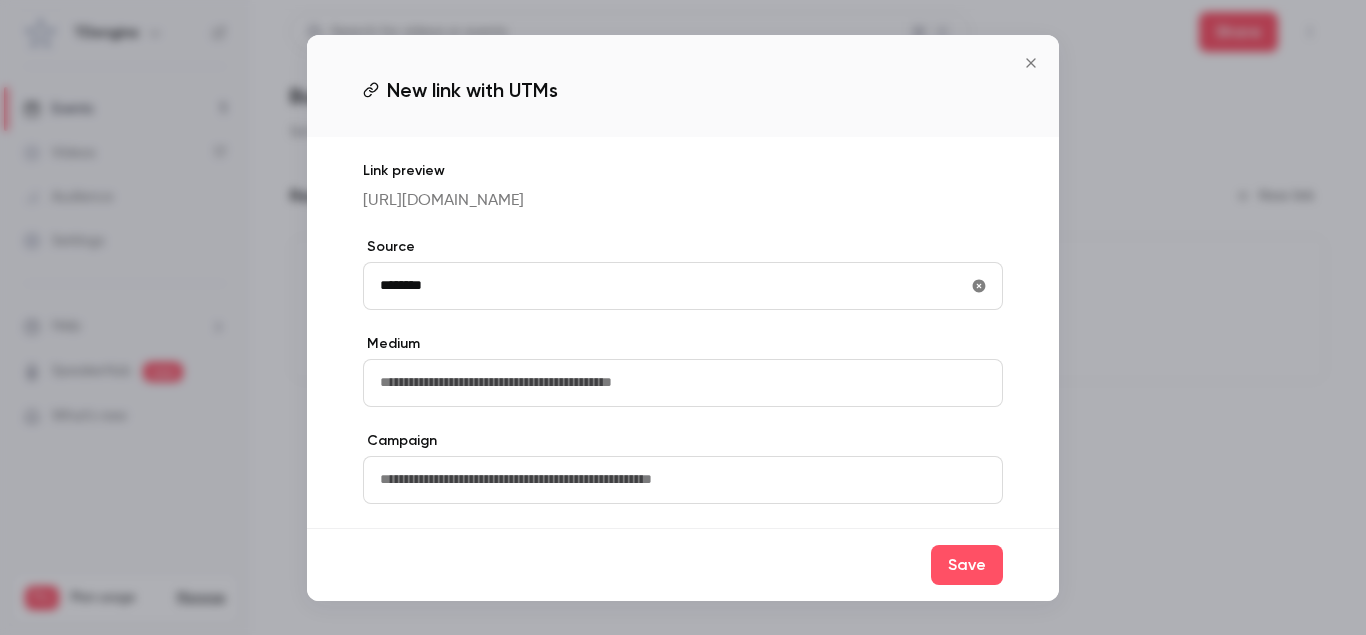 type on "********" 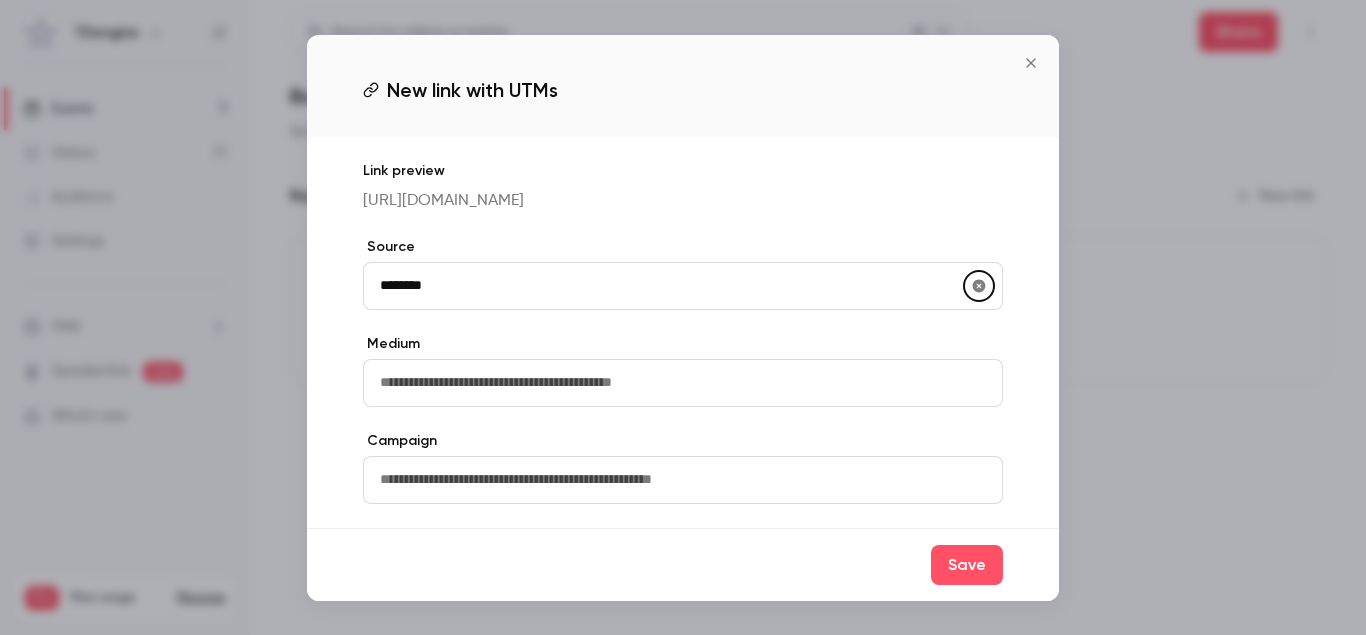 type 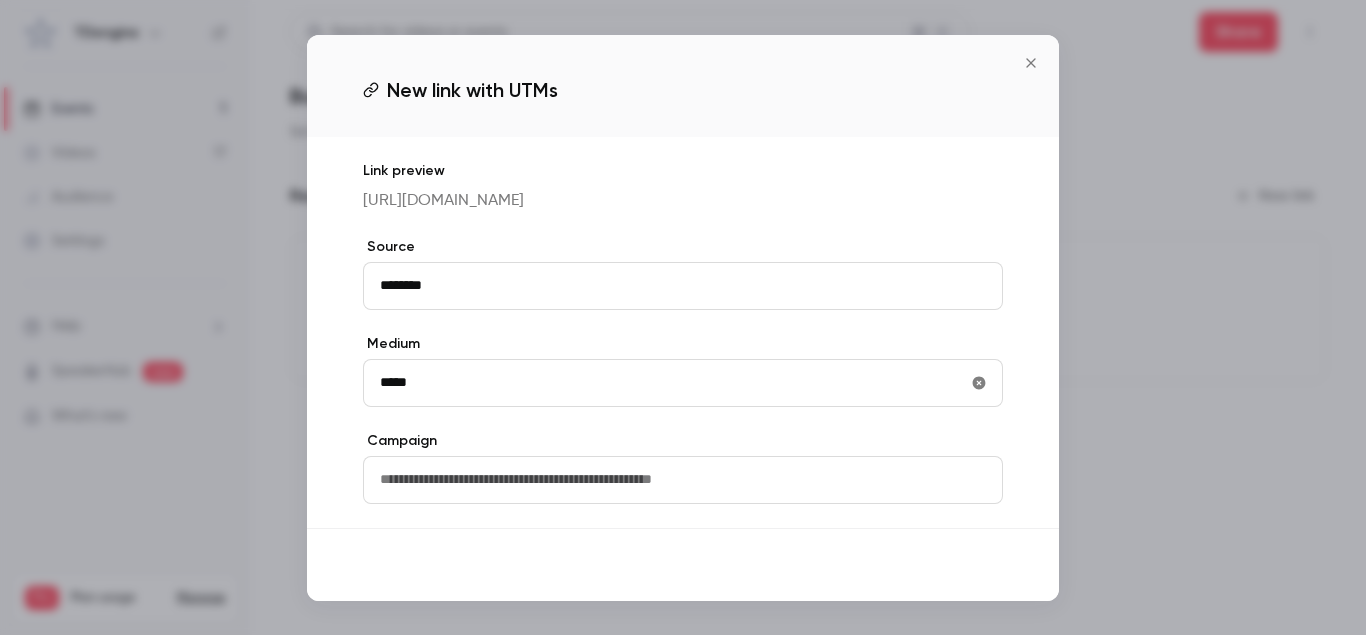 type on "*****" 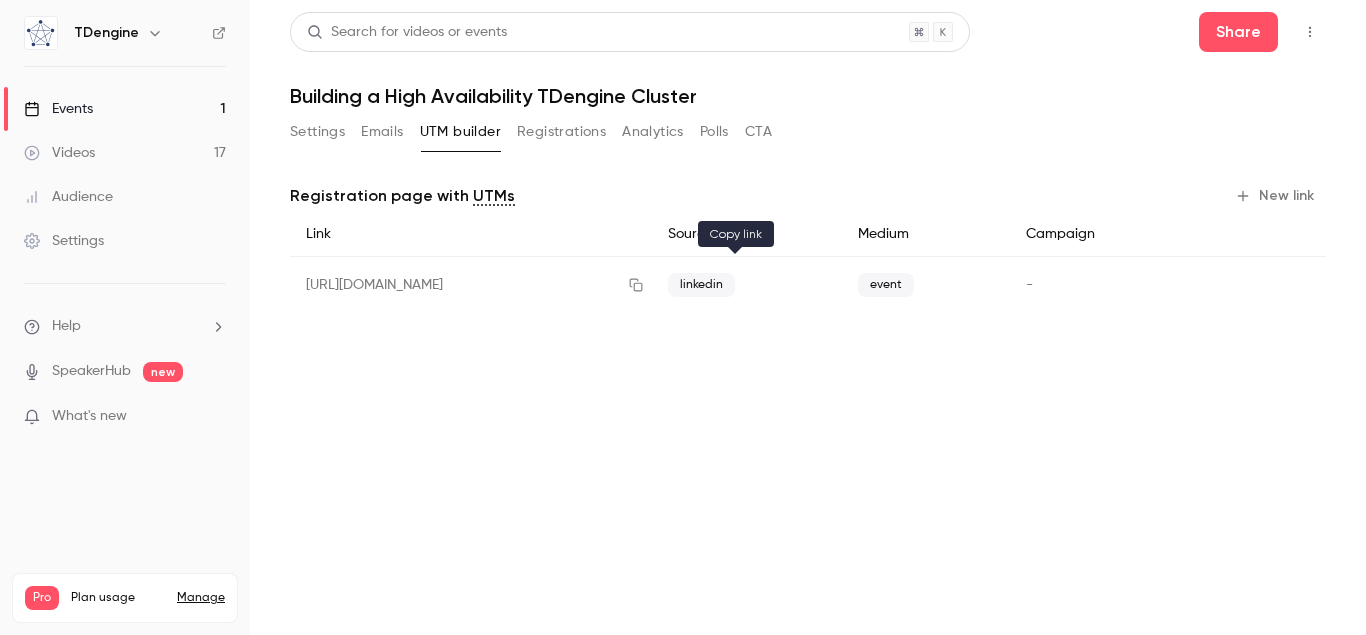 click 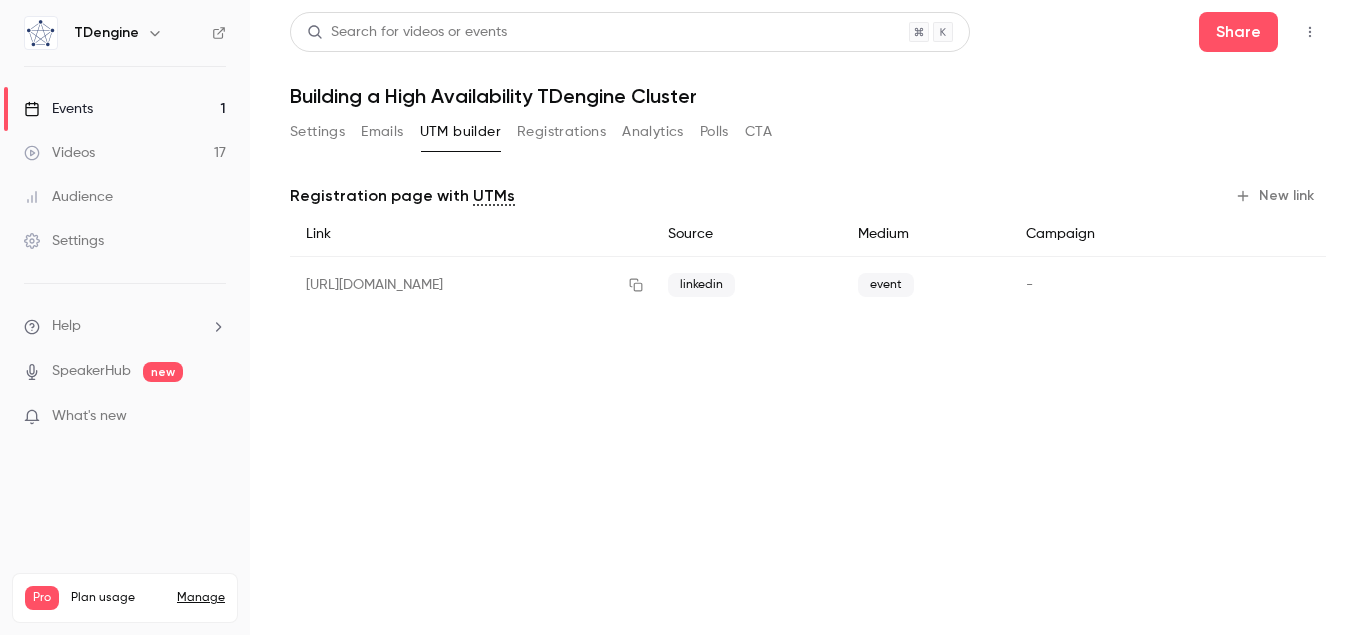 click on "Settings" at bounding box center [317, 132] 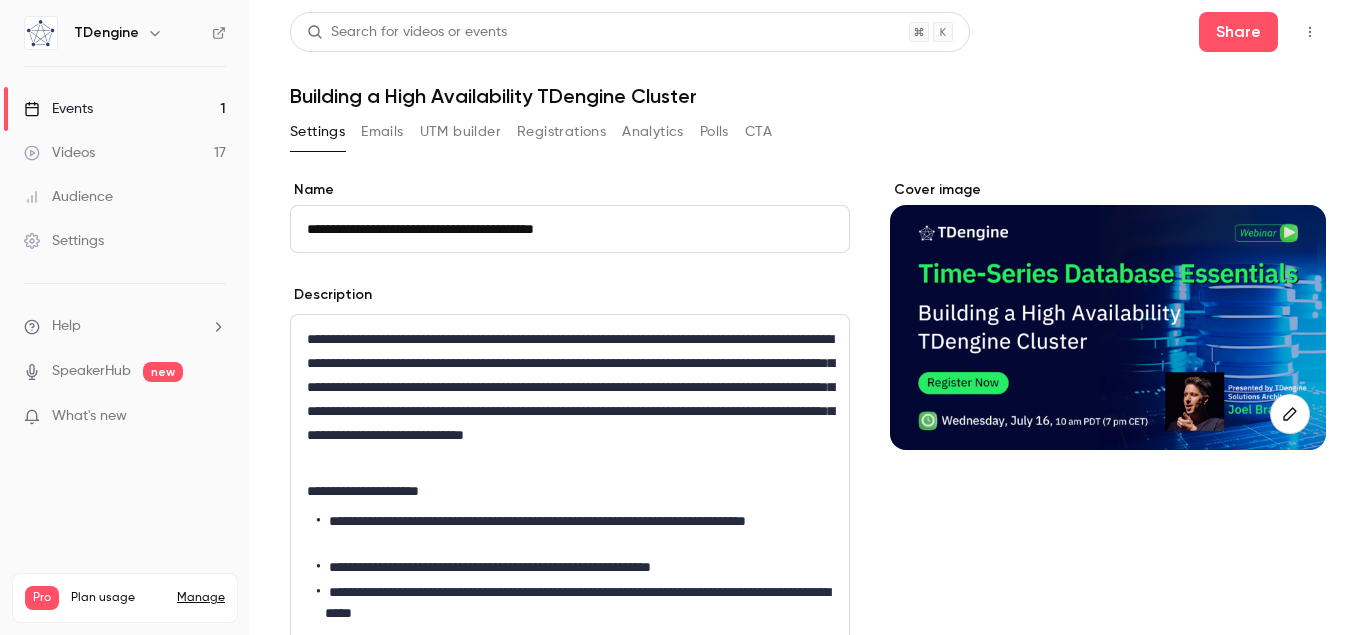 click on "**********" at bounding box center [570, 399] 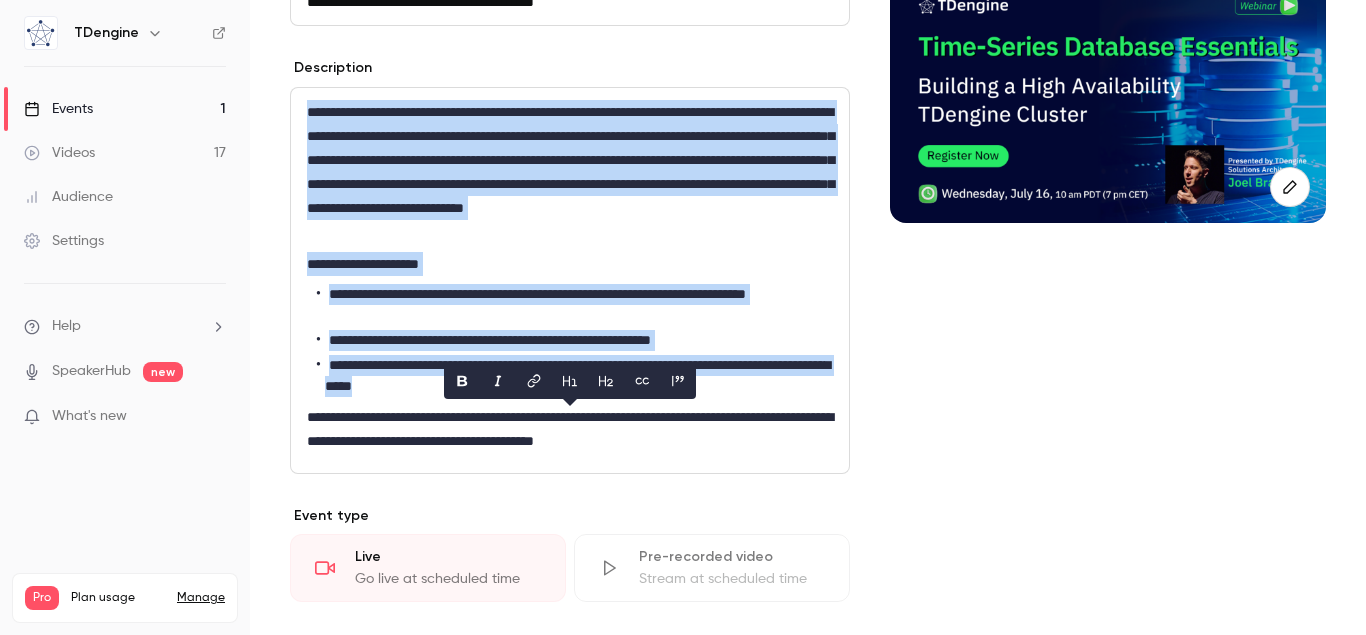 scroll, scrollTop: 228, scrollLeft: 0, axis: vertical 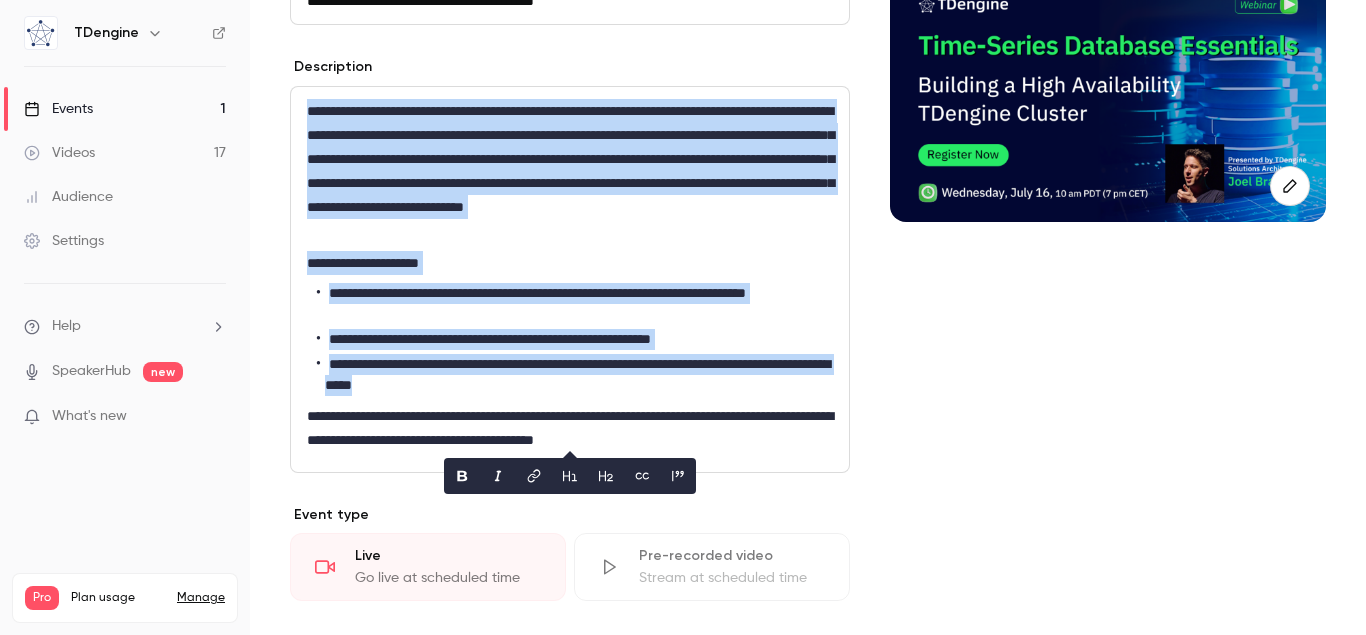 copy on "**********" 